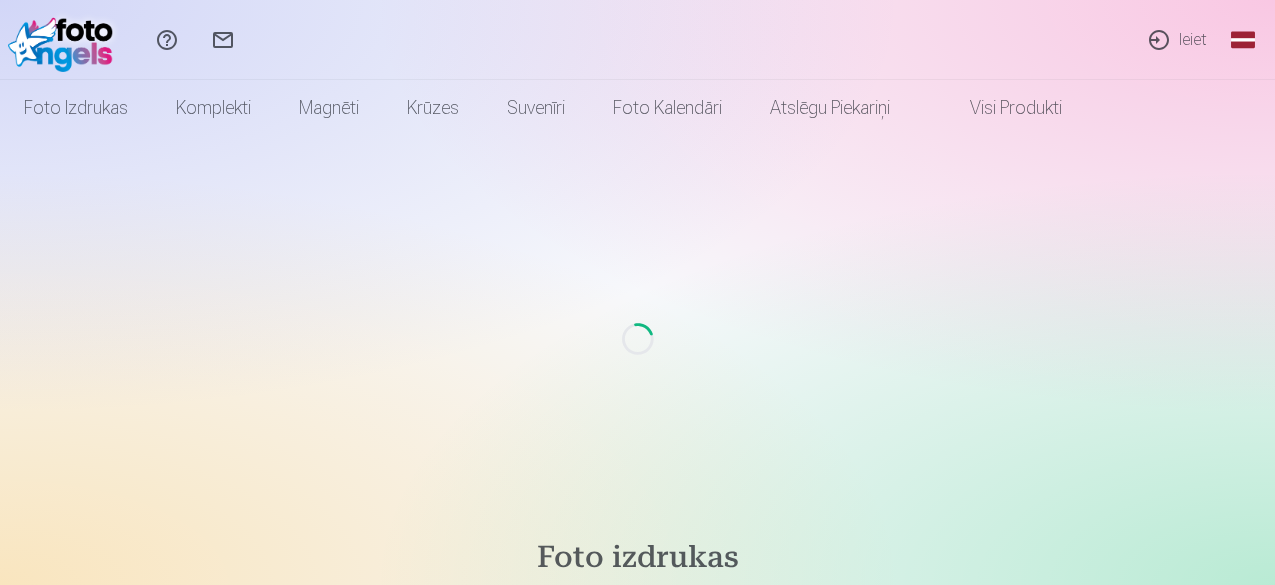 scroll, scrollTop: 0, scrollLeft: 0, axis: both 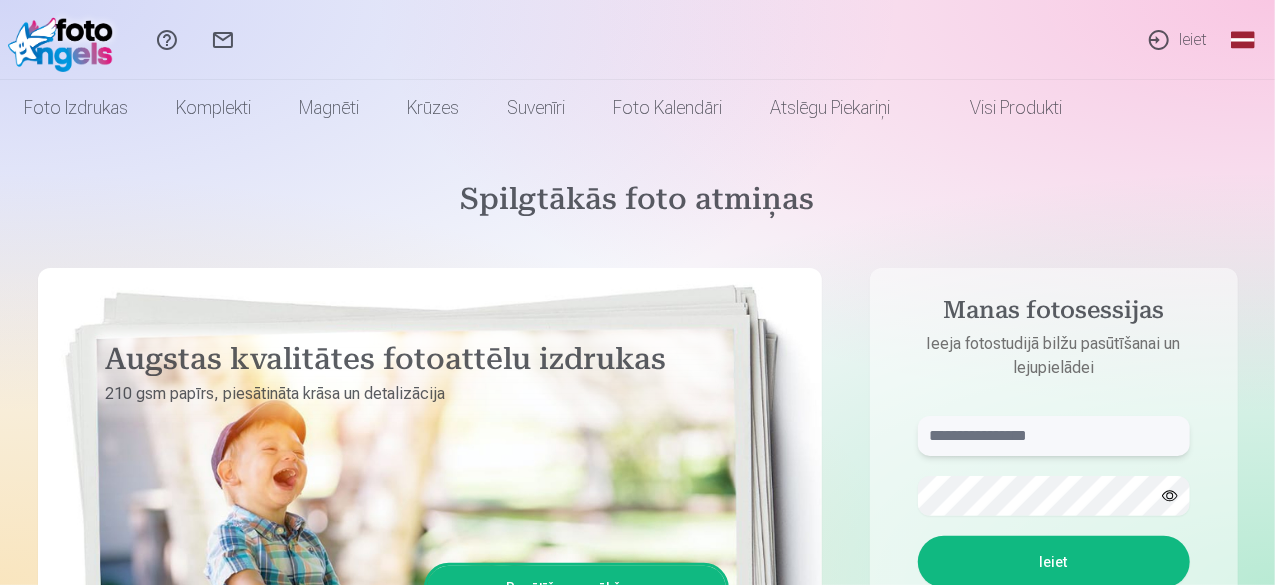 click at bounding box center [1054, 436] 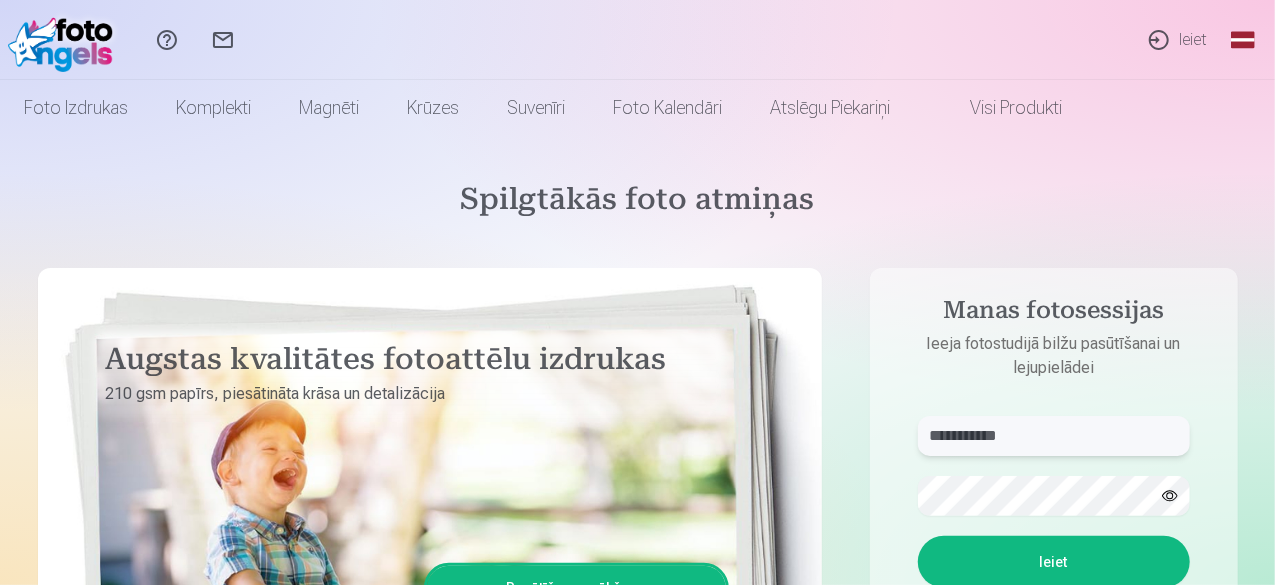type on "**********" 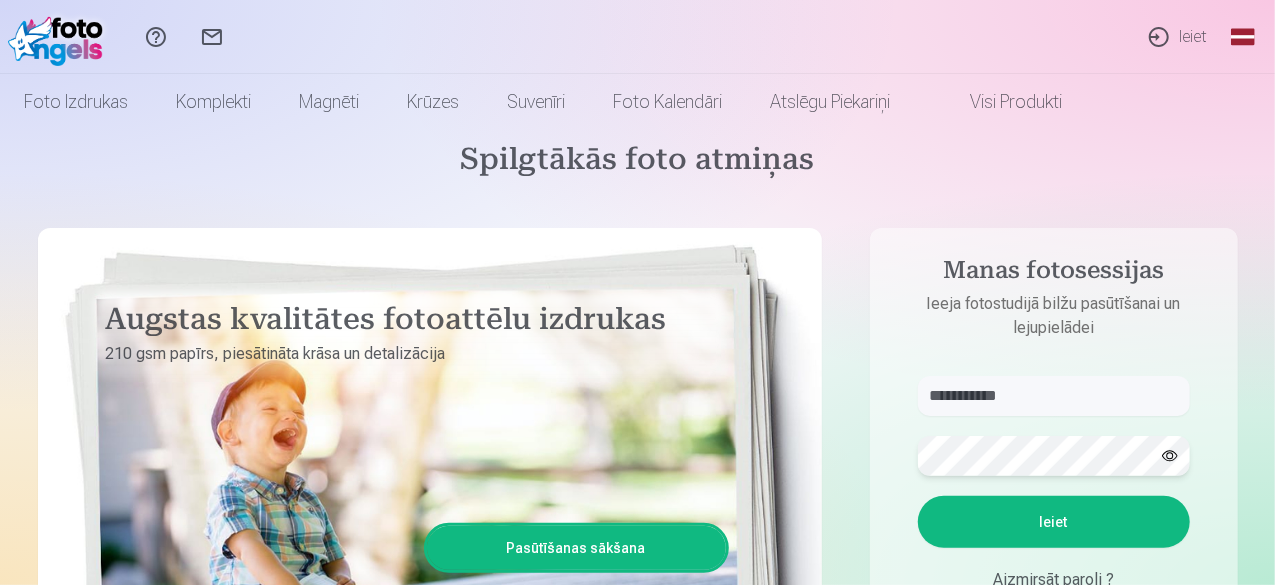 scroll, scrollTop: 100, scrollLeft: 0, axis: vertical 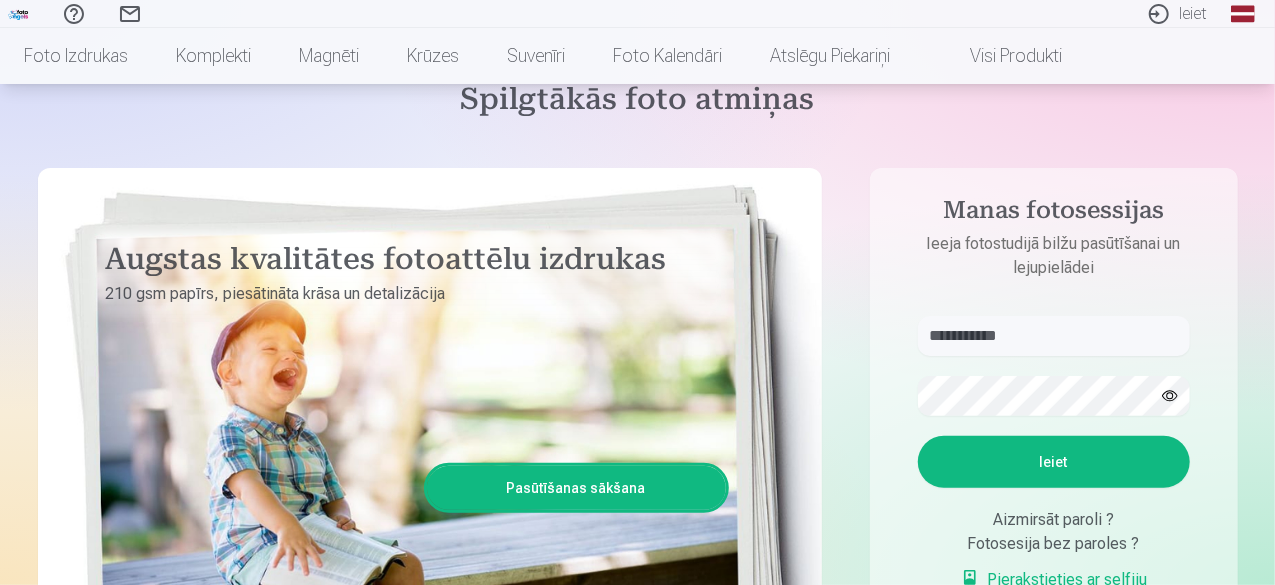 click on "Ieiet" at bounding box center [1054, 462] 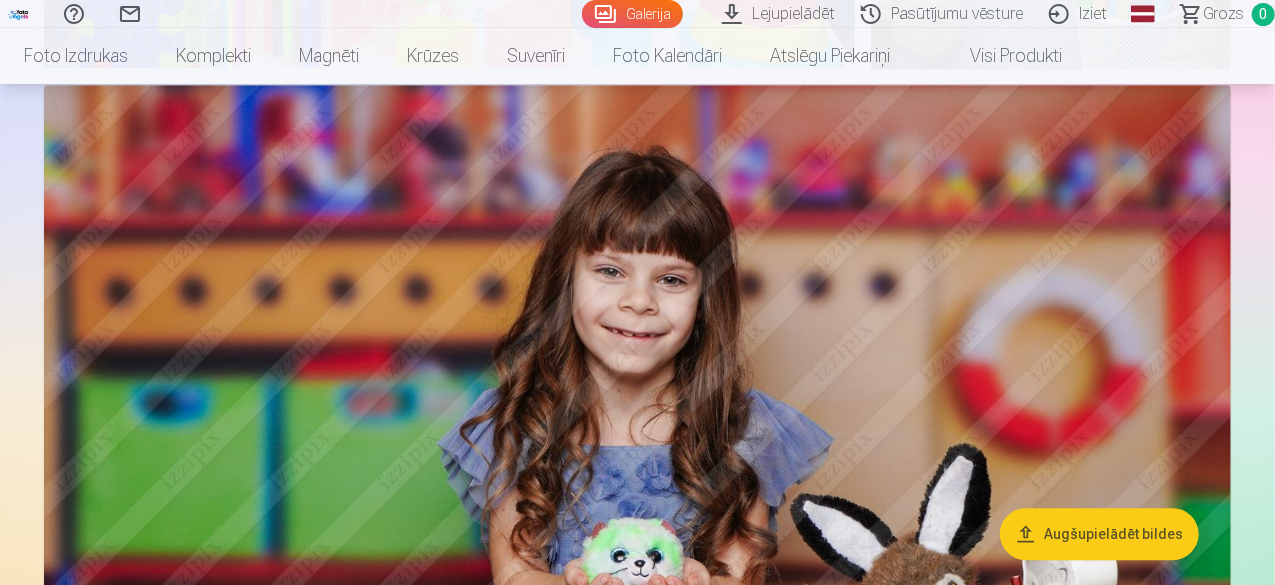 scroll, scrollTop: 10500, scrollLeft: 0, axis: vertical 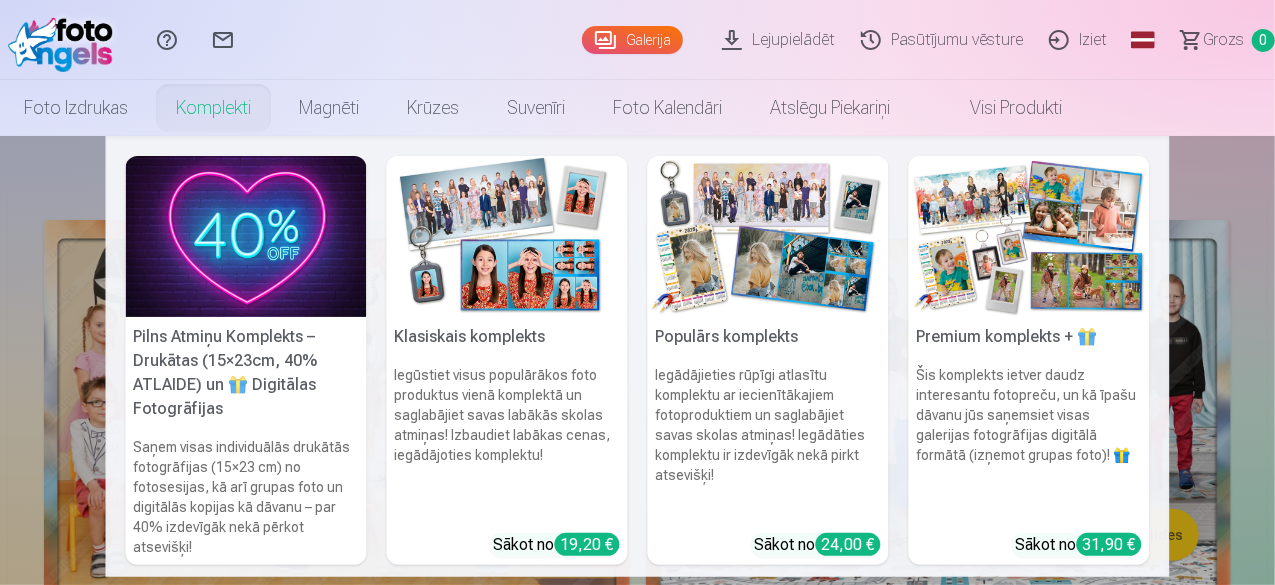 click on "Komplekti" at bounding box center (213, 108) 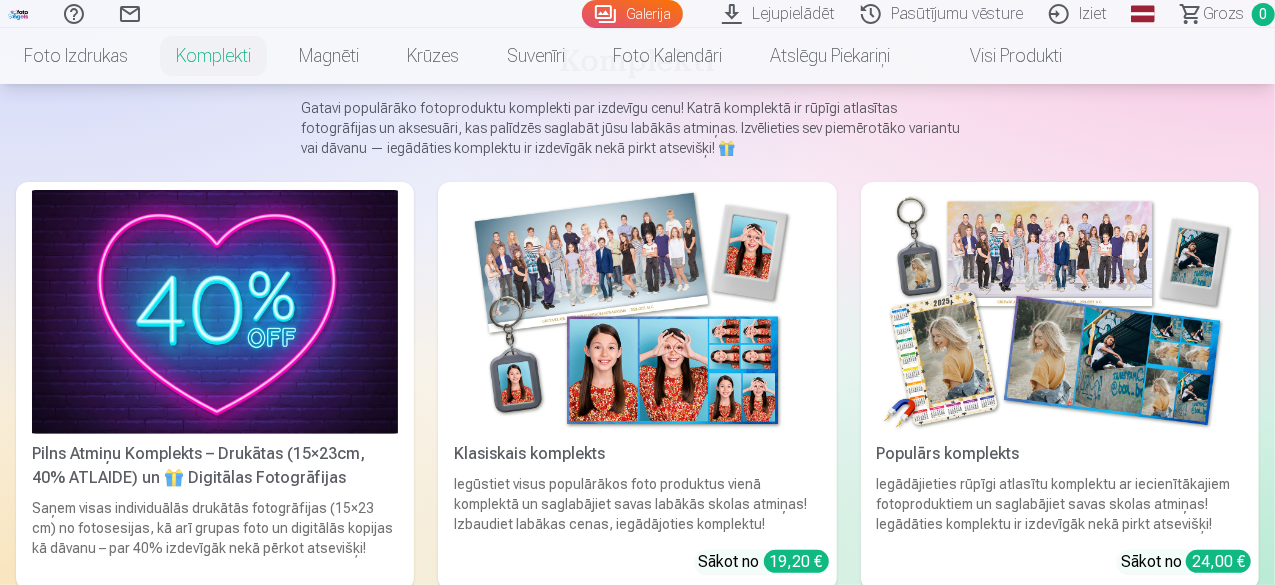 scroll, scrollTop: 200, scrollLeft: 0, axis: vertical 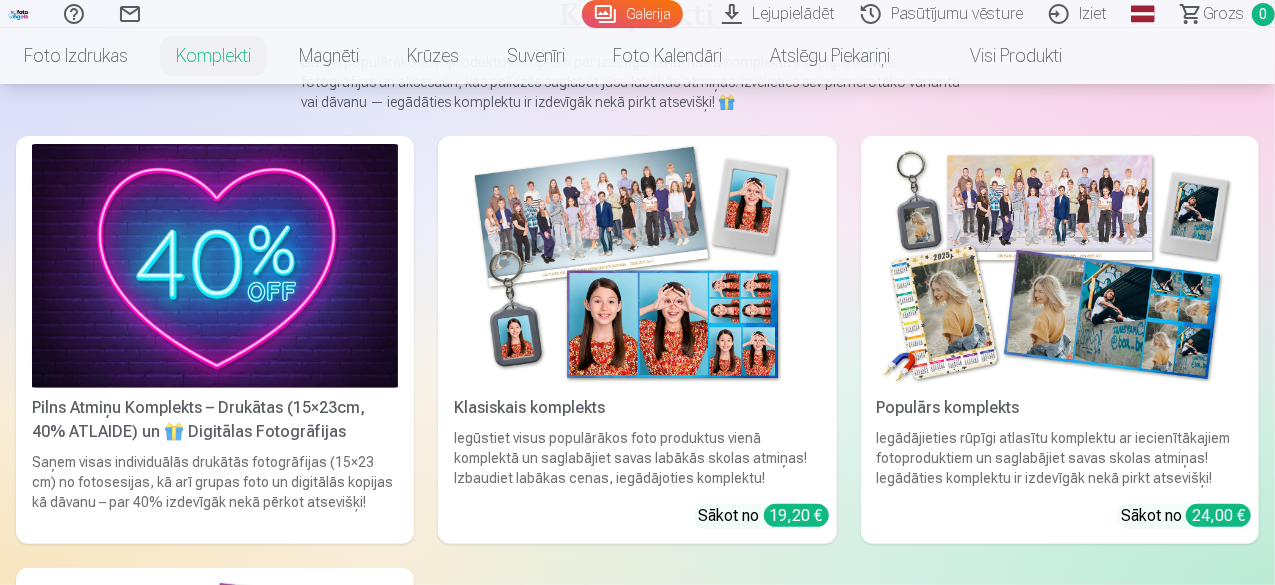 click at bounding box center (1060, 266) 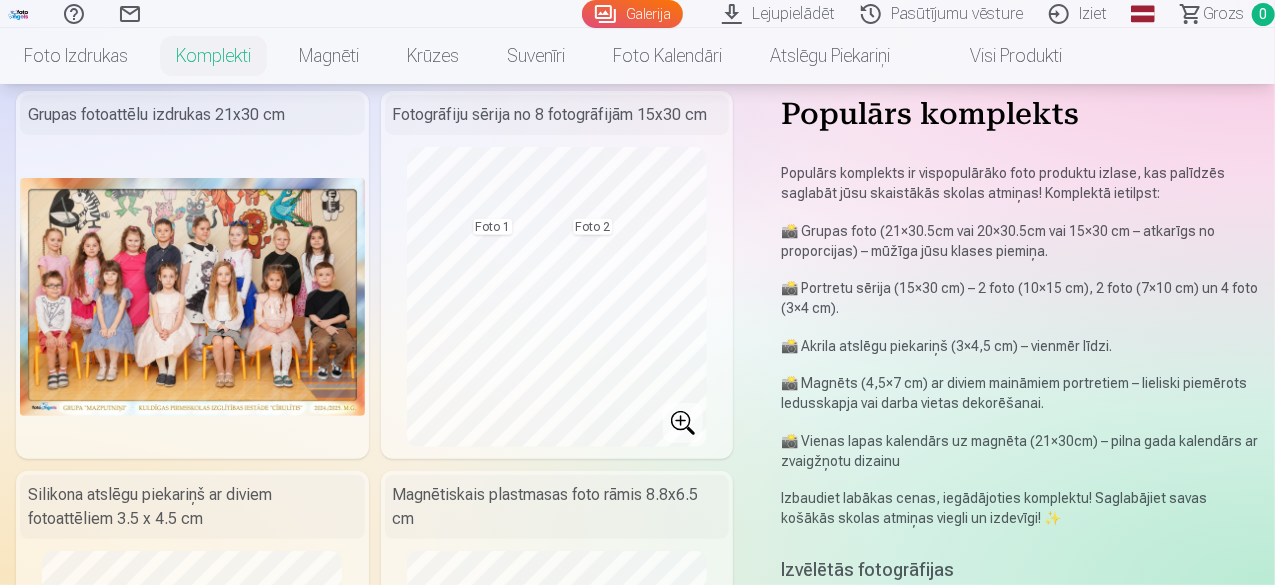 scroll, scrollTop: 0, scrollLeft: 0, axis: both 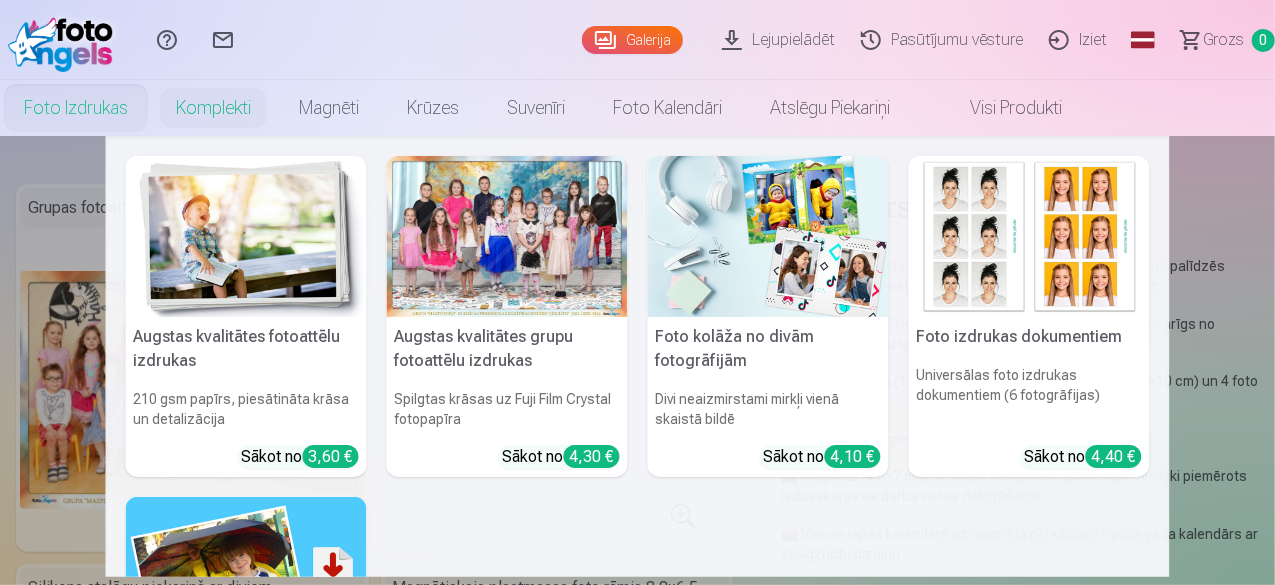 click on "Foto izdrukas" at bounding box center (76, 108) 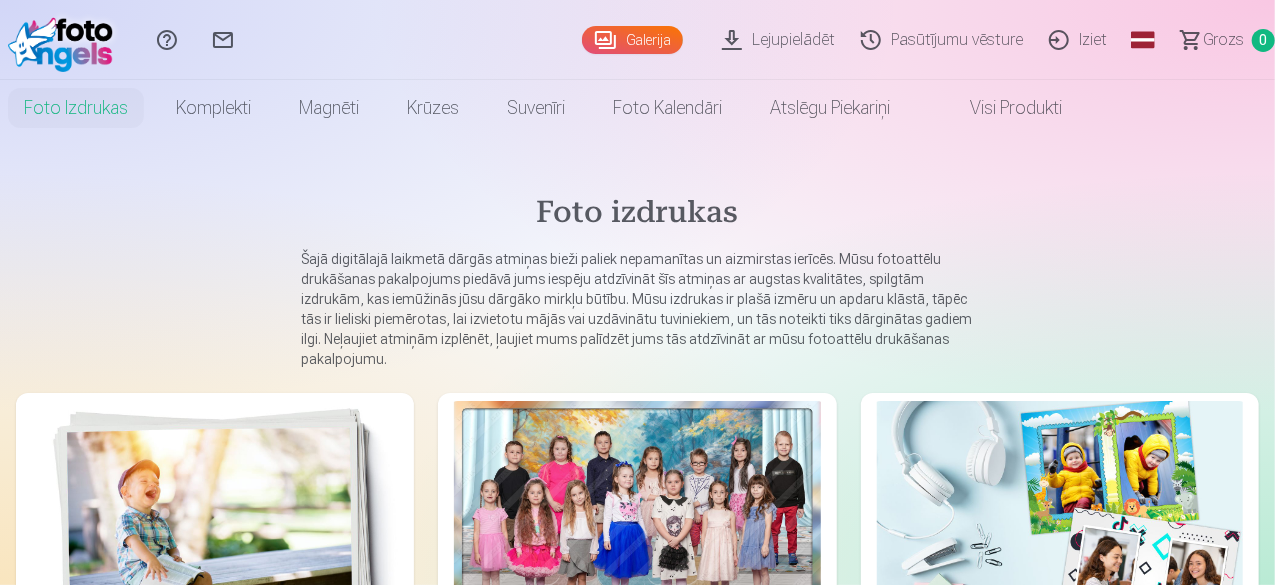 scroll, scrollTop: 0, scrollLeft: 0, axis: both 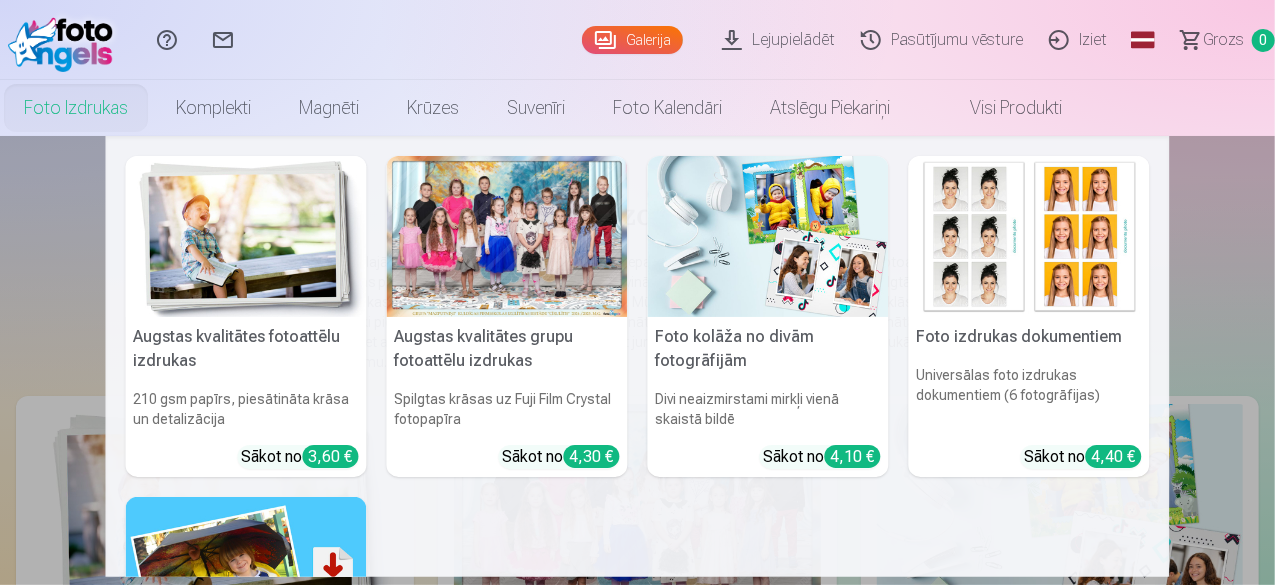 click on "Foto izdrukas" at bounding box center [76, 108] 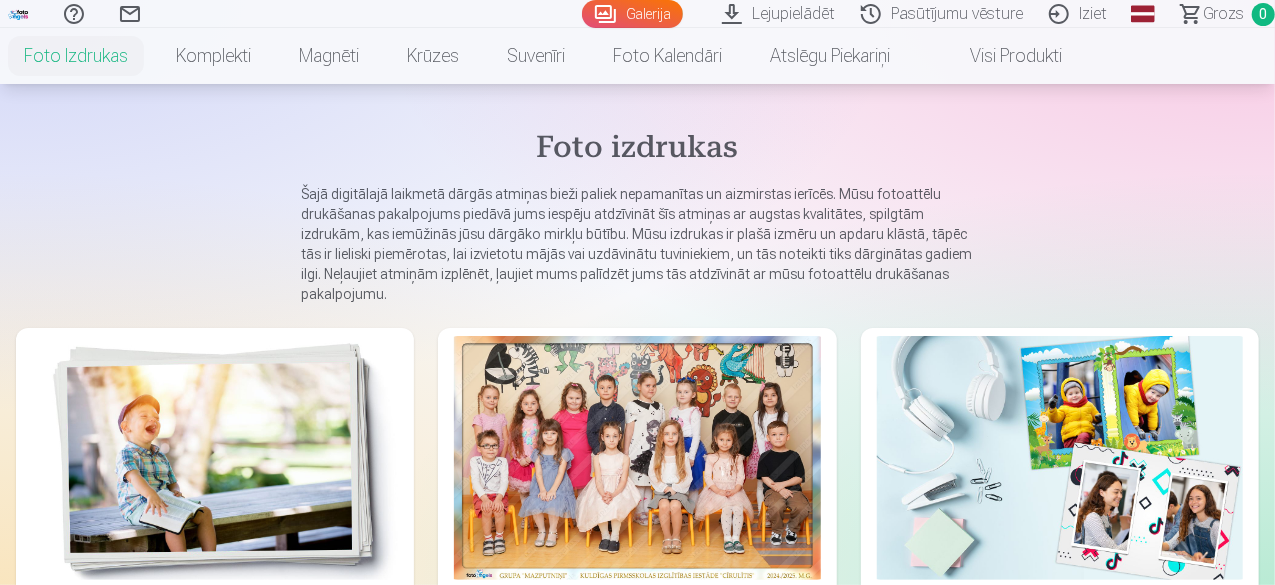 scroll, scrollTop: 0, scrollLeft: 0, axis: both 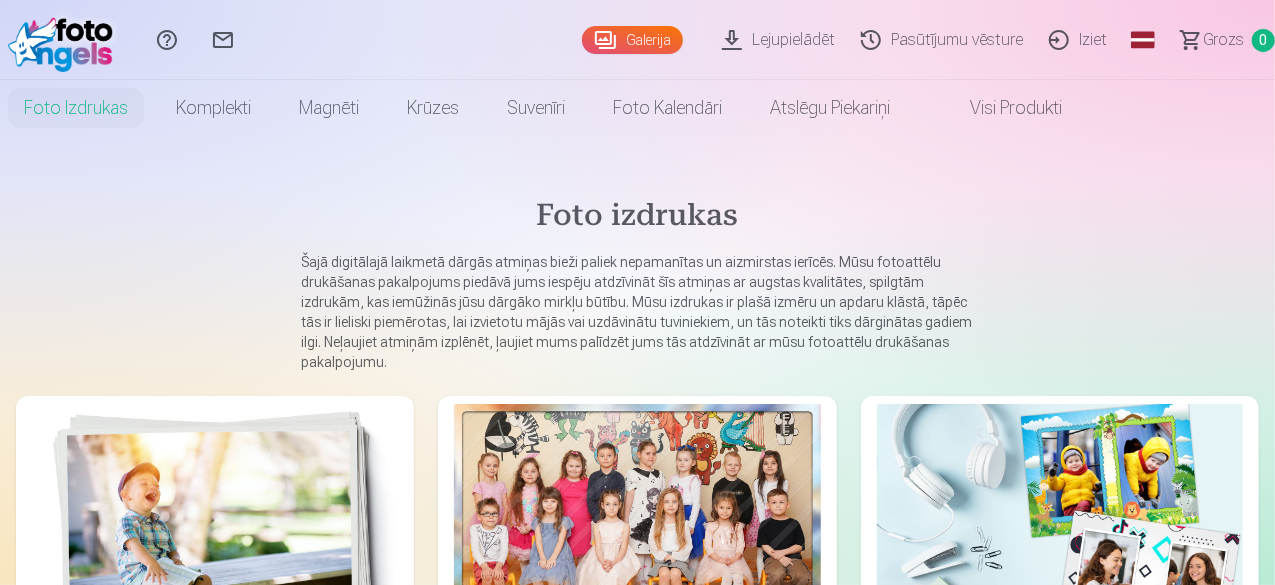 click on "Pasūtījumu vēsture" at bounding box center (945, 40) 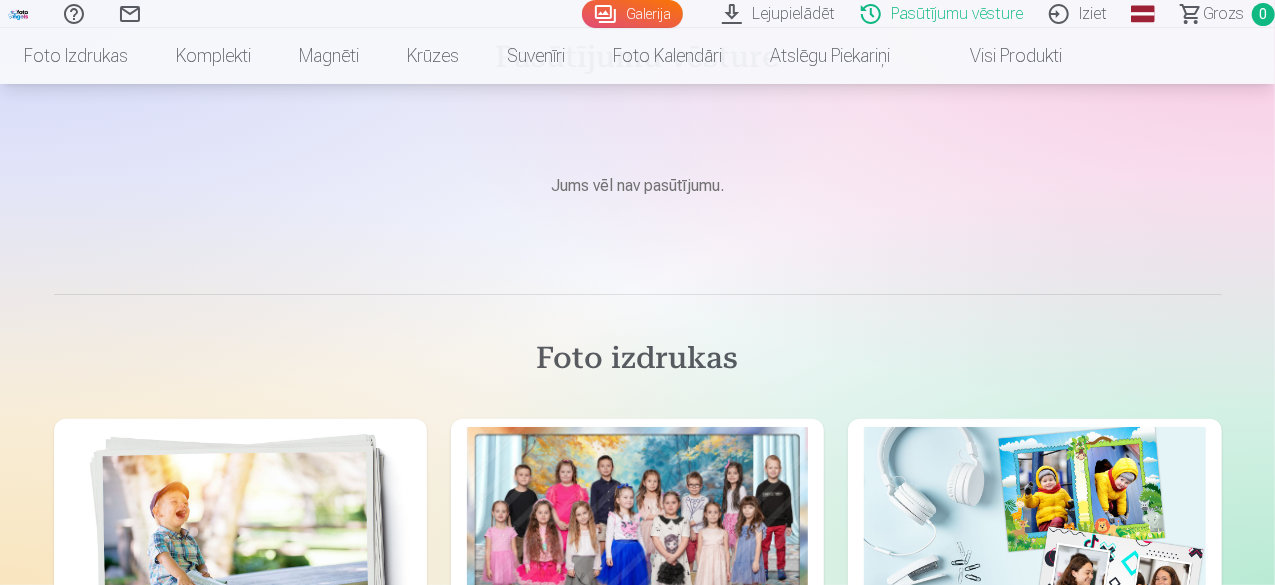 scroll, scrollTop: 0, scrollLeft: 0, axis: both 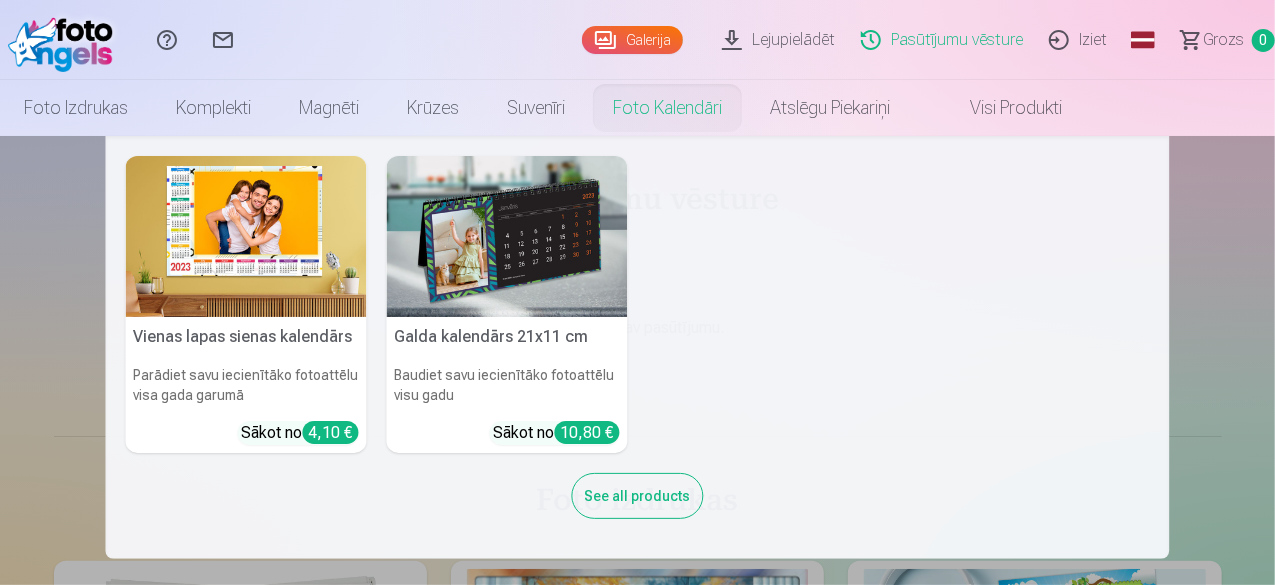 click on "Foto kalendāri" at bounding box center (667, 108) 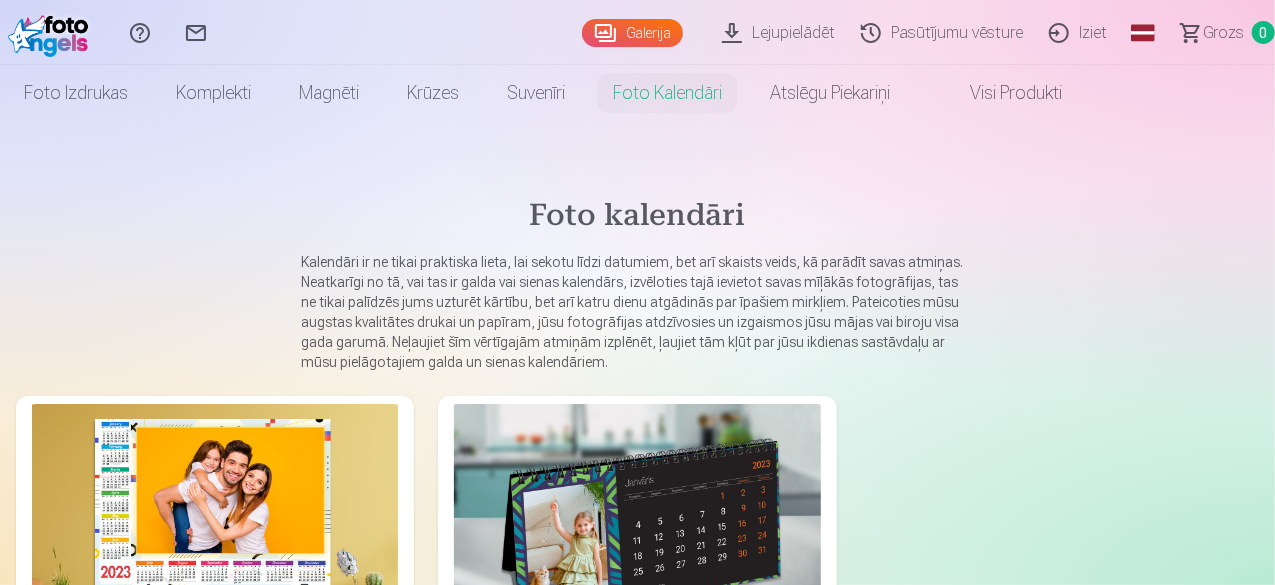 scroll, scrollTop: 200, scrollLeft: 0, axis: vertical 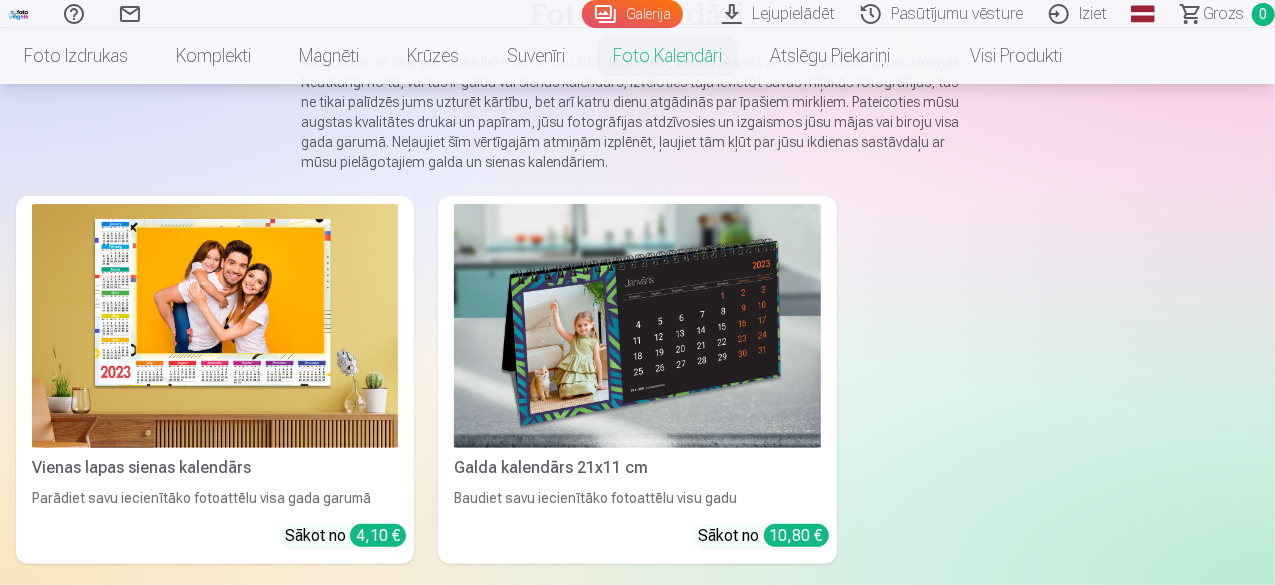 click at bounding box center (637, 326) 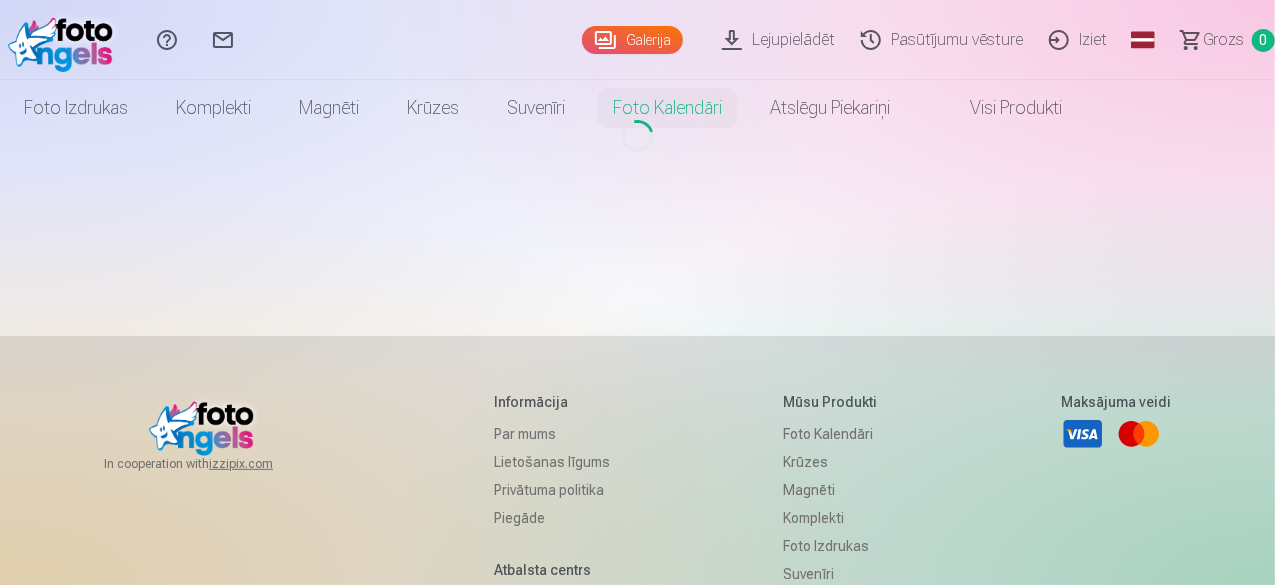 scroll, scrollTop: 0, scrollLeft: 0, axis: both 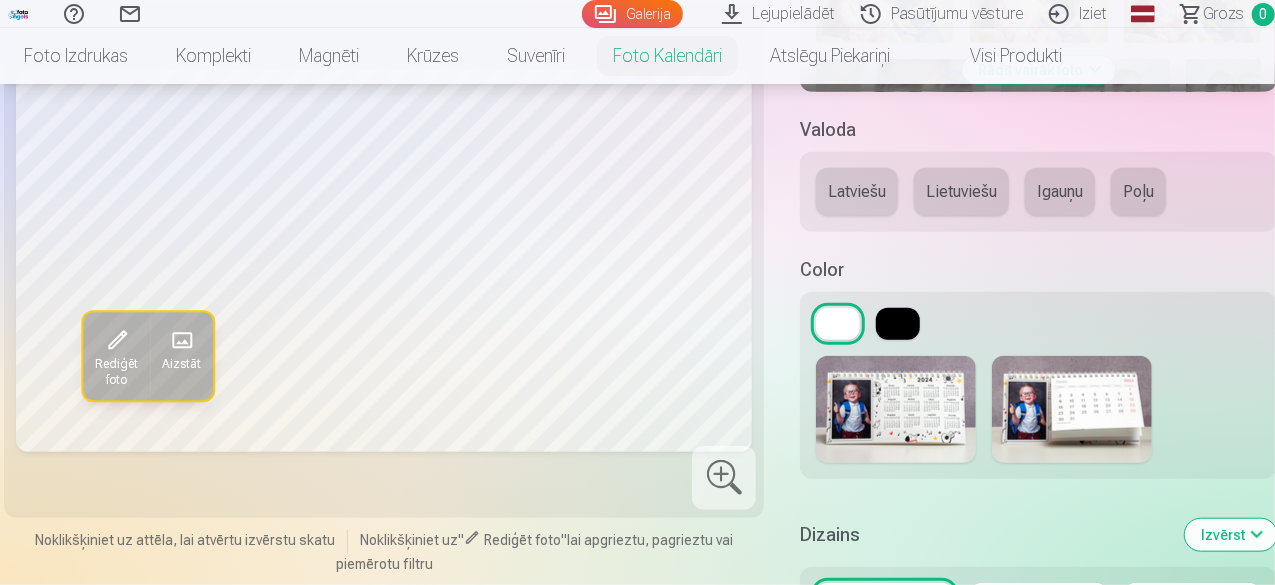 click at bounding box center [1072, 409] 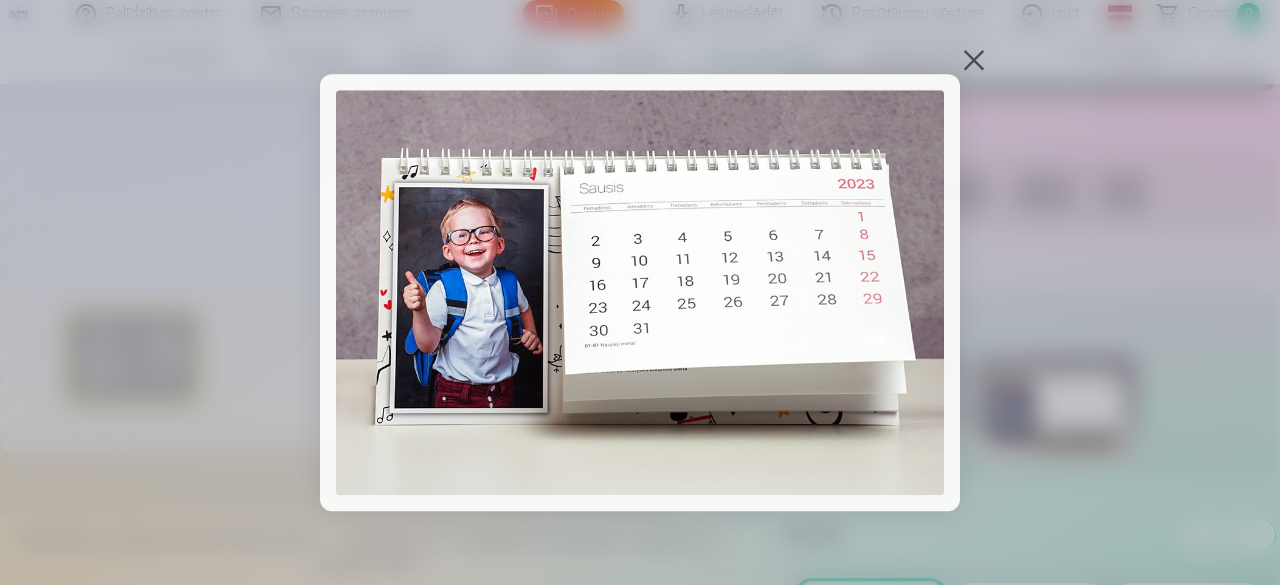 click at bounding box center (974, 60) 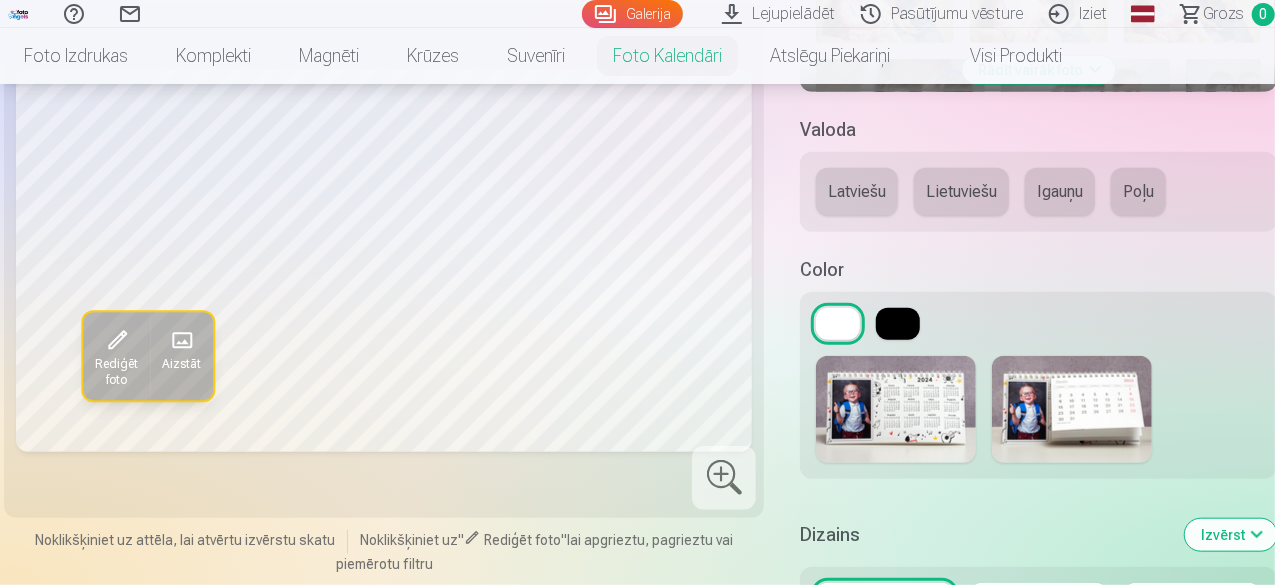 click at bounding box center (896, 409) 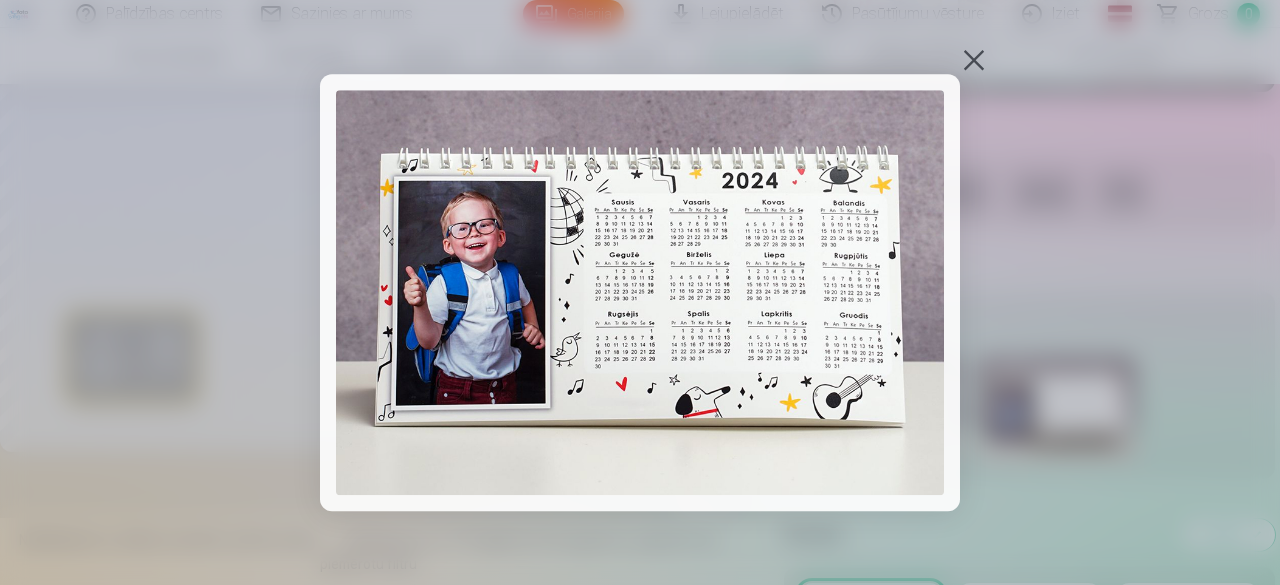 click at bounding box center (974, 60) 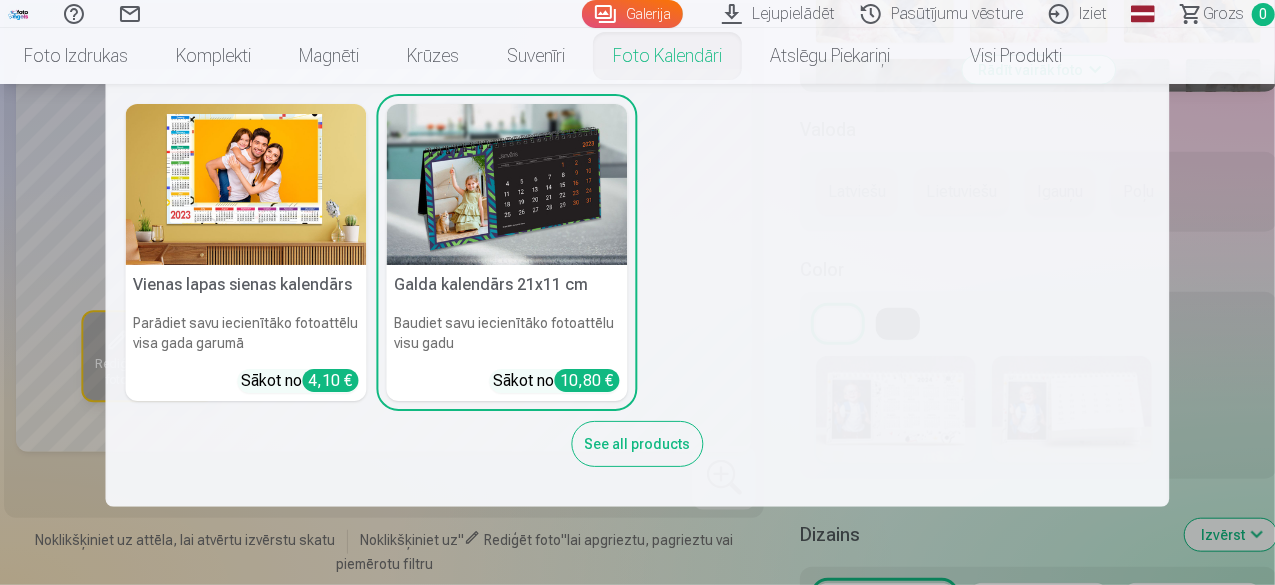 click on "Foto kalendāri" at bounding box center (667, 56) 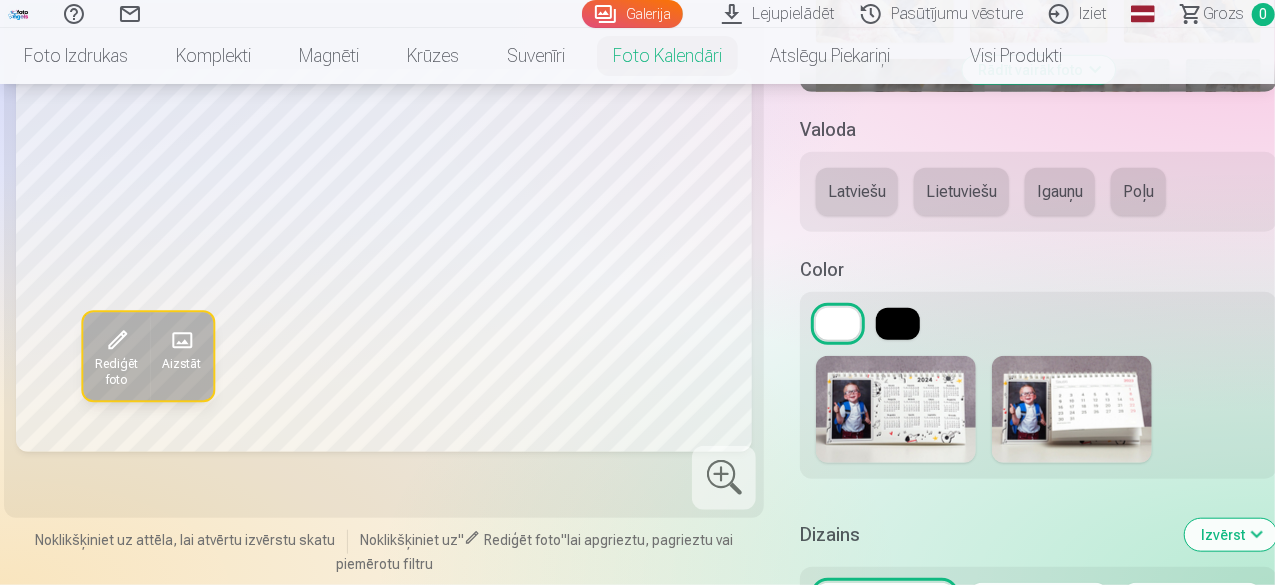 scroll, scrollTop: 0, scrollLeft: 0, axis: both 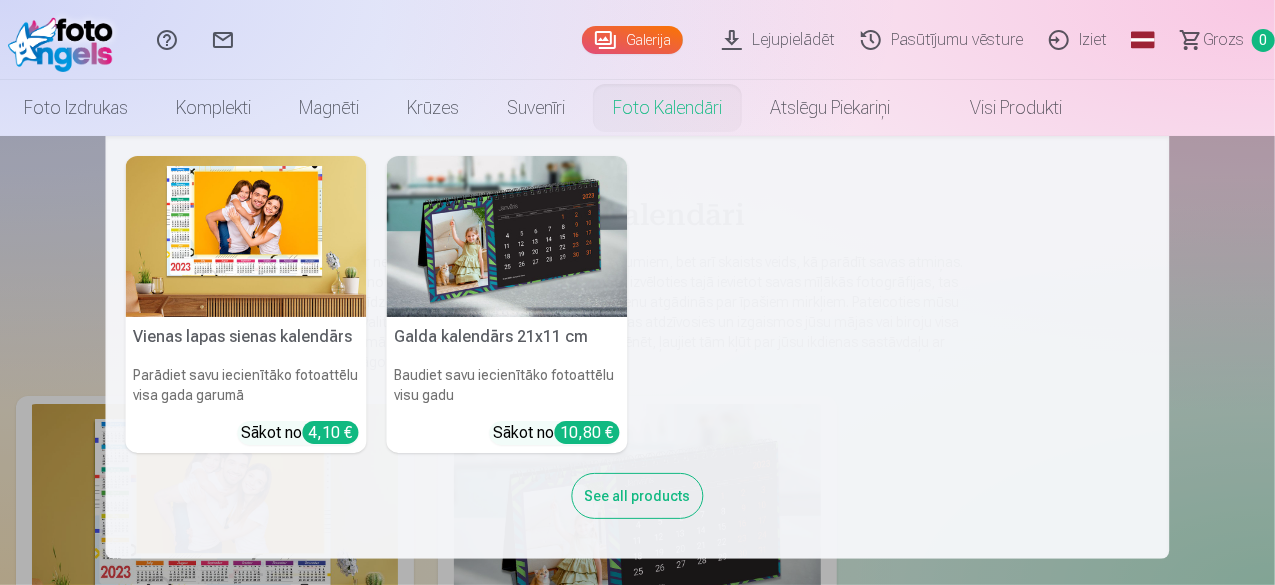 click at bounding box center (507, 236) 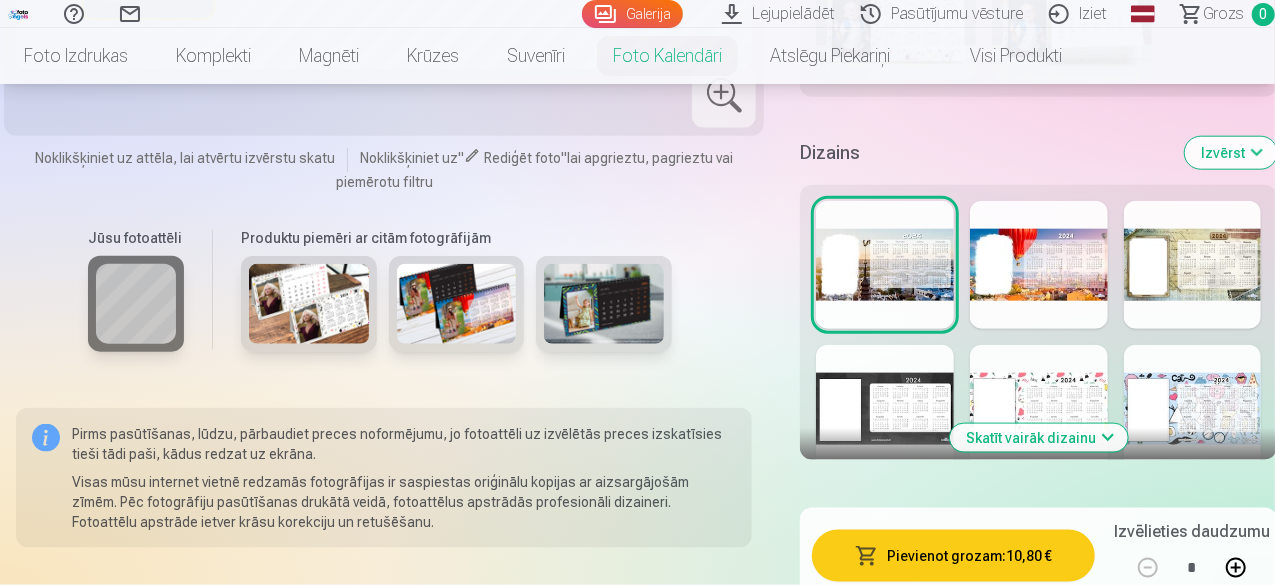 scroll, scrollTop: 1100, scrollLeft: 0, axis: vertical 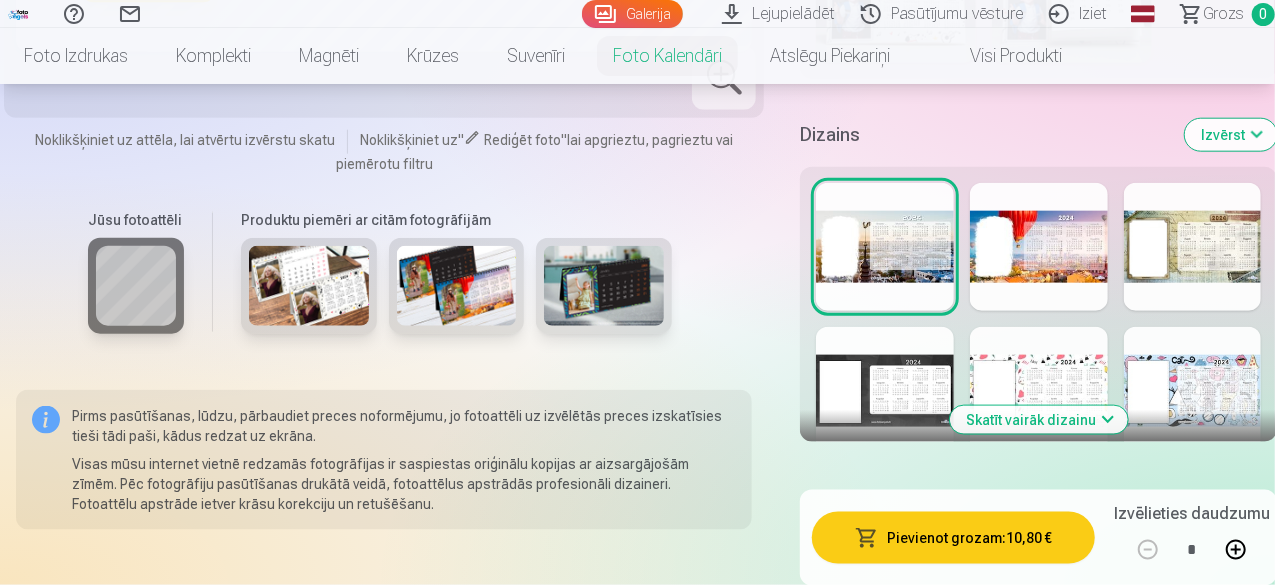 click at bounding box center (1193, 247) 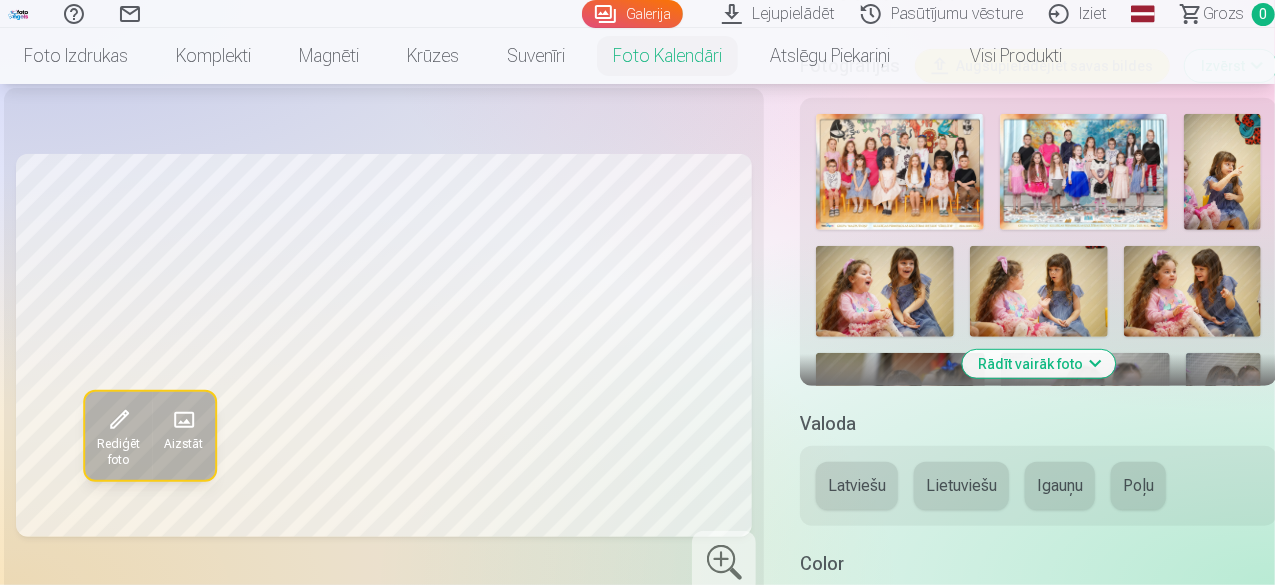 scroll, scrollTop: 400, scrollLeft: 0, axis: vertical 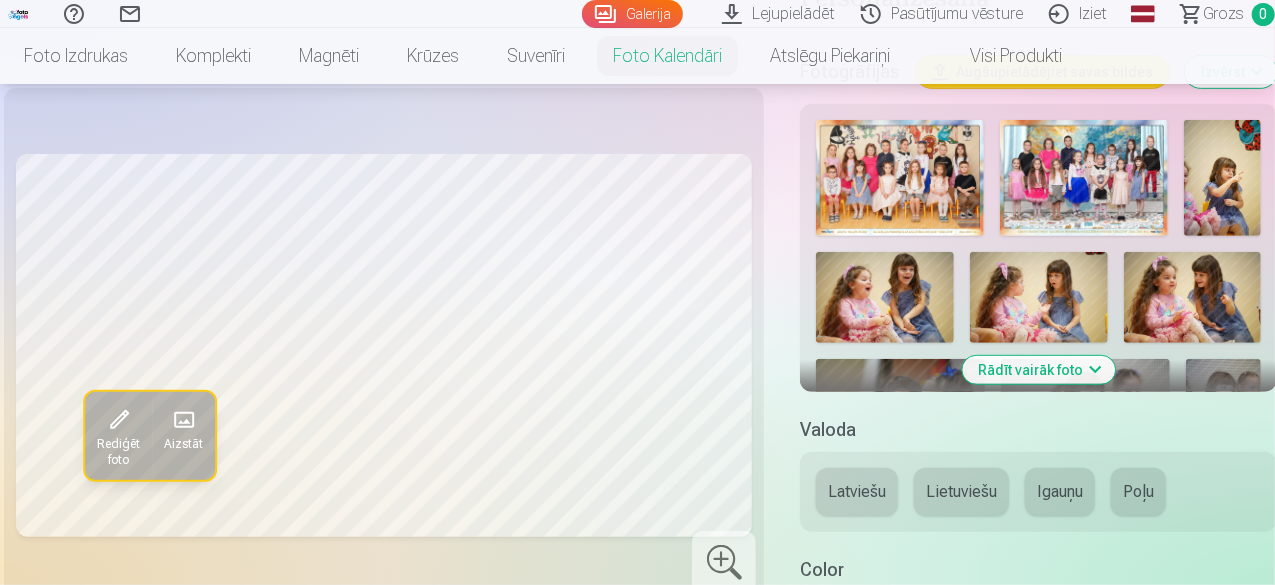 click on "Rādīt vairāk foto" at bounding box center (1038, 370) 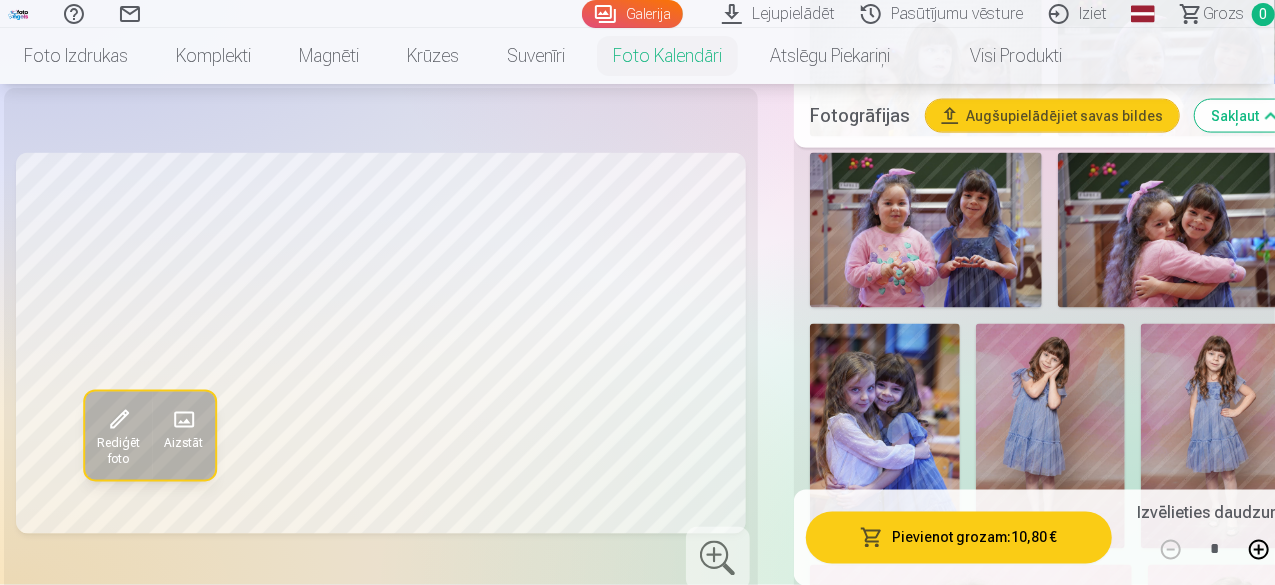 scroll, scrollTop: 1600, scrollLeft: 0, axis: vertical 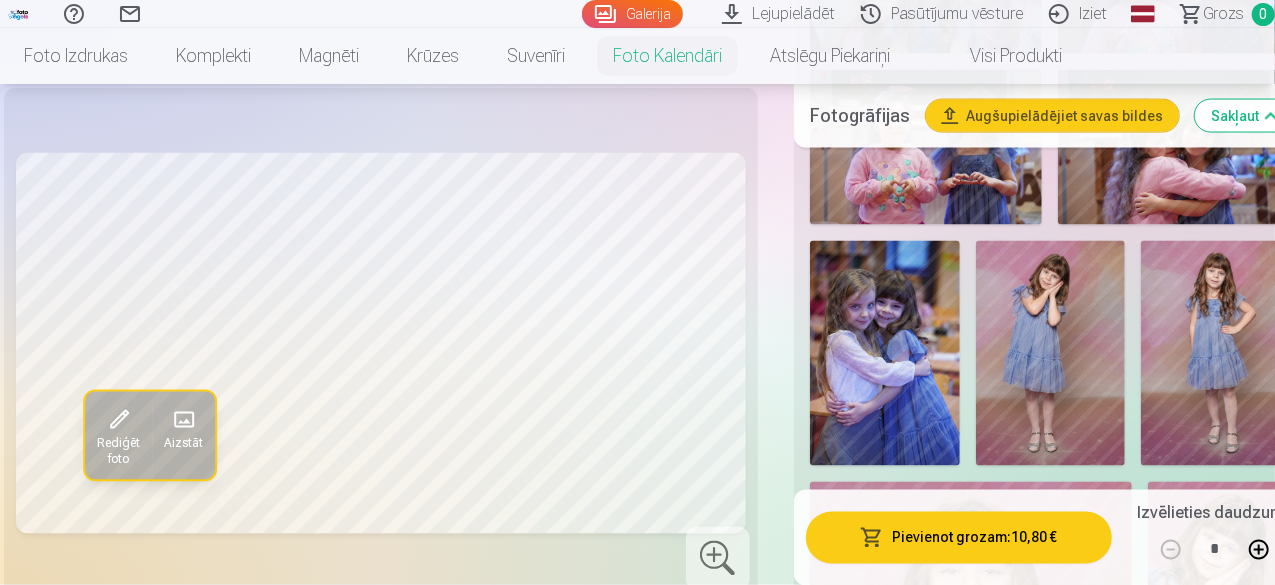 click at bounding box center (1216, 353) 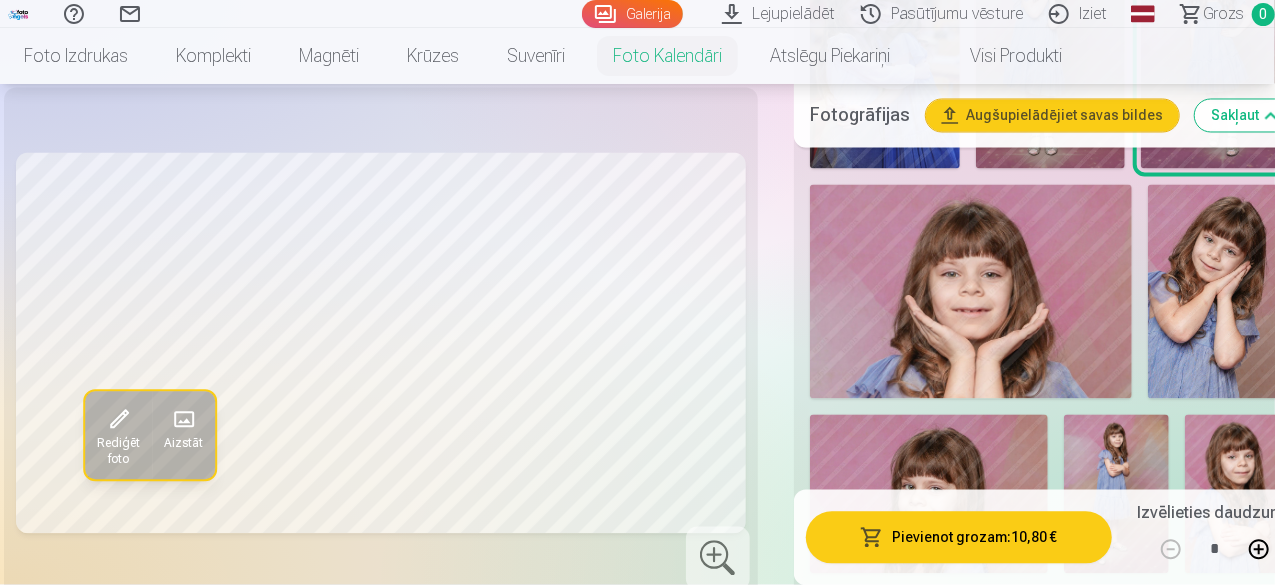 scroll, scrollTop: 1900, scrollLeft: 0, axis: vertical 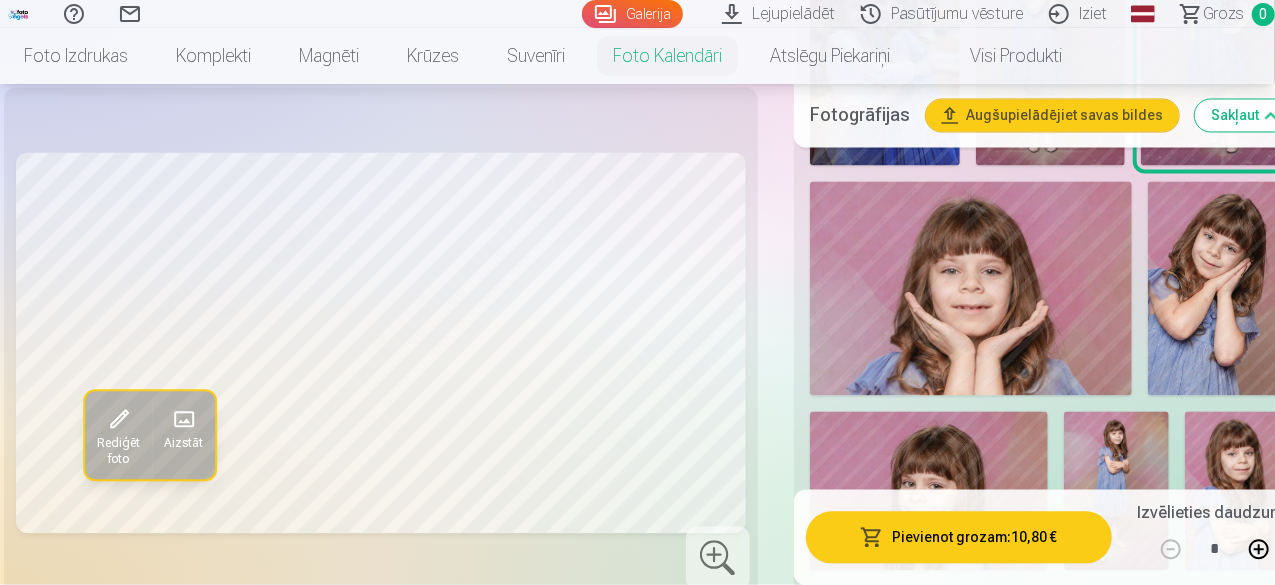 click at bounding box center [1219, 289] 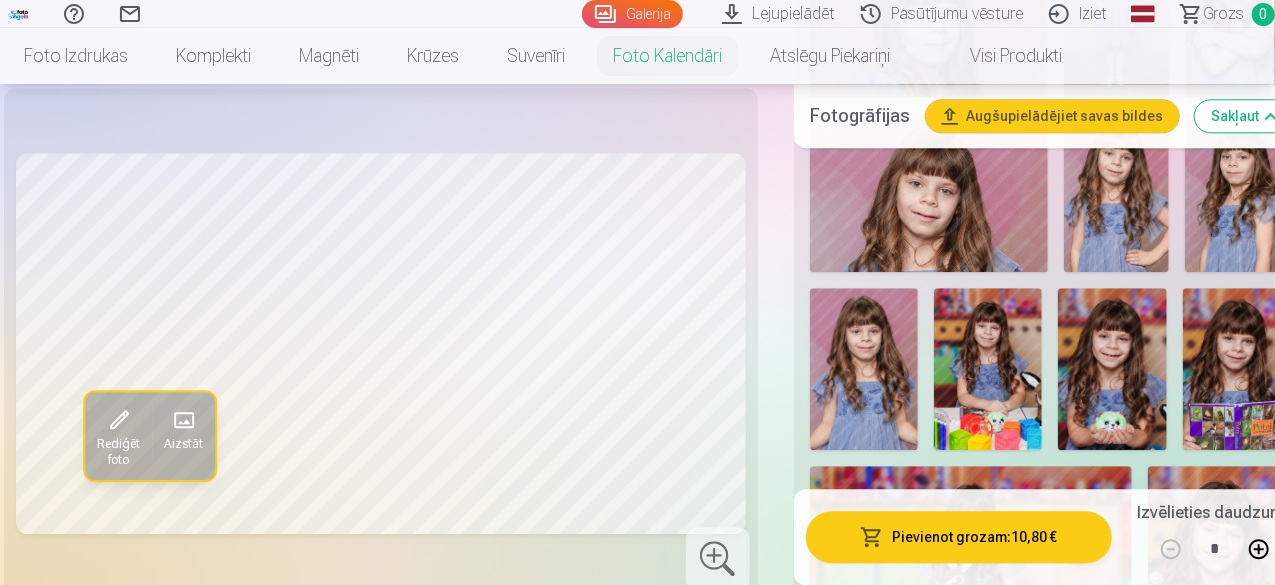 scroll, scrollTop: 2600, scrollLeft: 0, axis: vertical 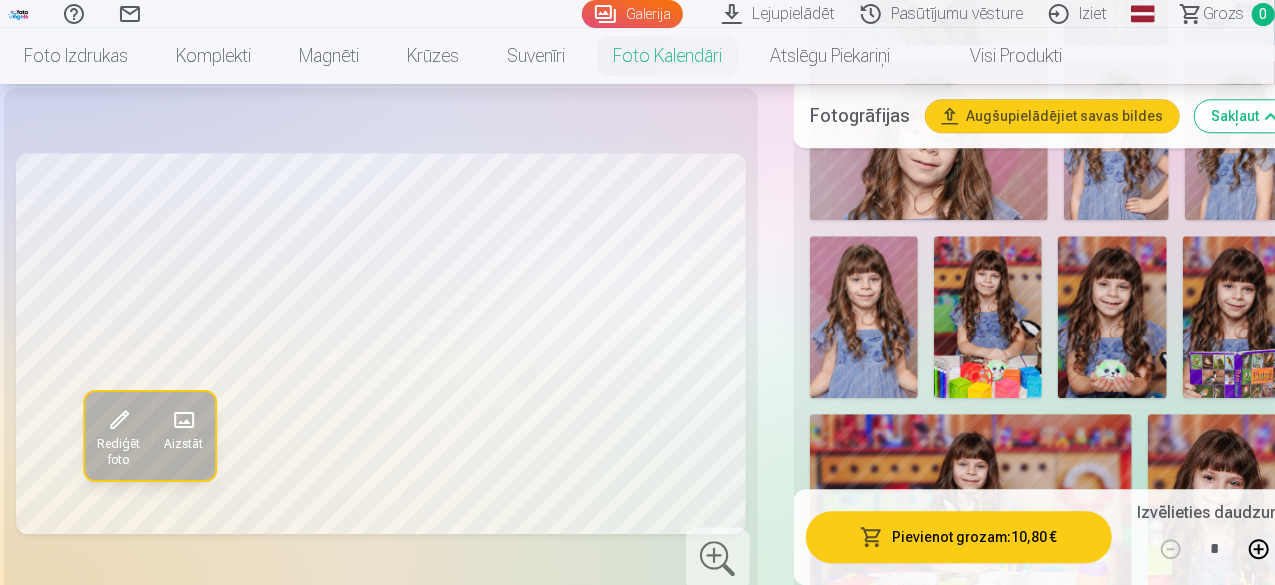 click at bounding box center (988, 317) 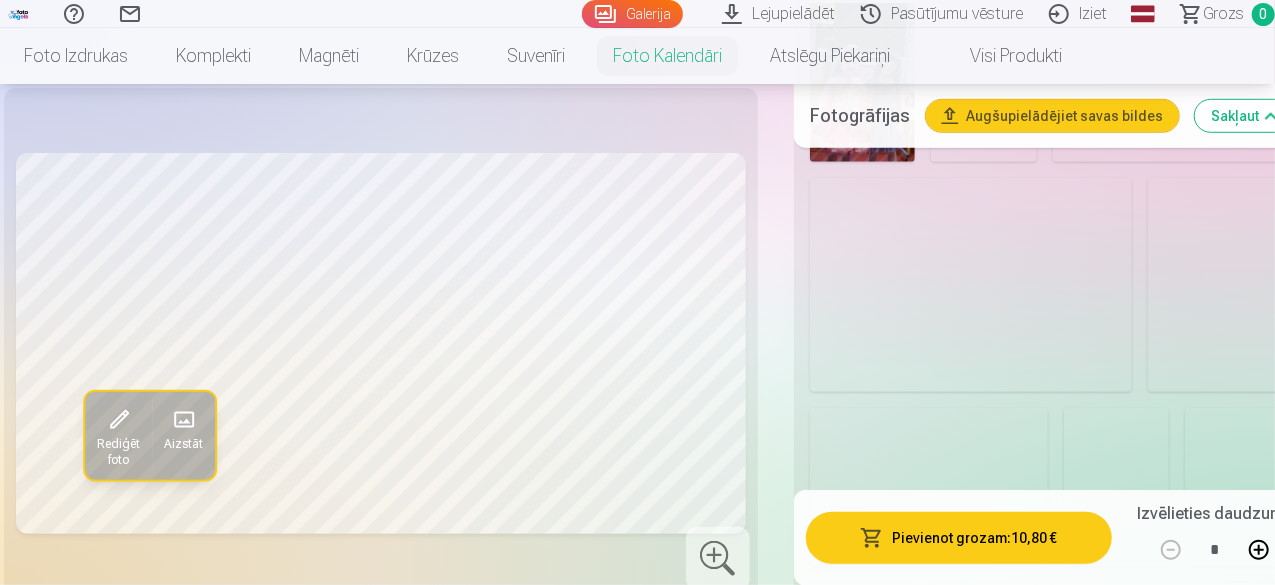 scroll, scrollTop: 4500, scrollLeft: 0, axis: vertical 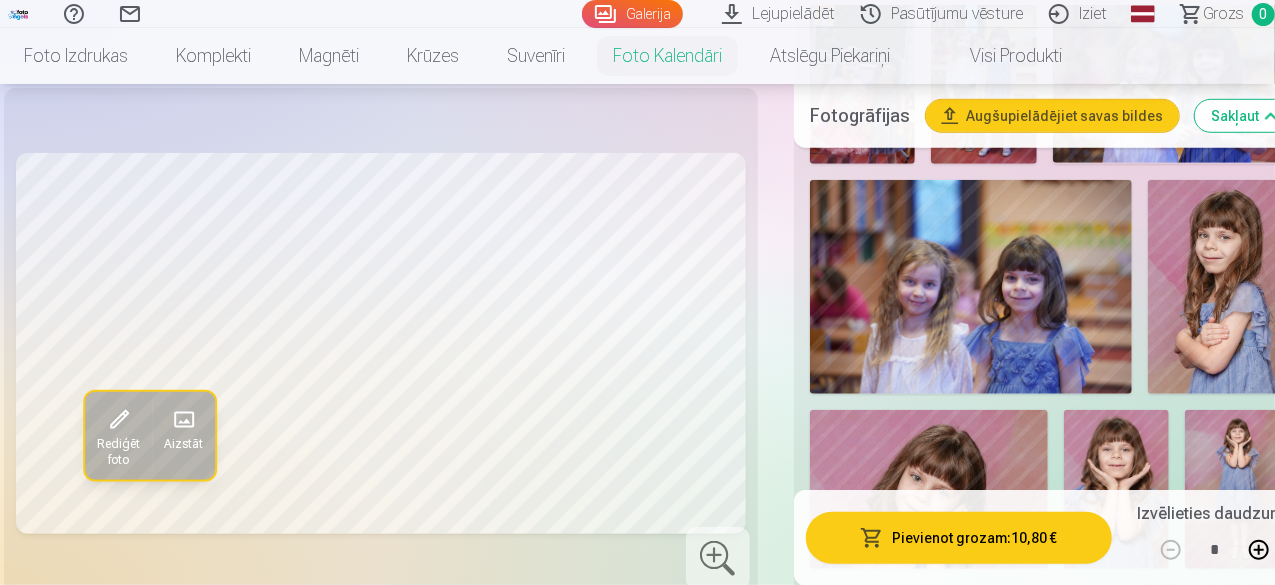 click at bounding box center [929, 489] 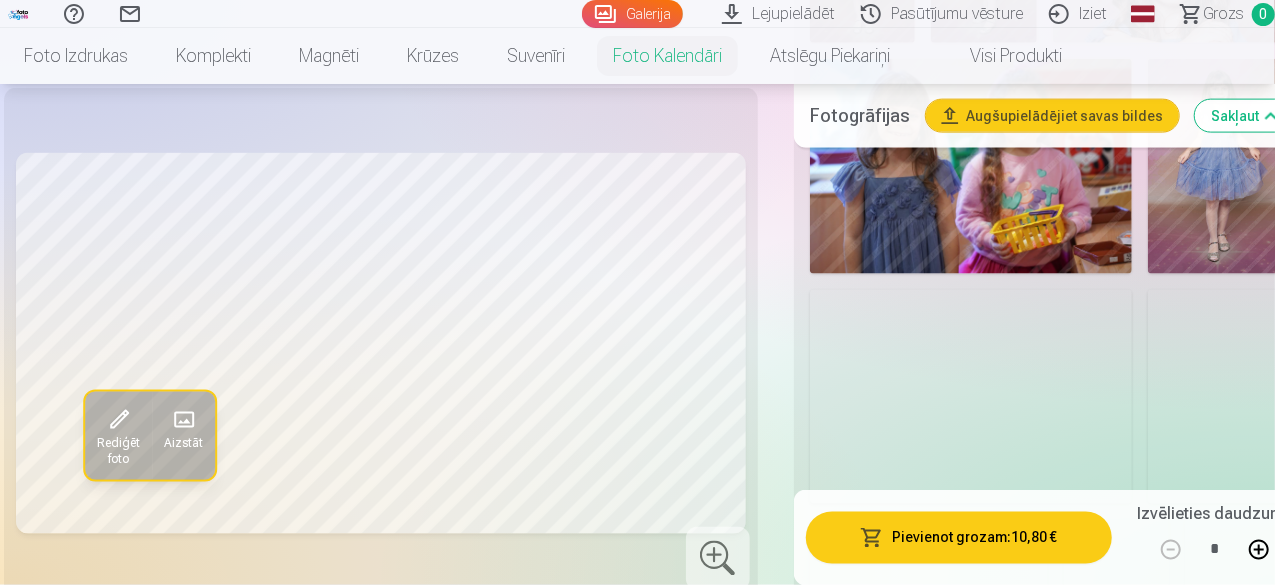 scroll, scrollTop: 4800, scrollLeft: 0, axis: vertical 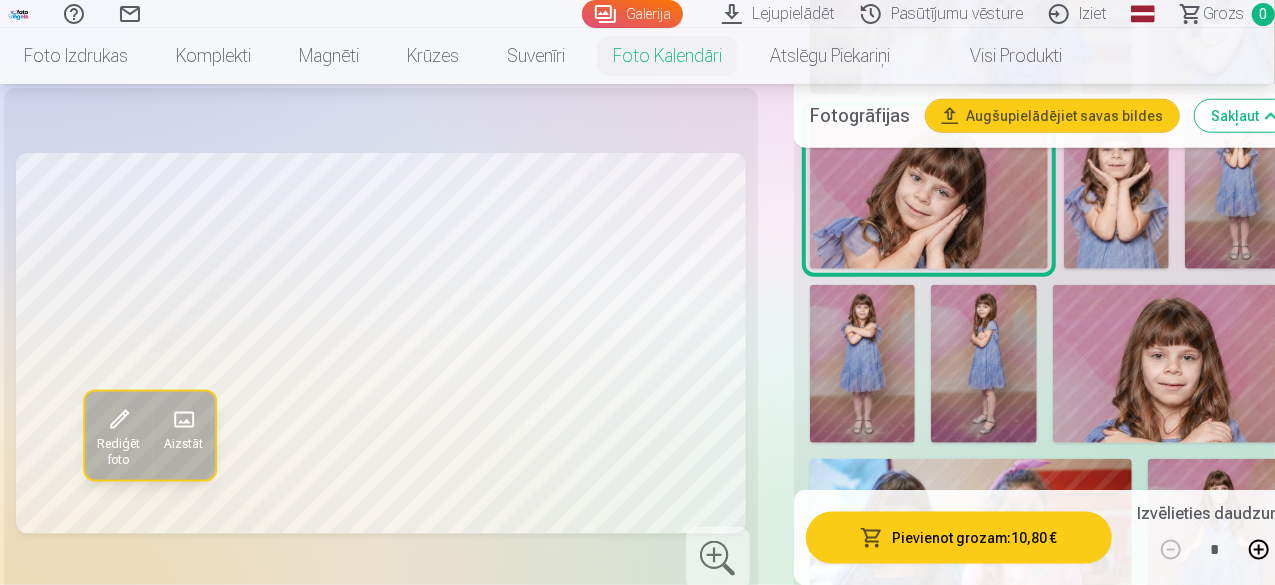 click at bounding box center (1219, 566) 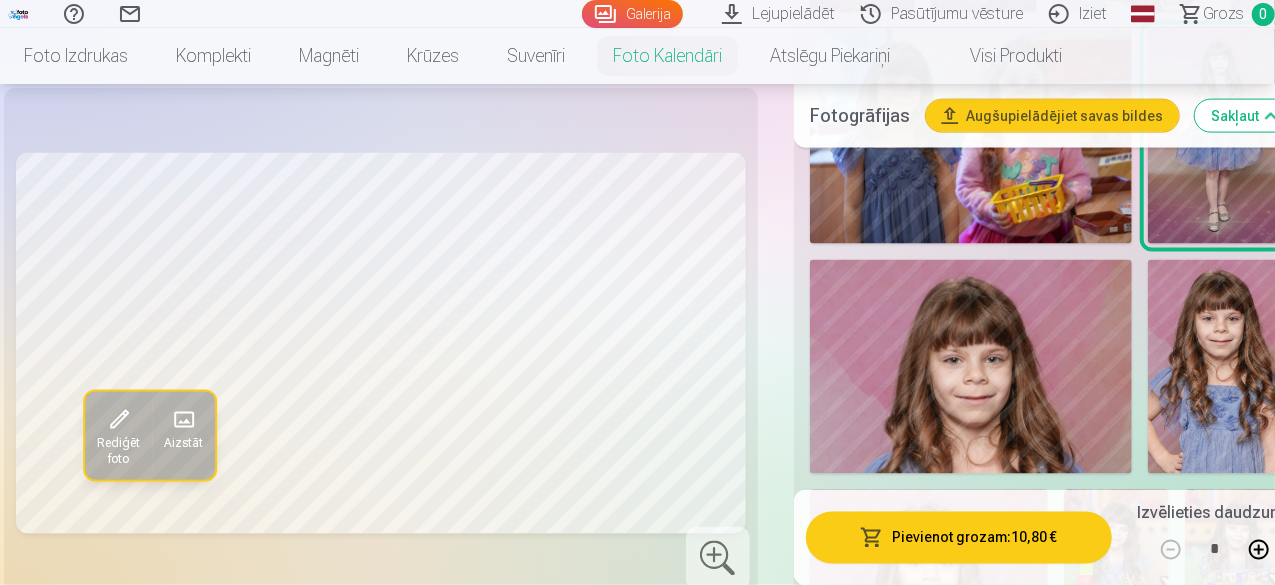 scroll, scrollTop: 5200, scrollLeft: 0, axis: vertical 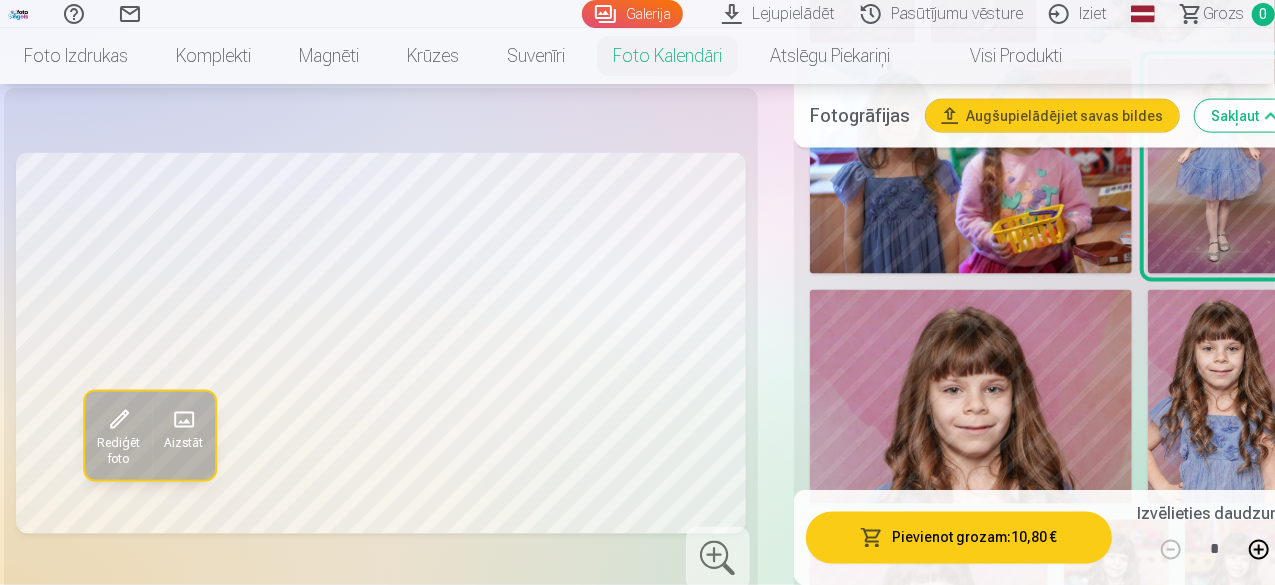 click at bounding box center [1219, 397] 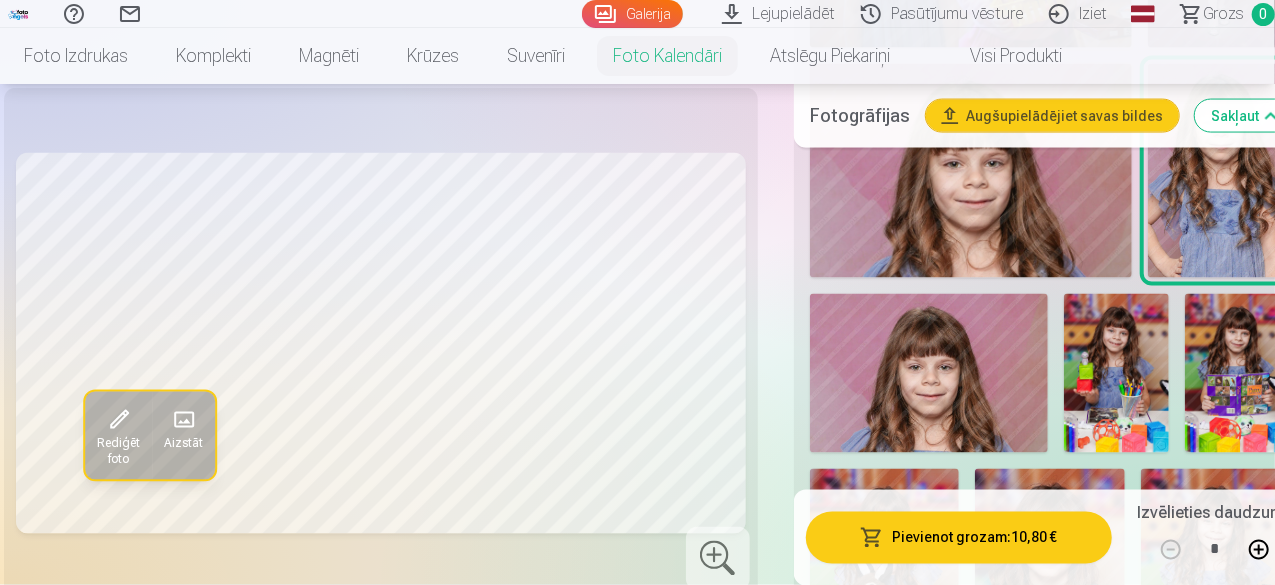 scroll, scrollTop: 5500, scrollLeft: 0, axis: vertical 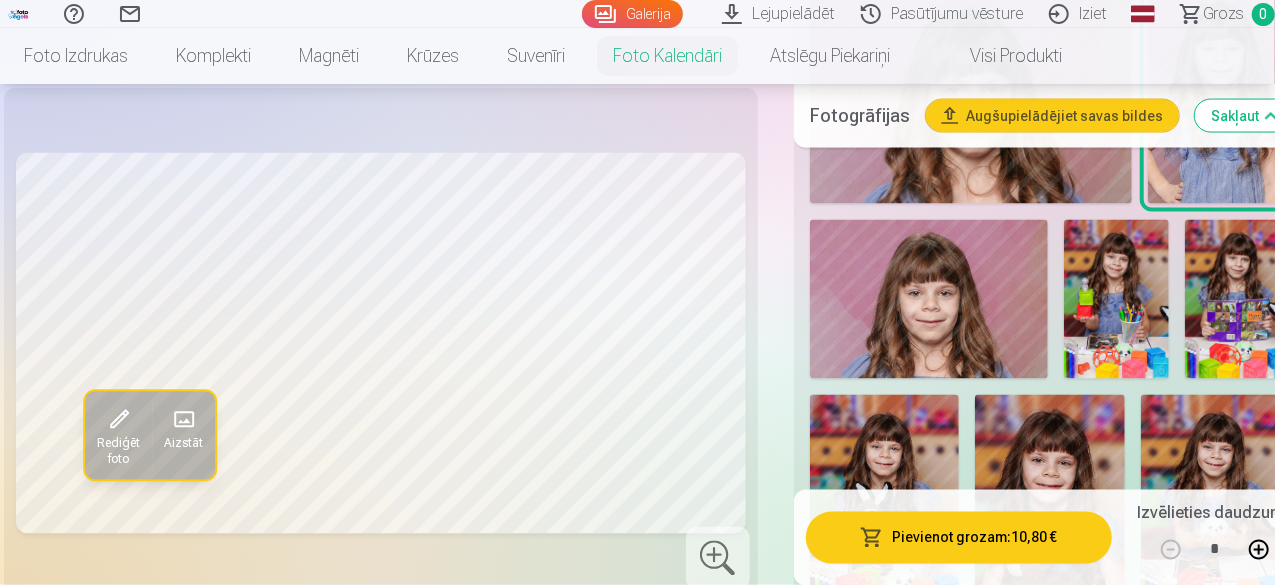 click at bounding box center [1050, 507] 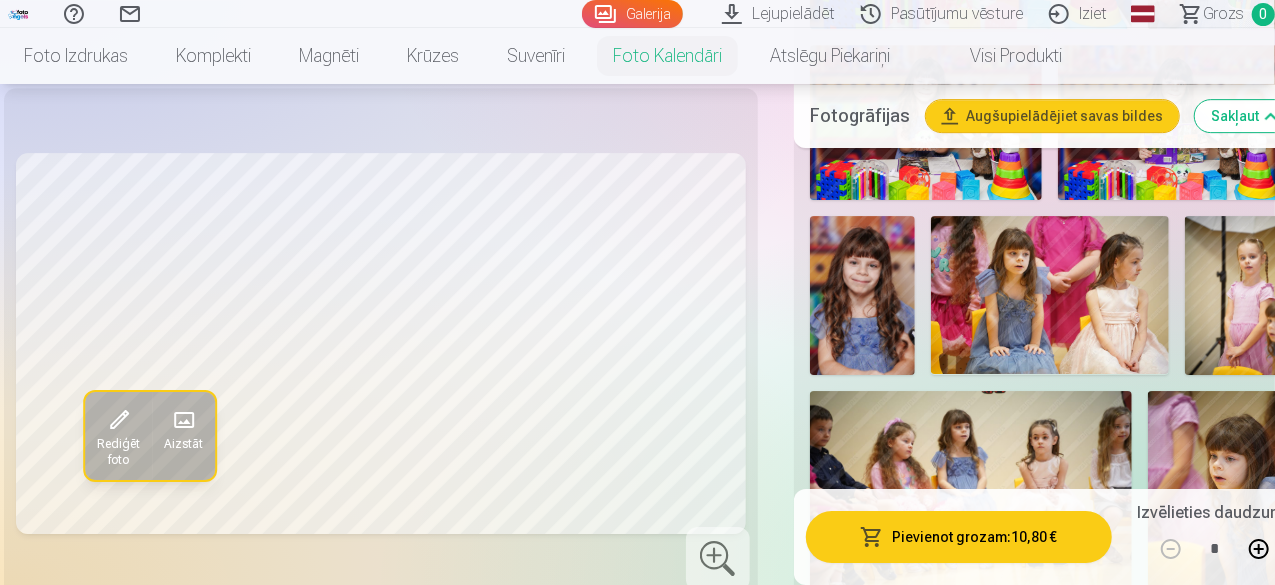 scroll, scrollTop: 3100, scrollLeft: 0, axis: vertical 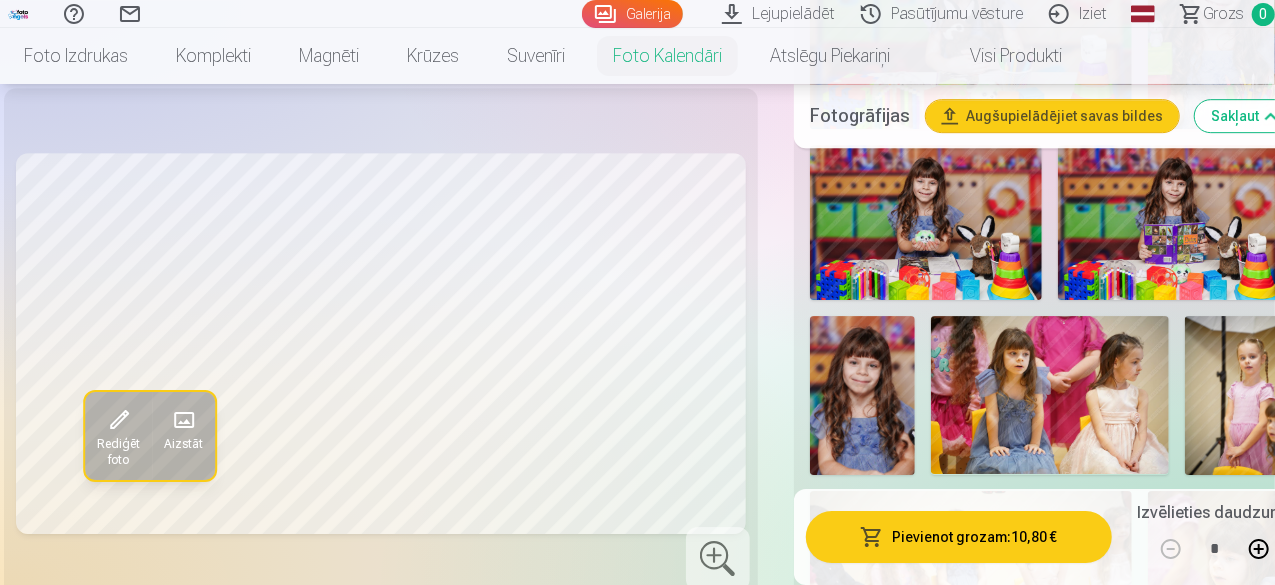 click at bounding box center [863, 395] 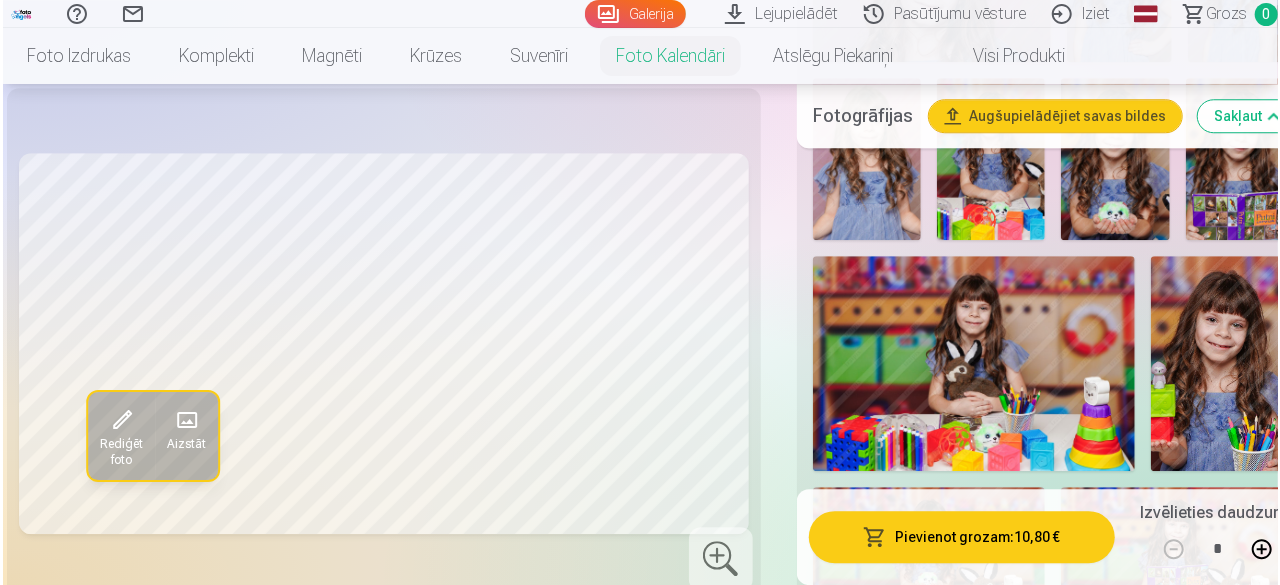 scroll, scrollTop: 2700, scrollLeft: 0, axis: vertical 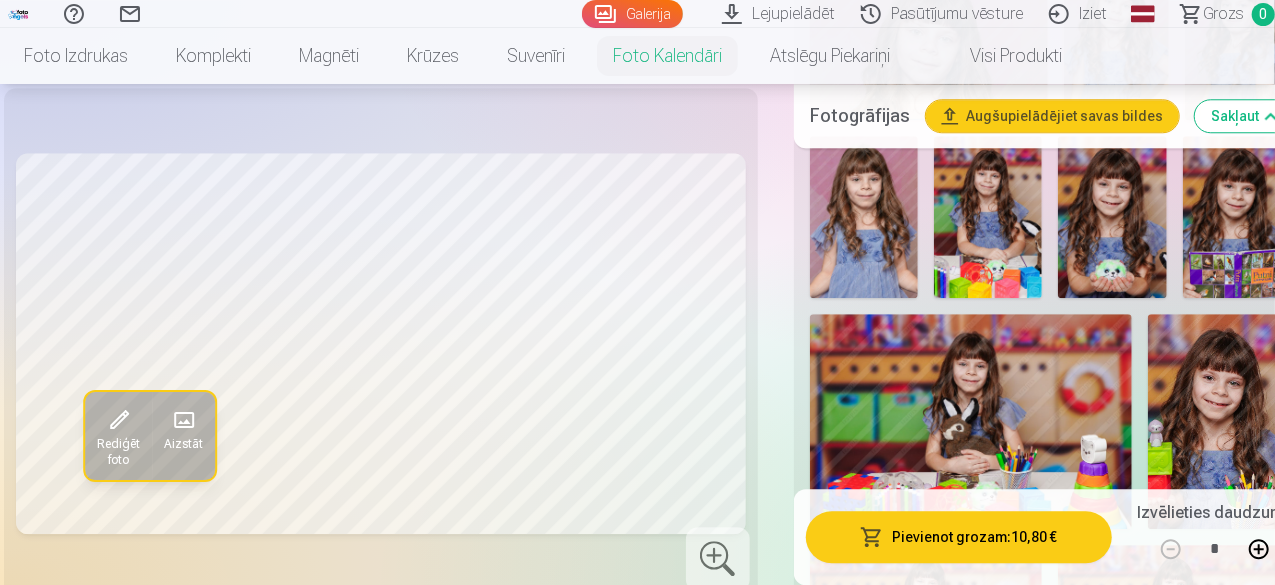 click at bounding box center (1219, 421) 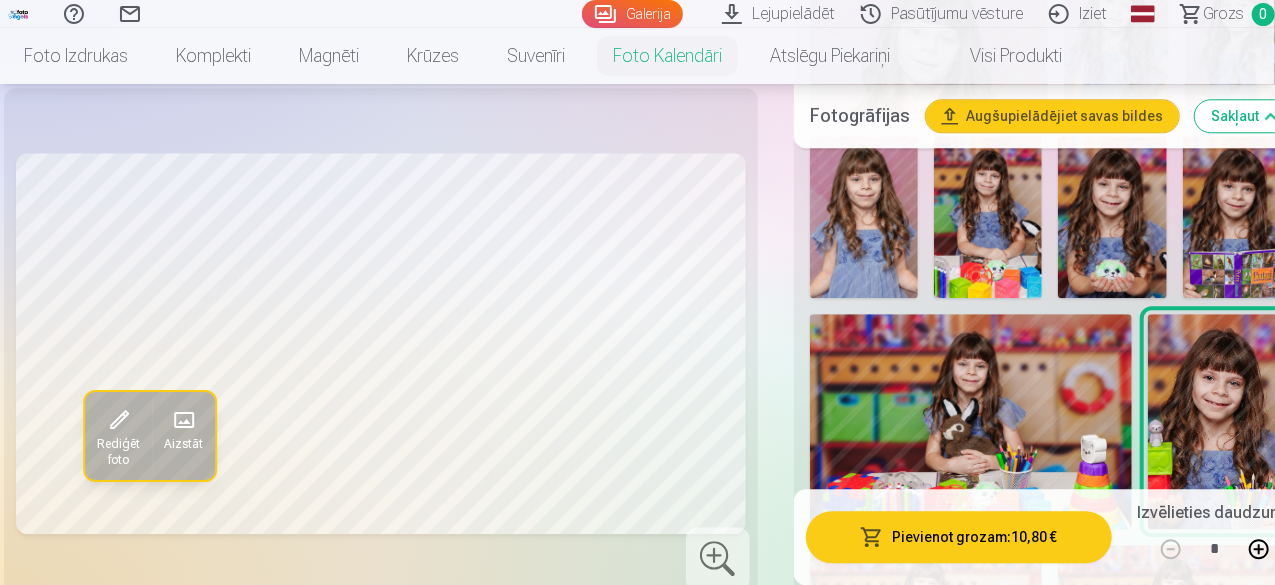 click at bounding box center (118, 420) 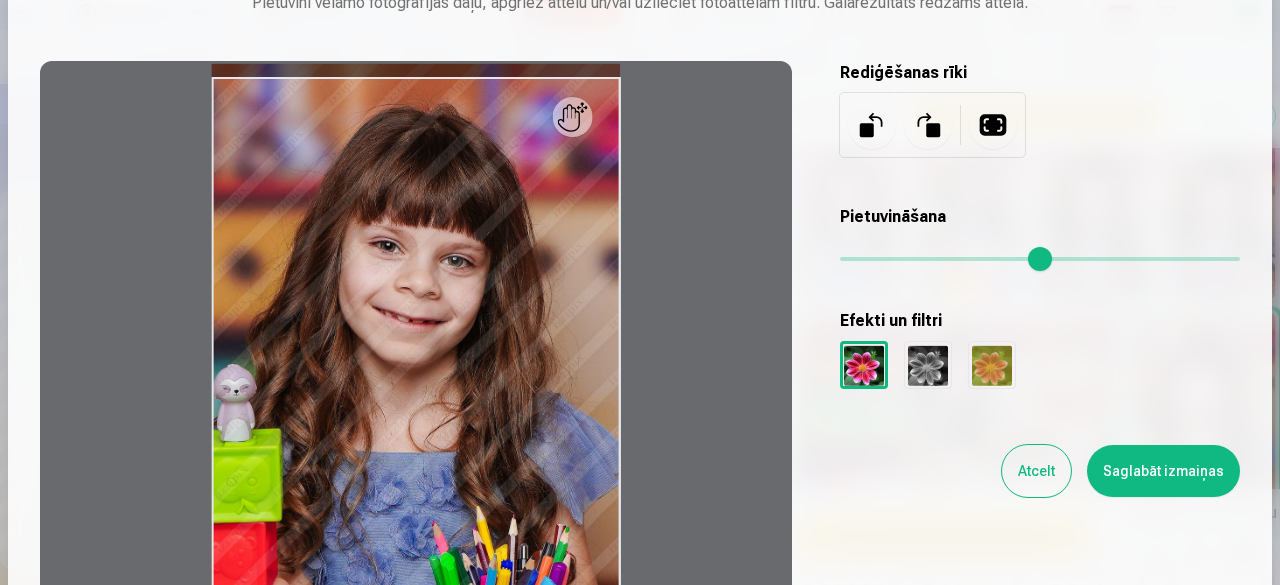 scroll, scrollTop: 100, scrollLeft: 0, axis: vertical 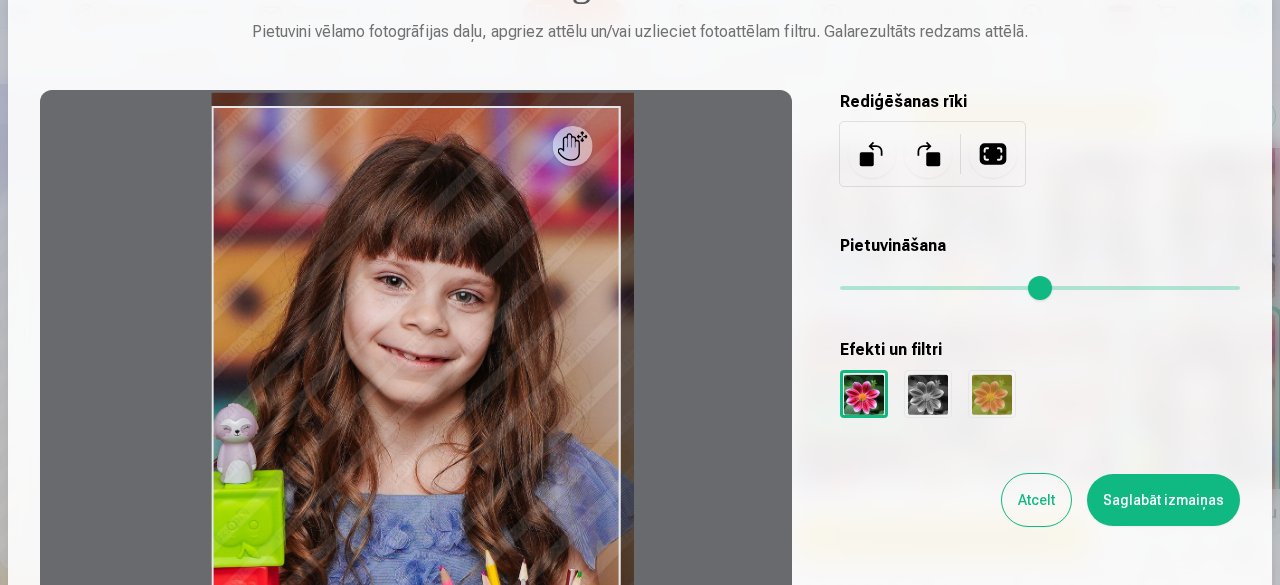 type on "*" 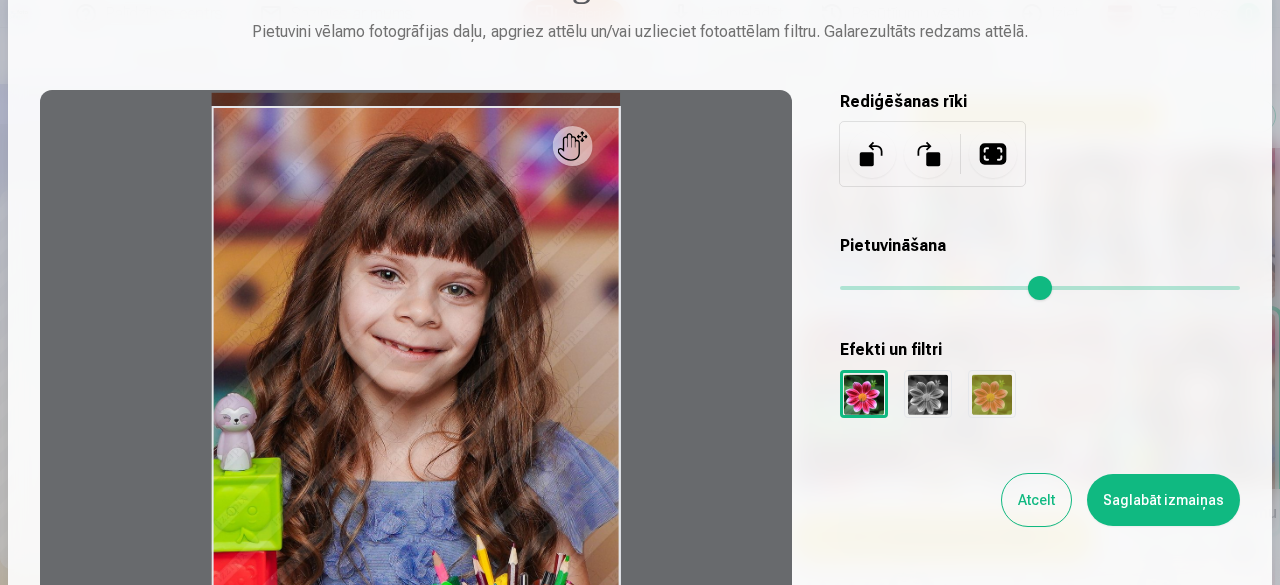 drag, startPoint x: 848, startPoint y: 286, endPoint x: 836, endPoint y: 280, distance: 13.416408 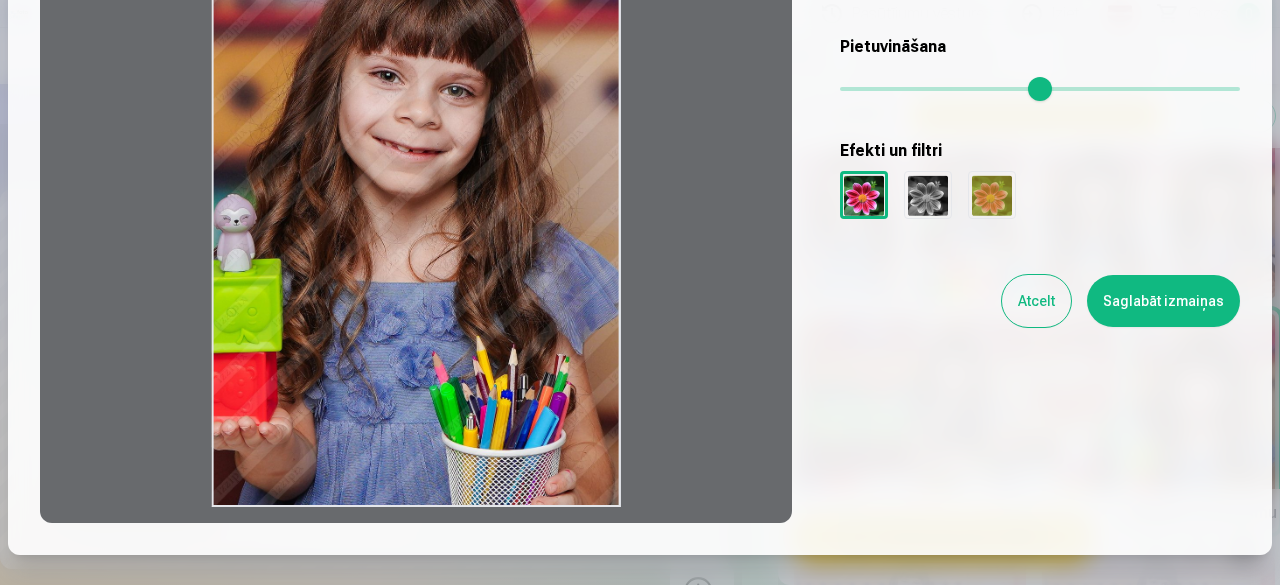 scroll, scrollTop: 300, scrollLeft: 0, axis: vertical 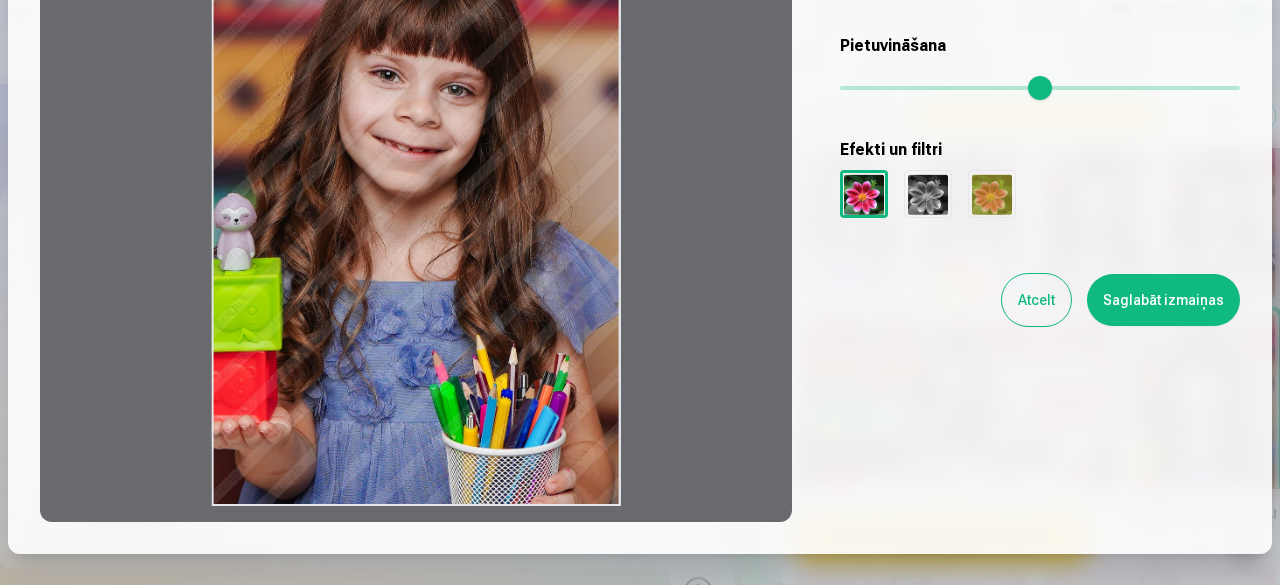 drag, startPoint x: 617, startPoint y: 506, endPoint x: 586, endPoint y: 438, distance: 74.73286 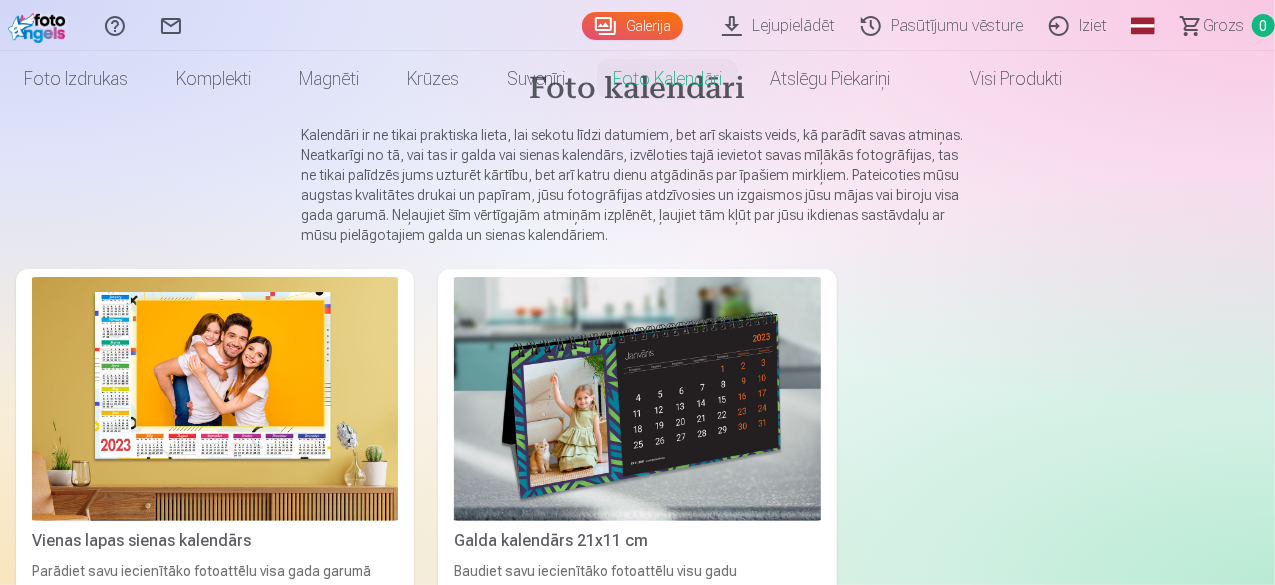 scroll, scrollTop: 0, scrollLeft: 0, axis: both 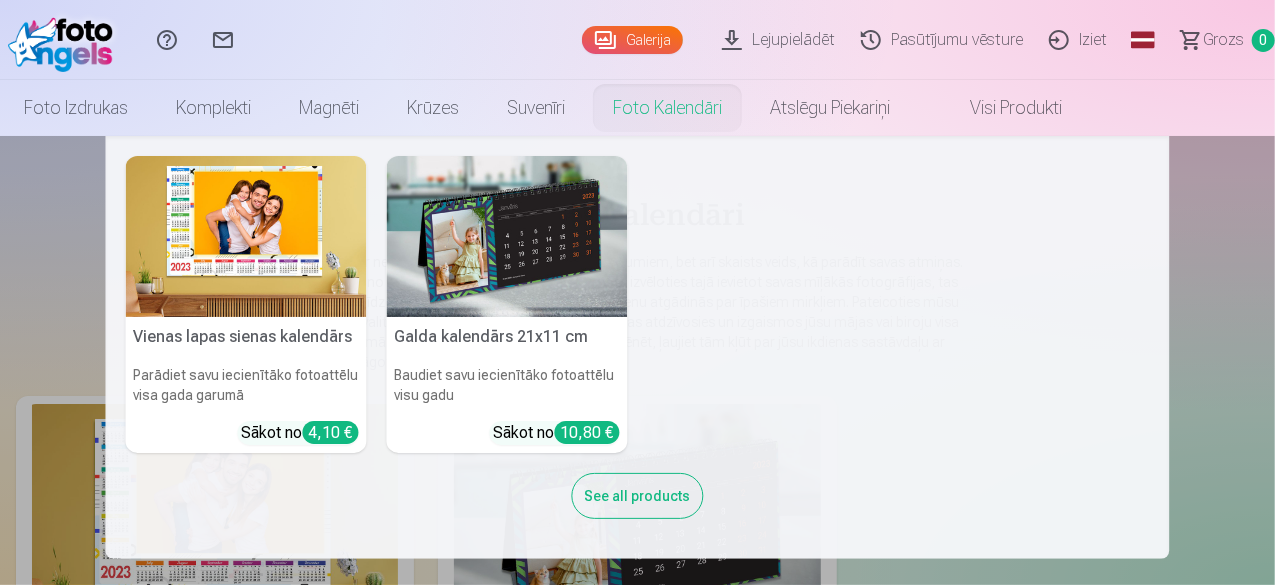 click on "Foto kalendāri" at bounding box center [667, 108] 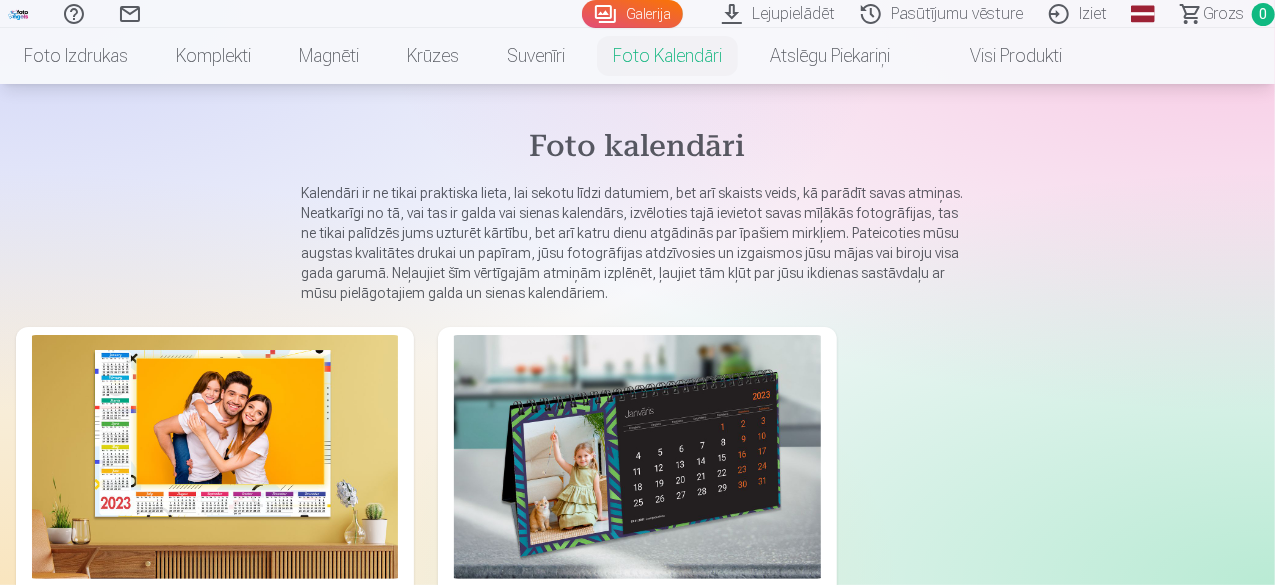 scroll, scrollTop: 100, scrollLeft: 0, axis: vertical 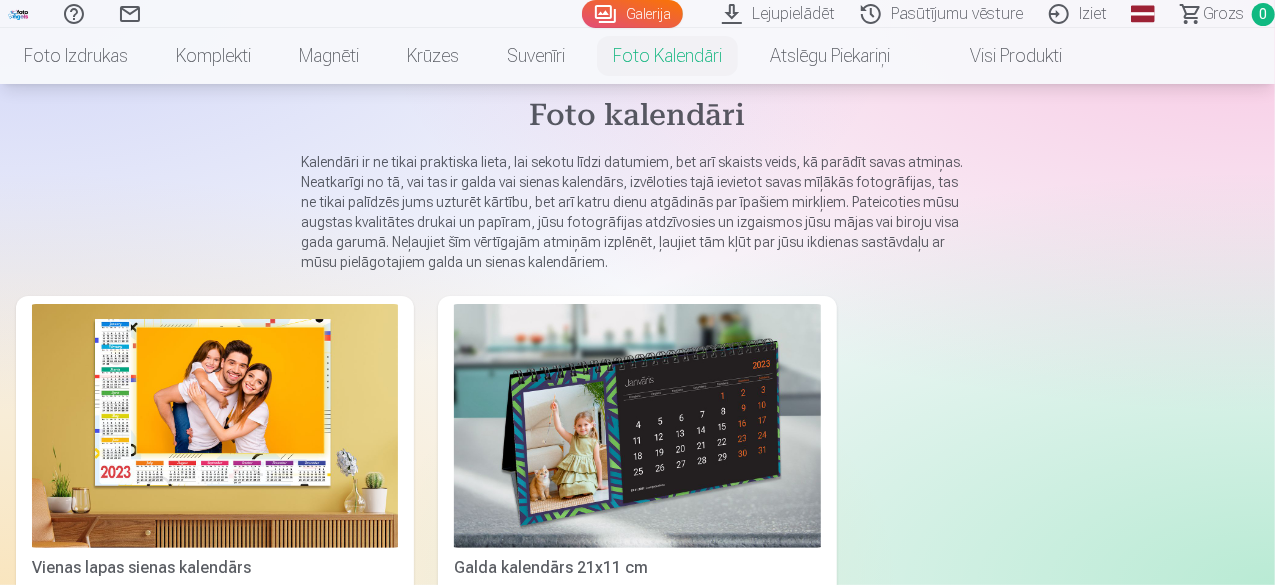 click at bounding box center [637, 426] 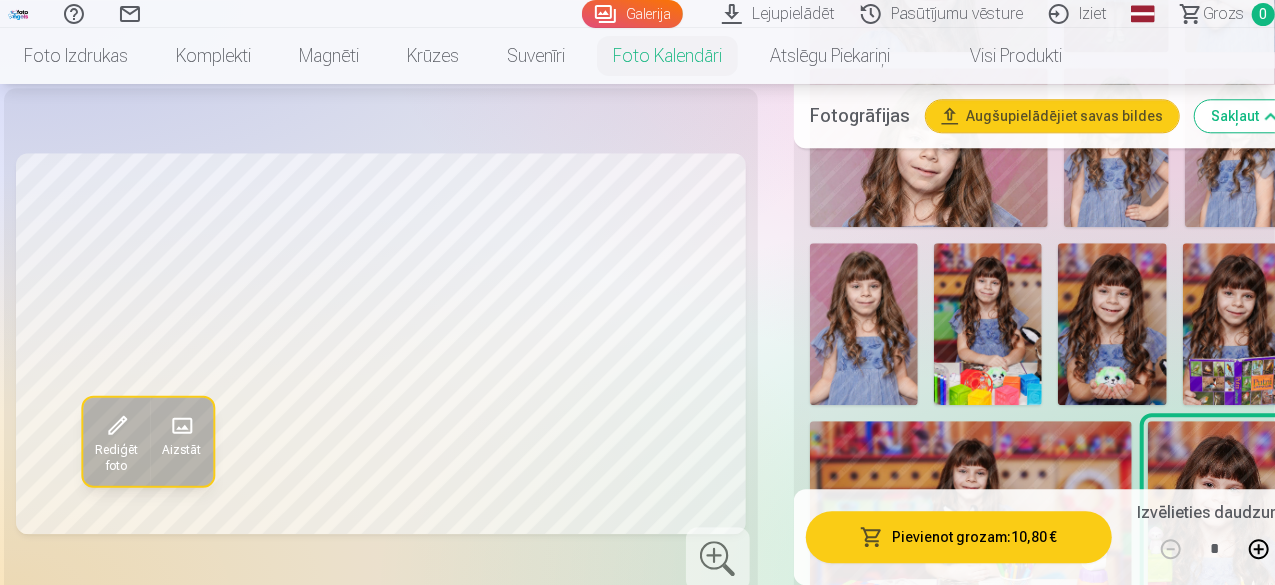 scroll, scrollTop: 2900, scrollLeft: 0, axis: vertical 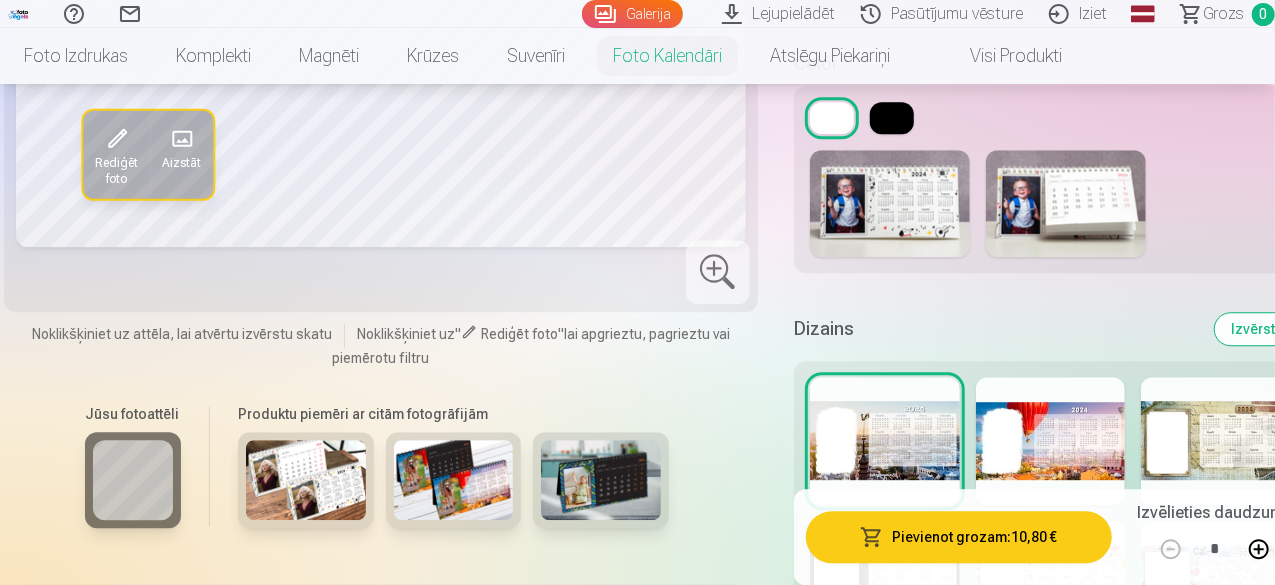 click at bounding box center [885, 585] 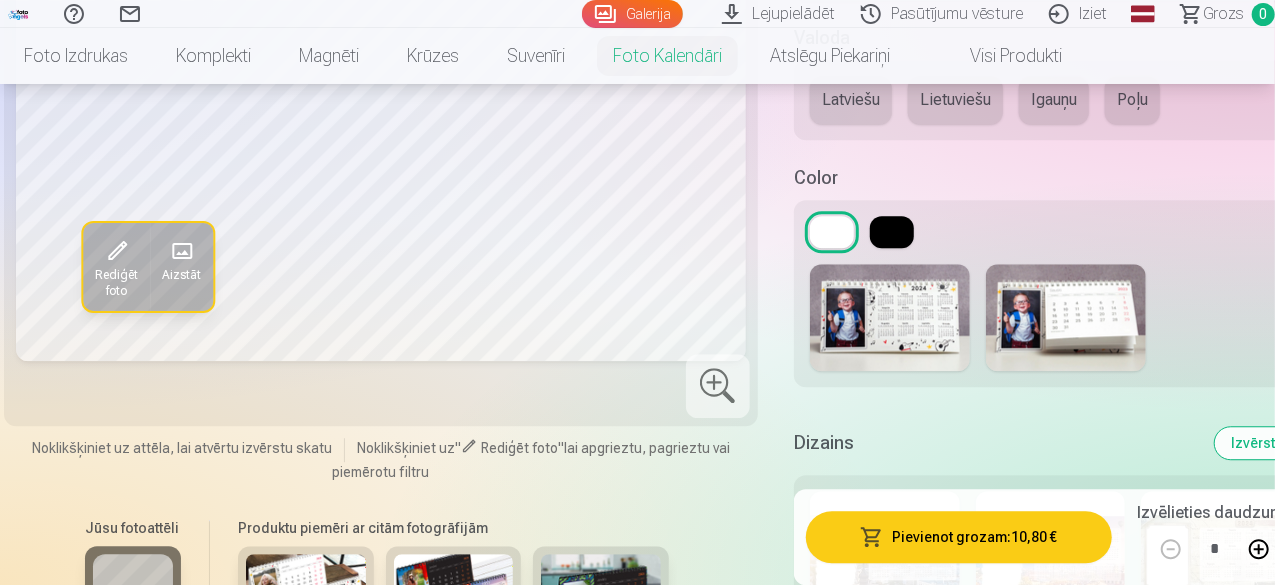 scroll, scrollTop: 6442, scrollLeft: 0, axis: vertical 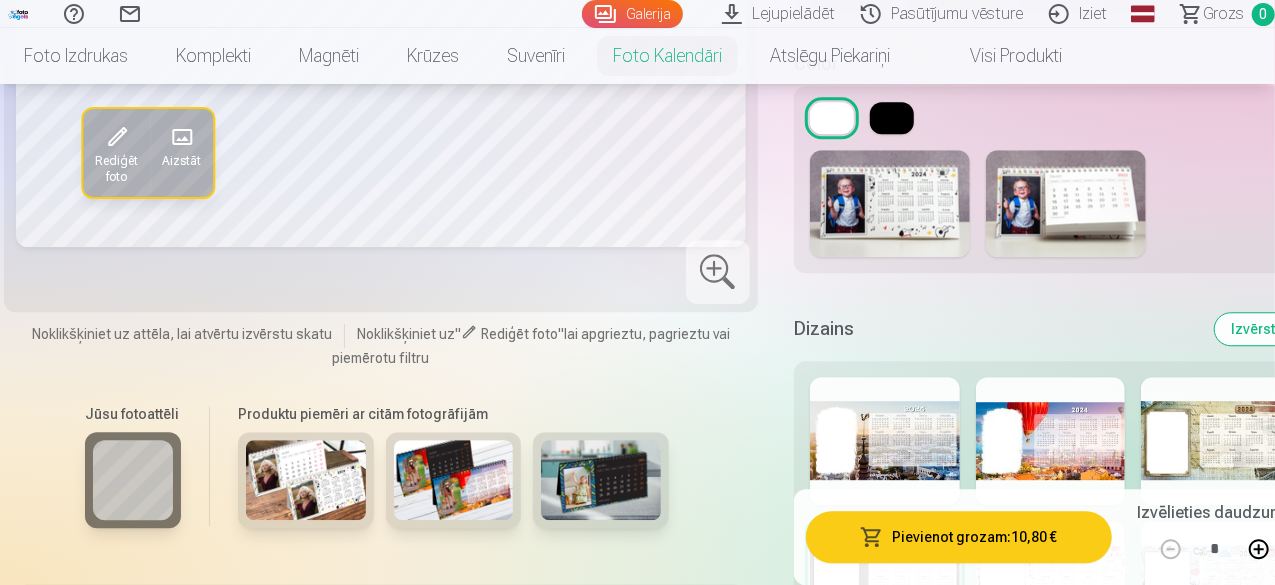 click at bounding box center (1051, 585) 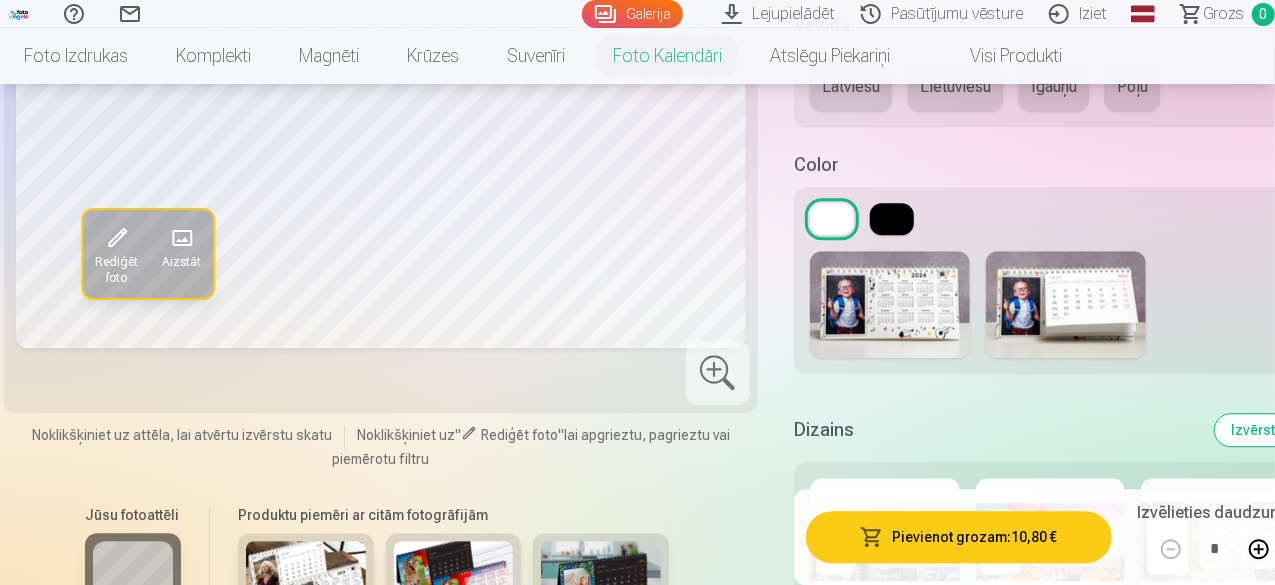 scroll, scrollTop: 6342, scrollLeft: 0, axis: vertical 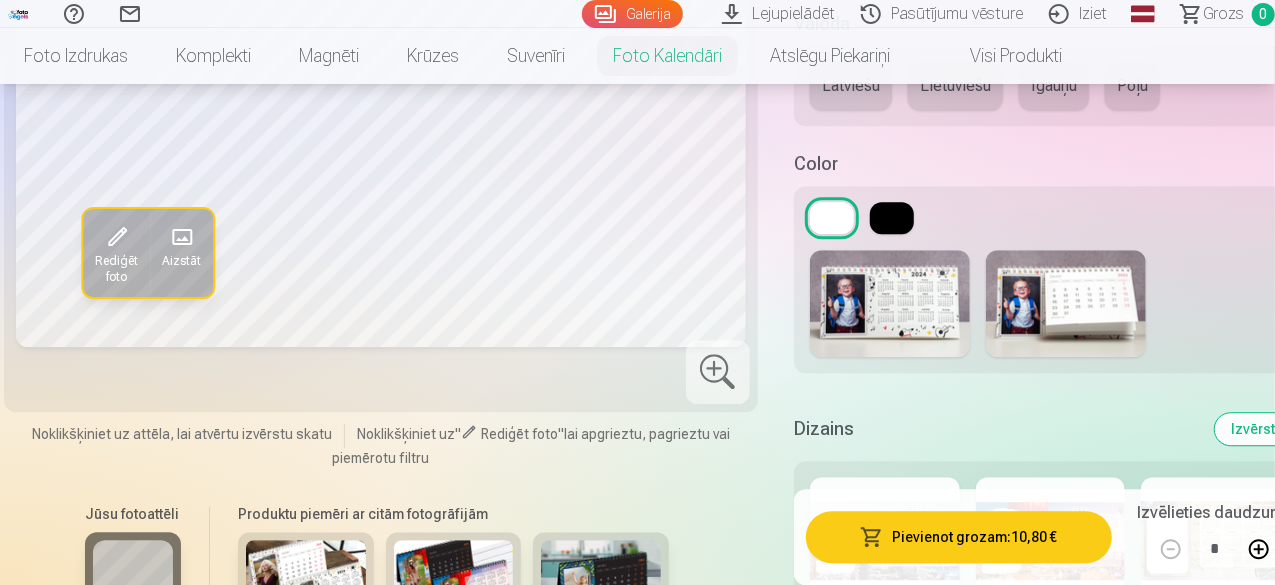 click at bounding box center [1216, 685] 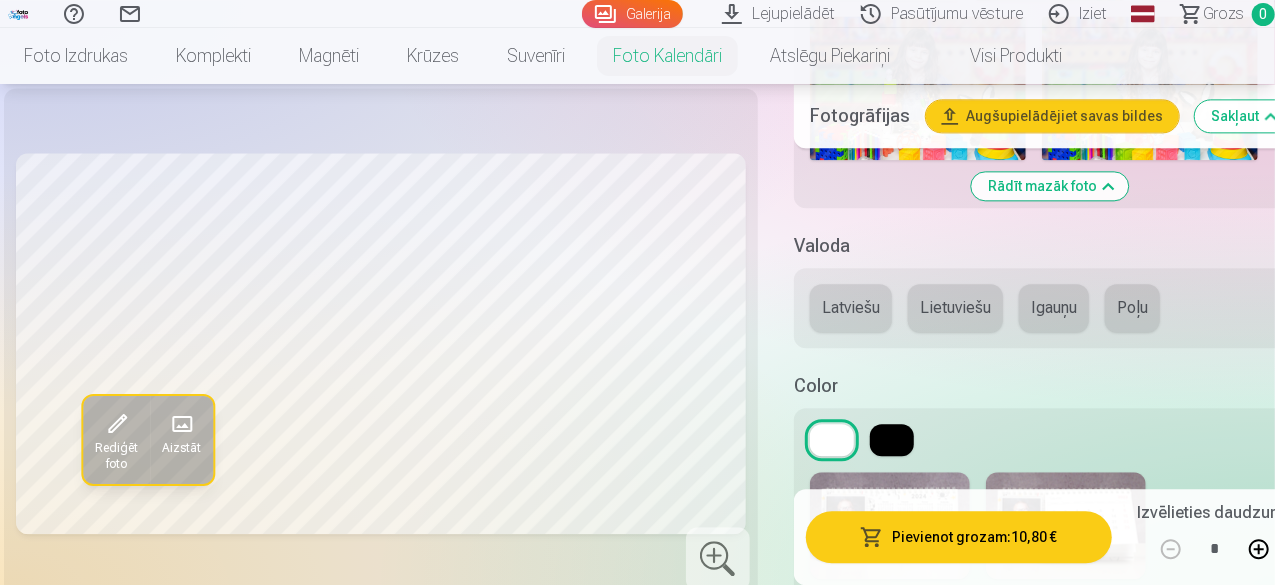 scroll, scrollTop: 6342, scrollLeft: 0, axis: vertical 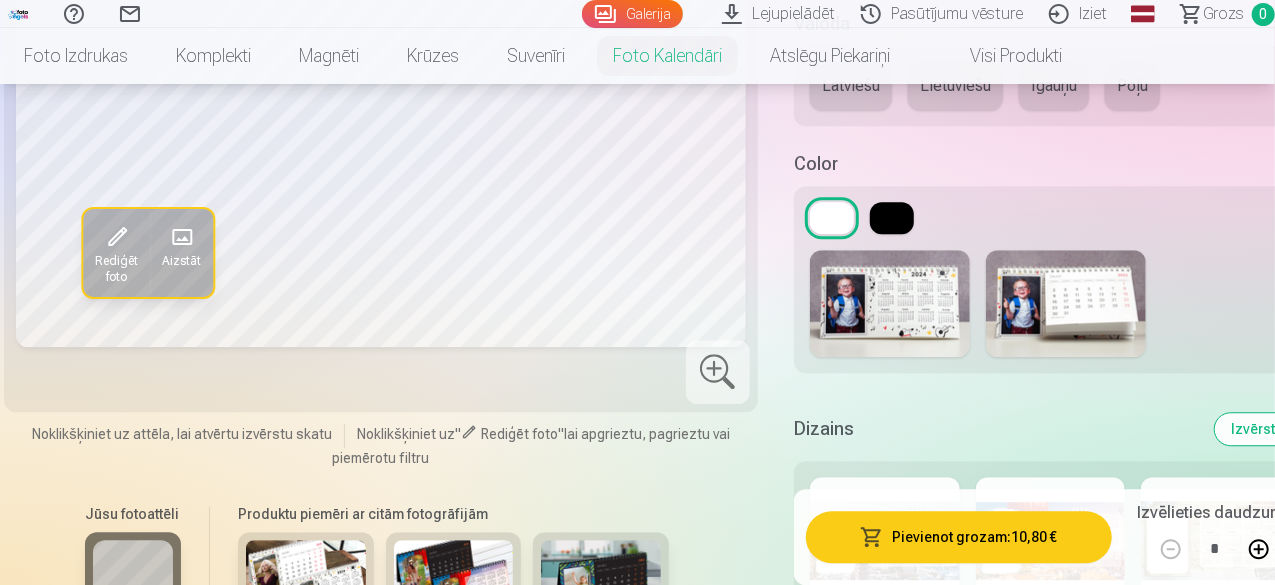 click at bounding box center [1051, 541] 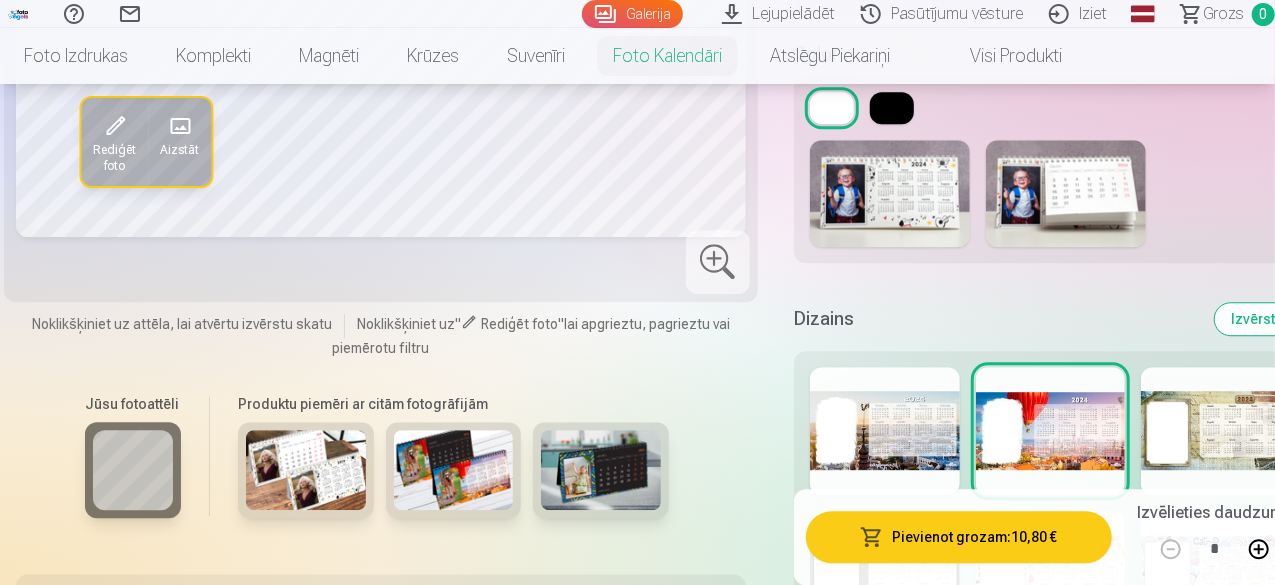 scroll, scrollTop: 6642, scrollLeft: 0, axis: vertical 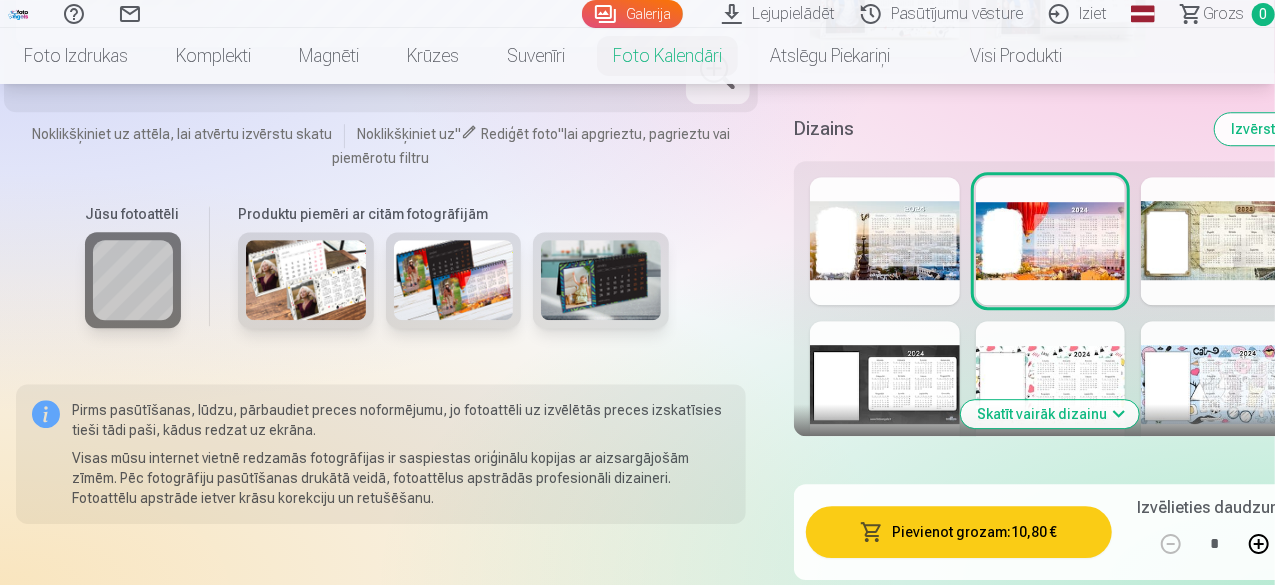 click on "Skatīt vairāk dizainu" at bounding box center (1050, 414) 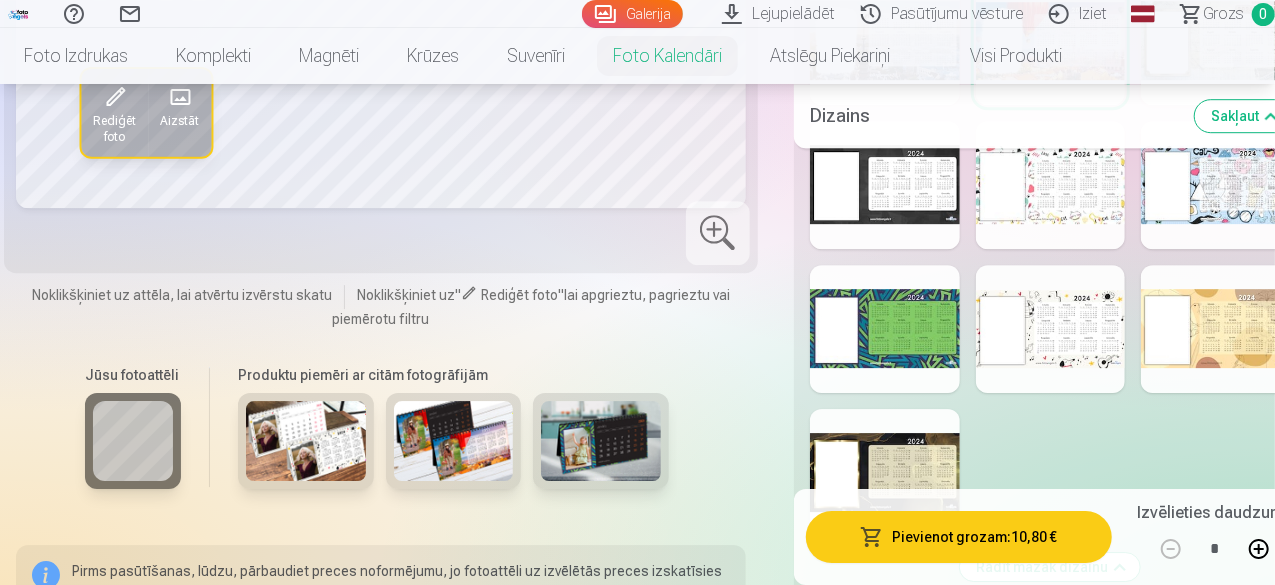 scroll, scrollTop: 6642, scrollLeft: 0, axis: vertical 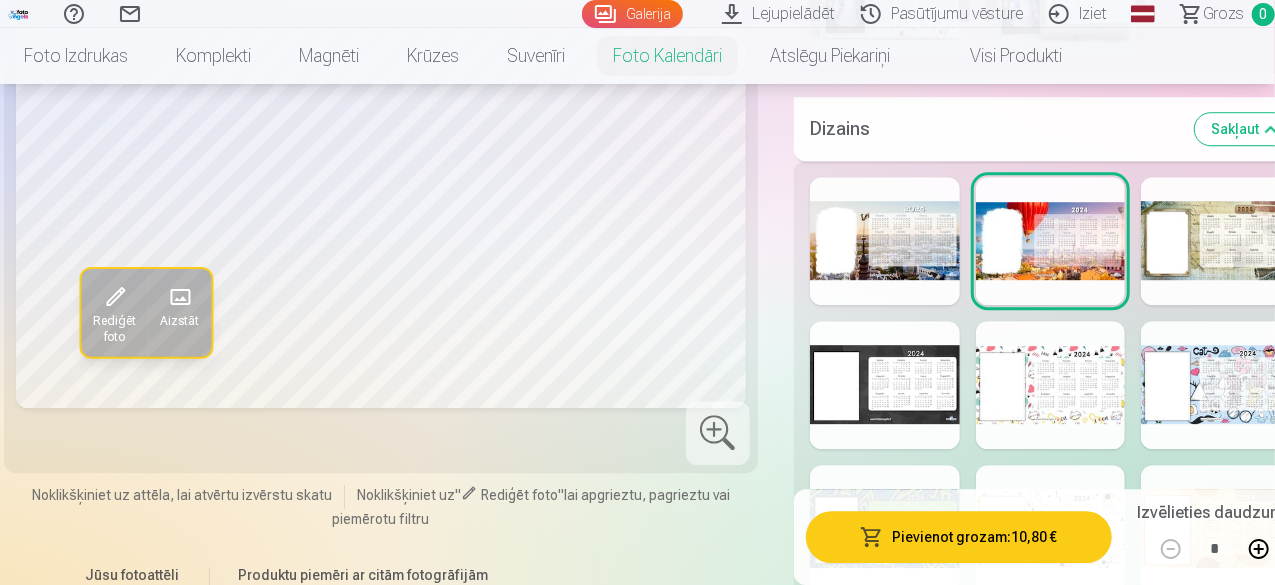click at bounding box center (1216, 529) 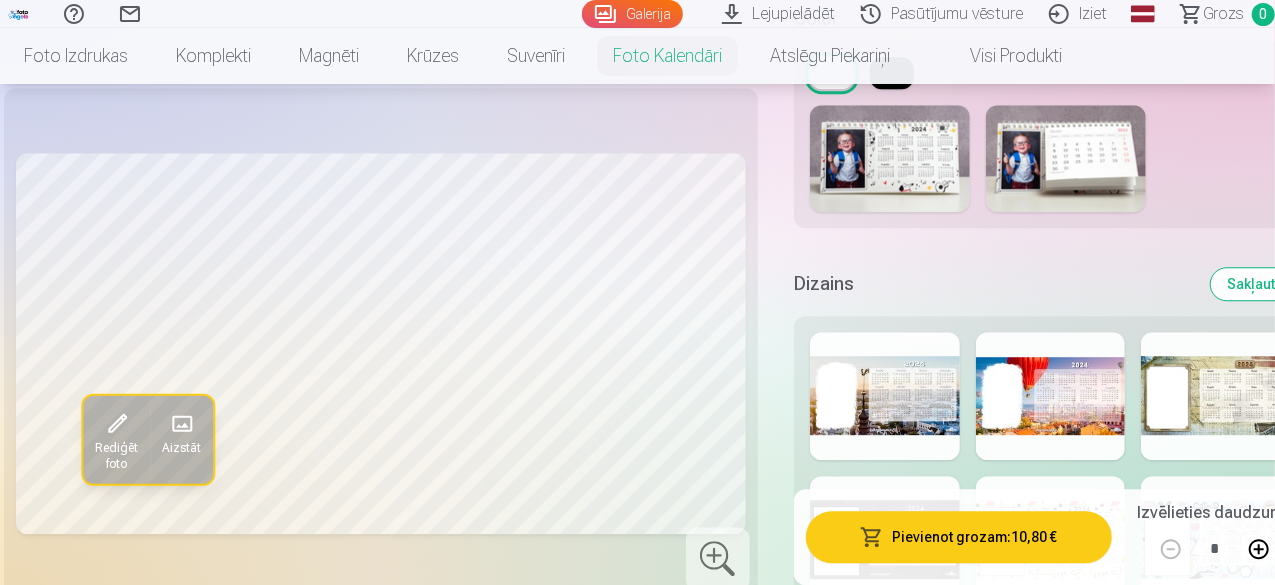 scroll, scrollTop: 6442, scrollLeft: 0, axis: vertical 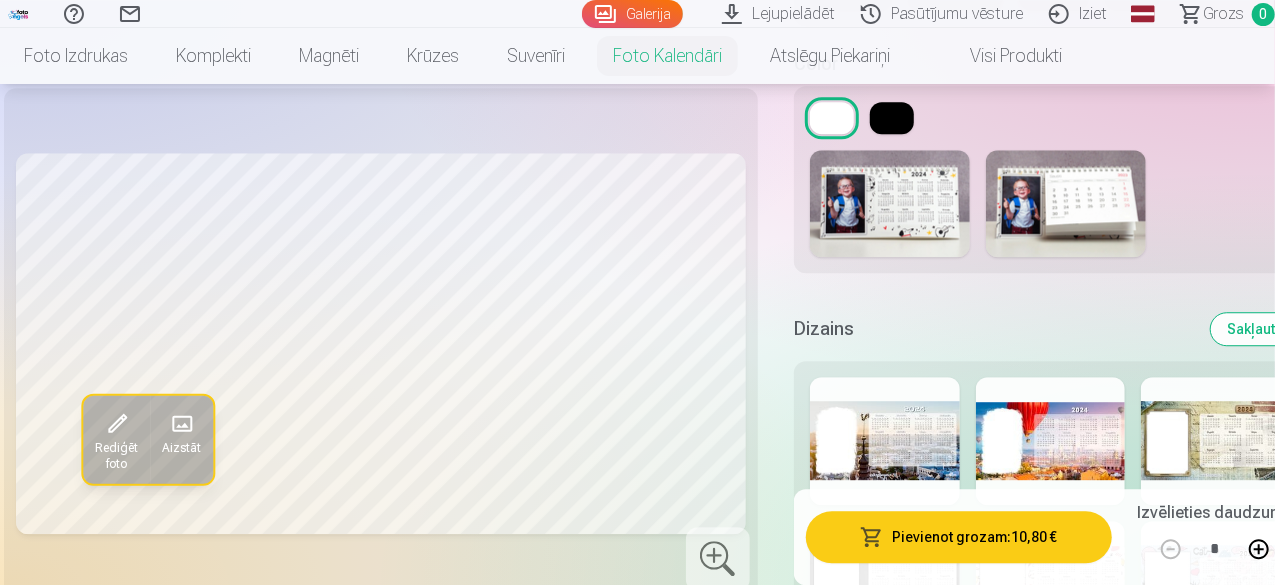 click at bounding box center [1216, 441] 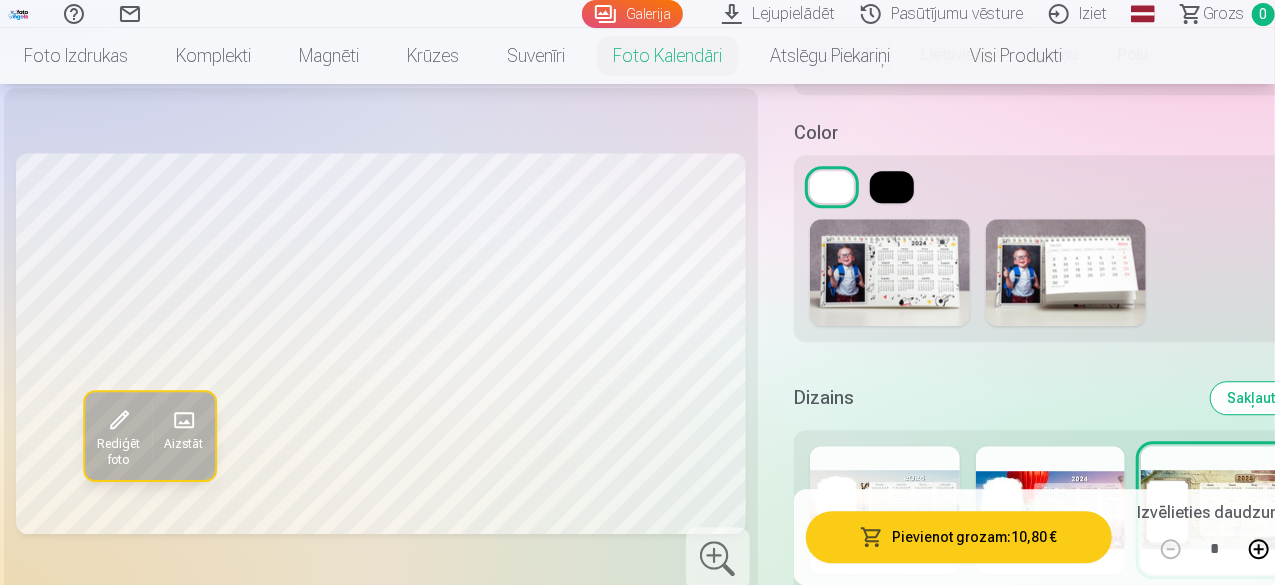 scroll, scrollTop: 6342, scrollLeft: 0, axis: vertical 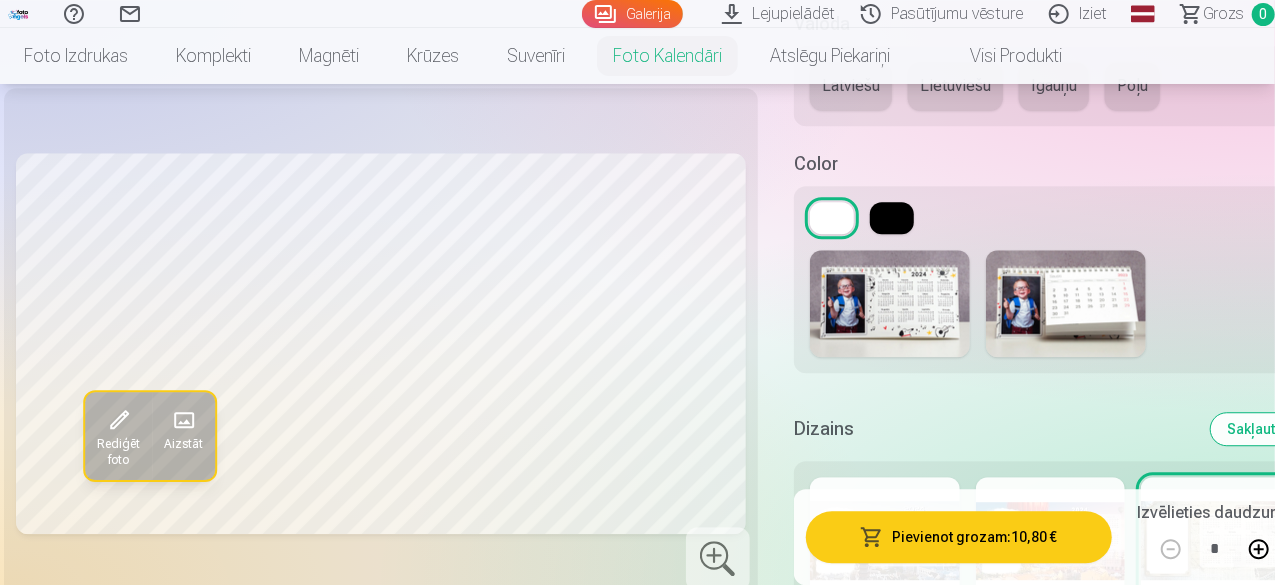 click at bounding box center (1051, 541) 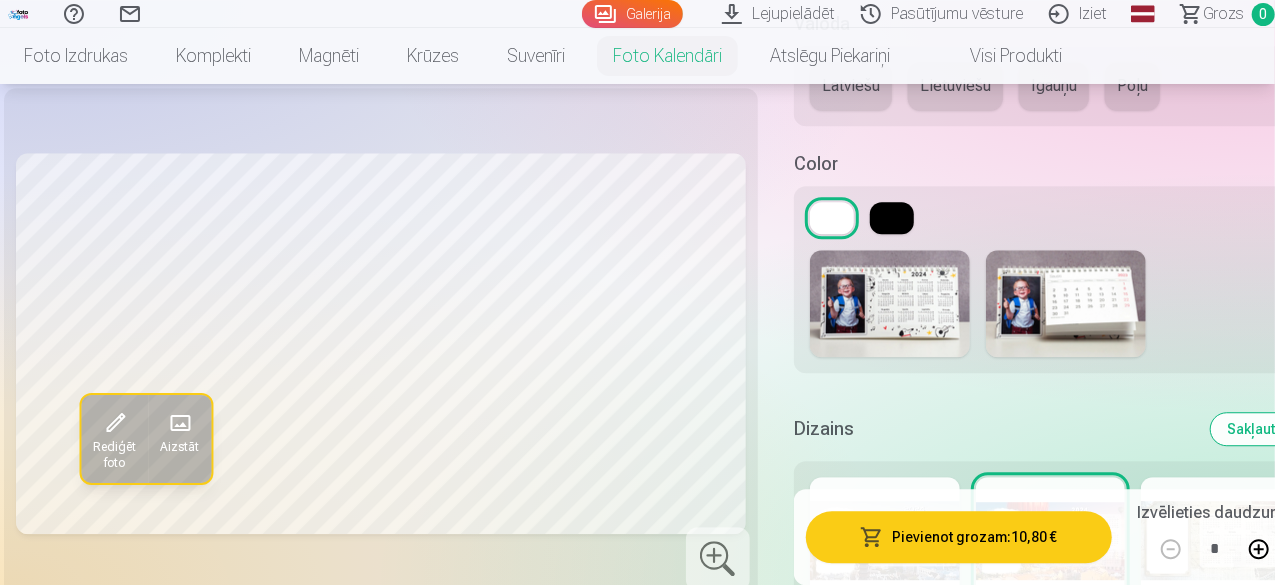 click at bounding box center (885, 541) 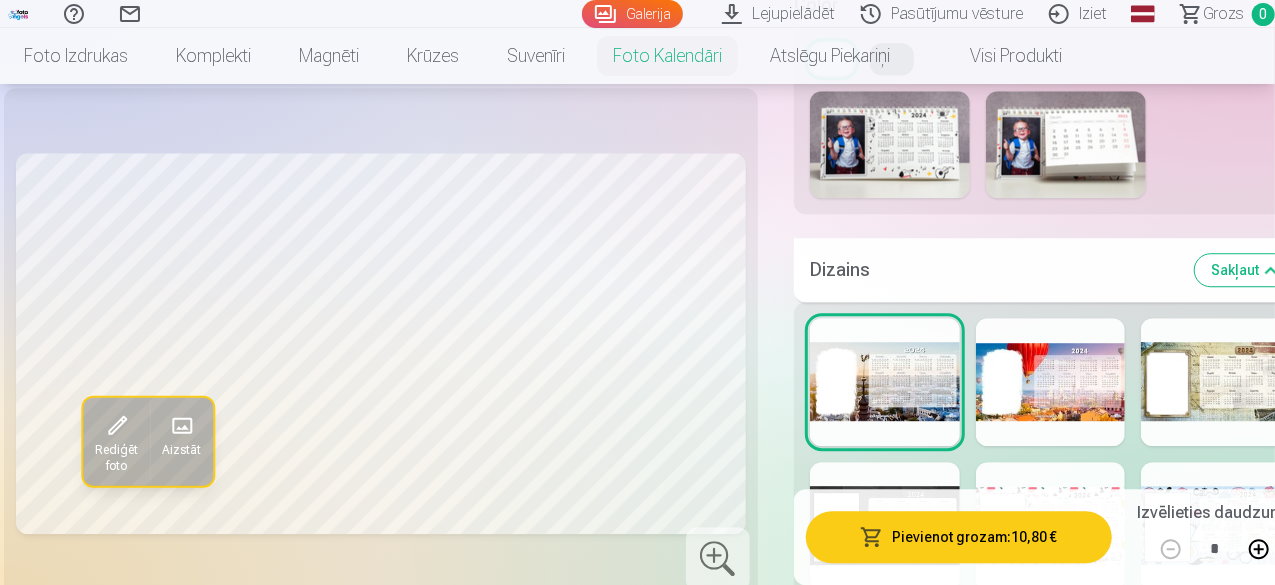 scroll, scrollTop: 6542, scrollLeft: 0, axis: vertical 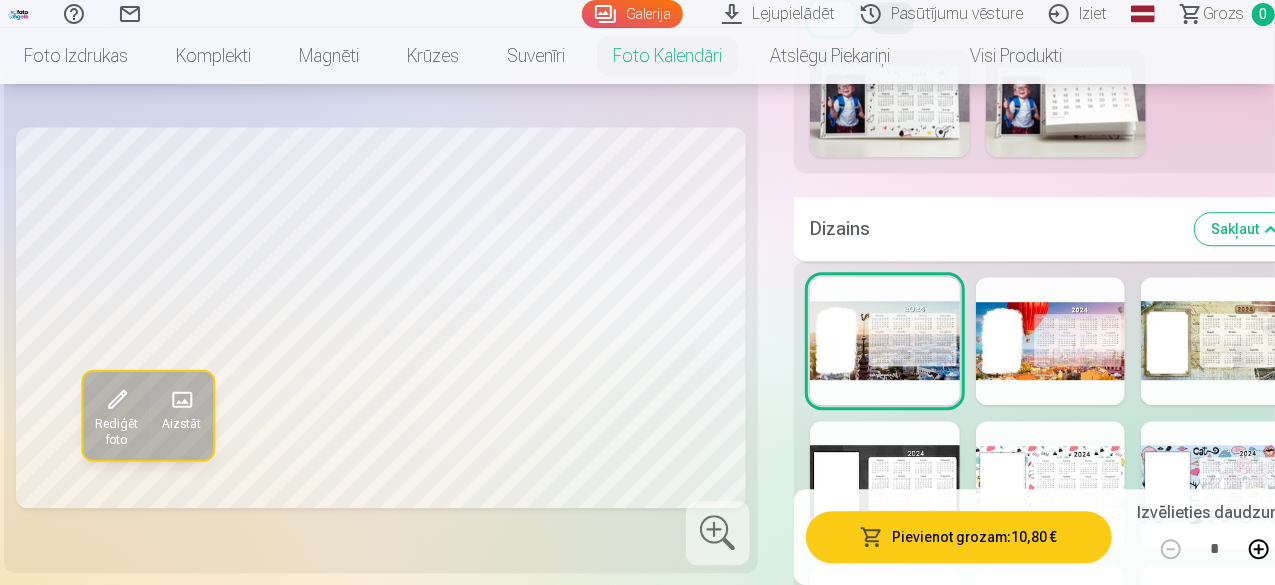 click at bounding box center (885, 485) 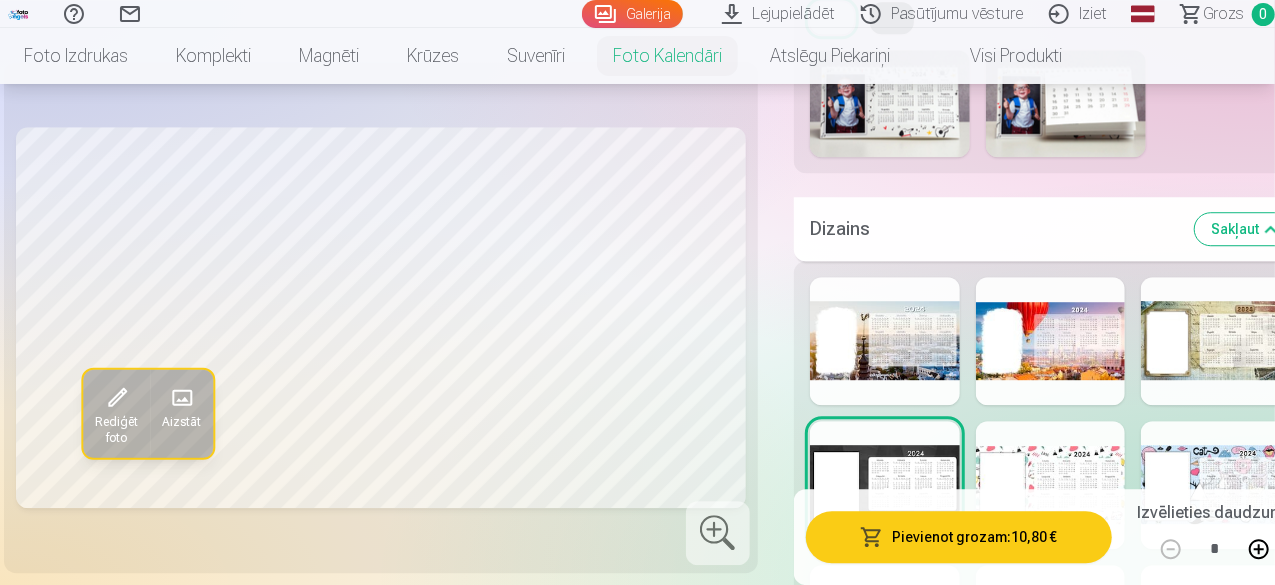 click at bounding box center [1051, 485] 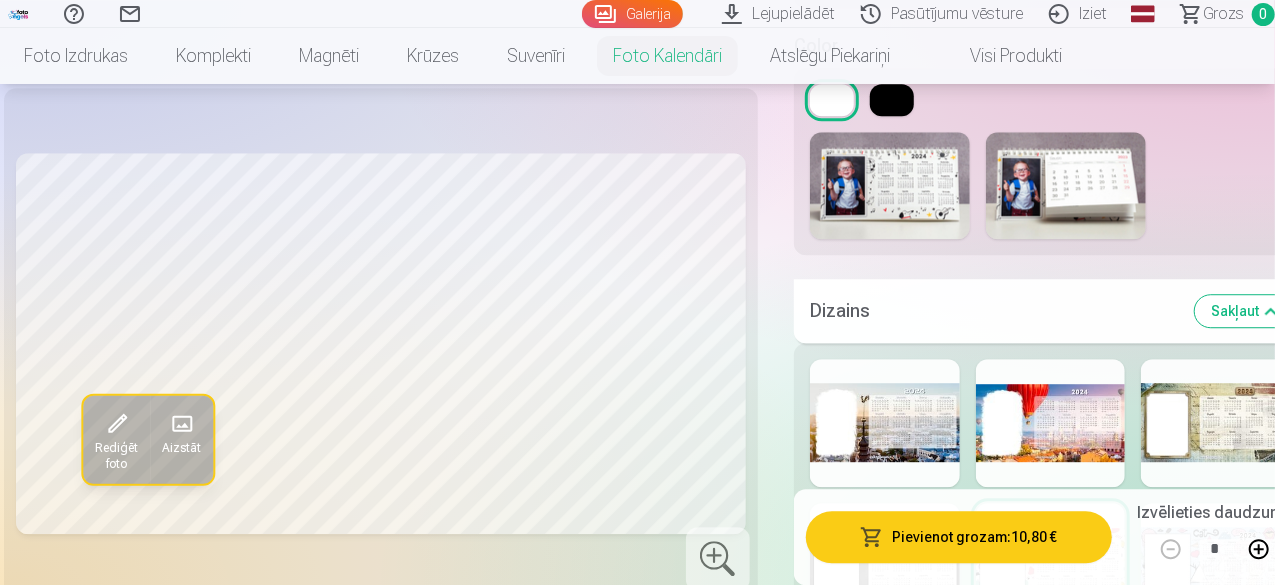 scroll, scrollTop: 6442, scrollLeft: 0, axis: vertical 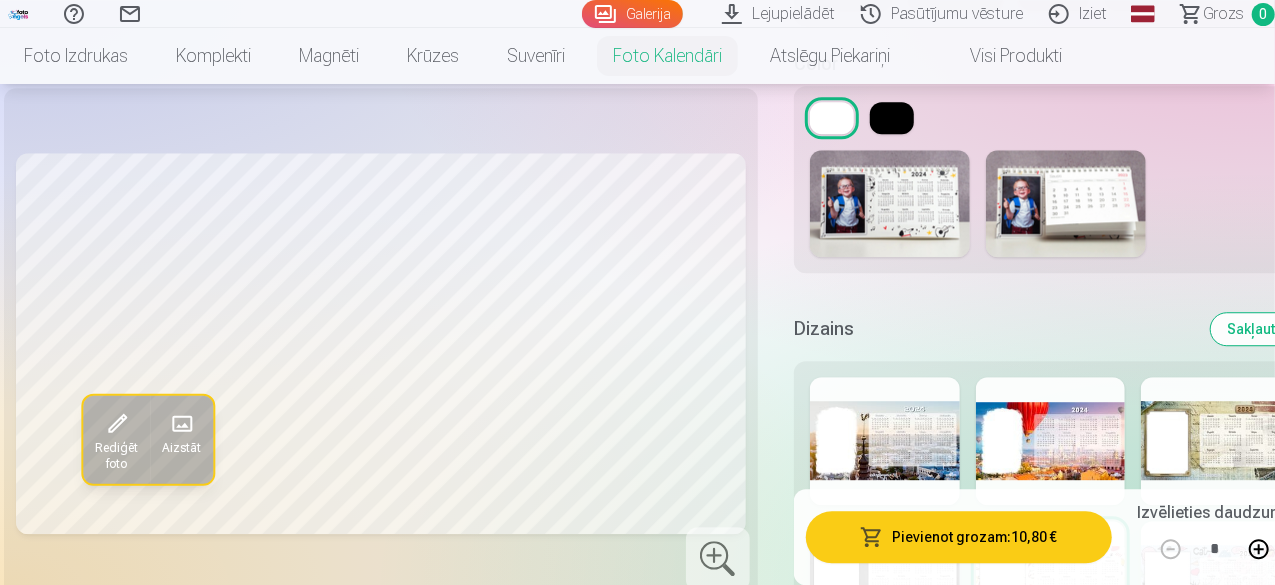 click at bounding box center (1216, 585) 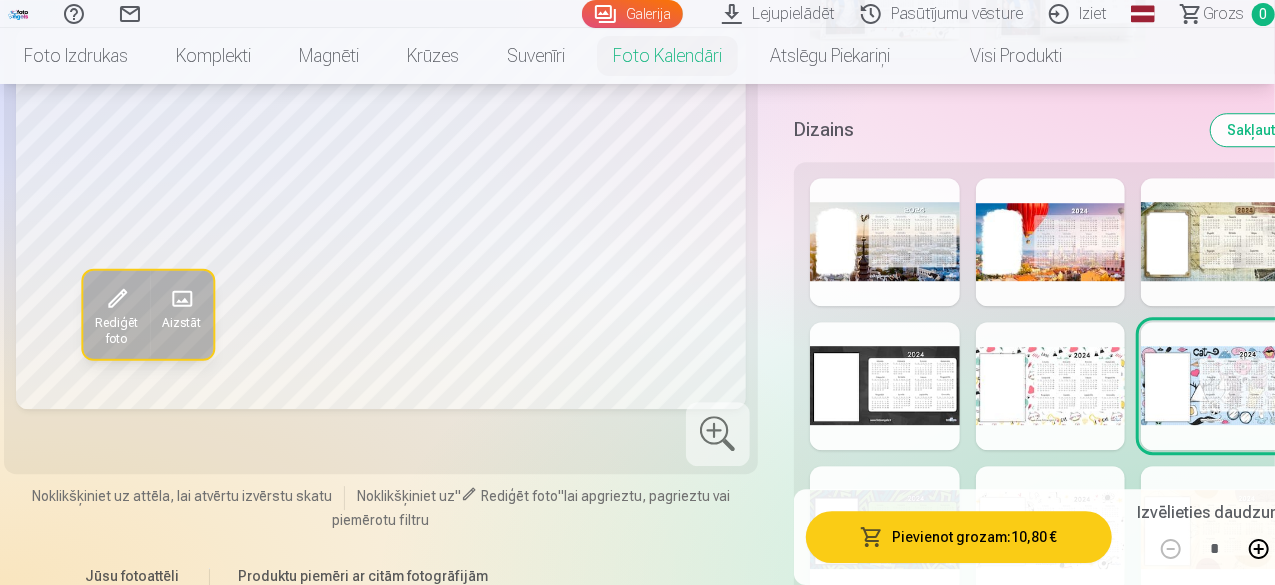 scroll, scrollTop: 6642, scrollLeft: 0, axis: vertical 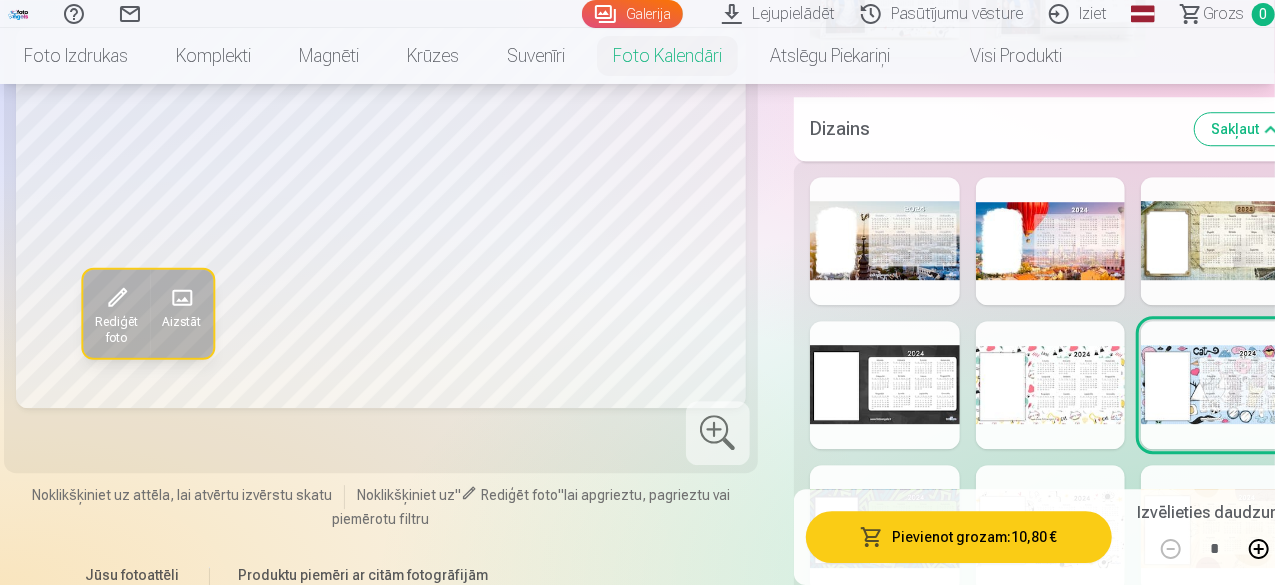 click at bounding box center [885, 529] 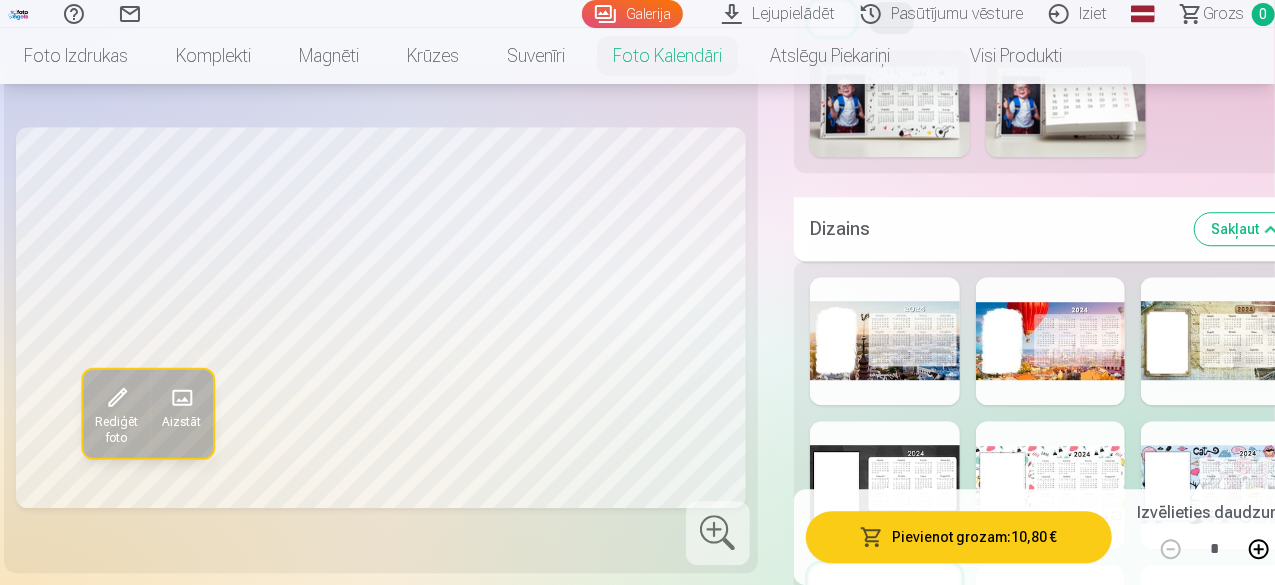 scroll, scrollTop: 6342, scrollLeft: 0, axis: vertical 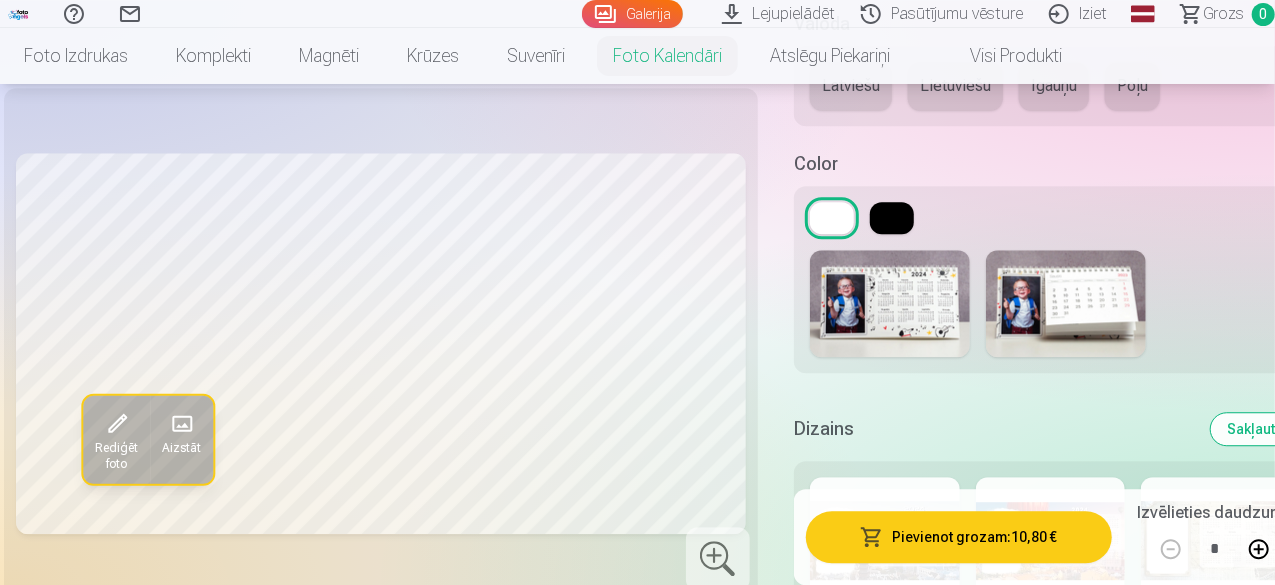 click at bounding box center (885, 541) 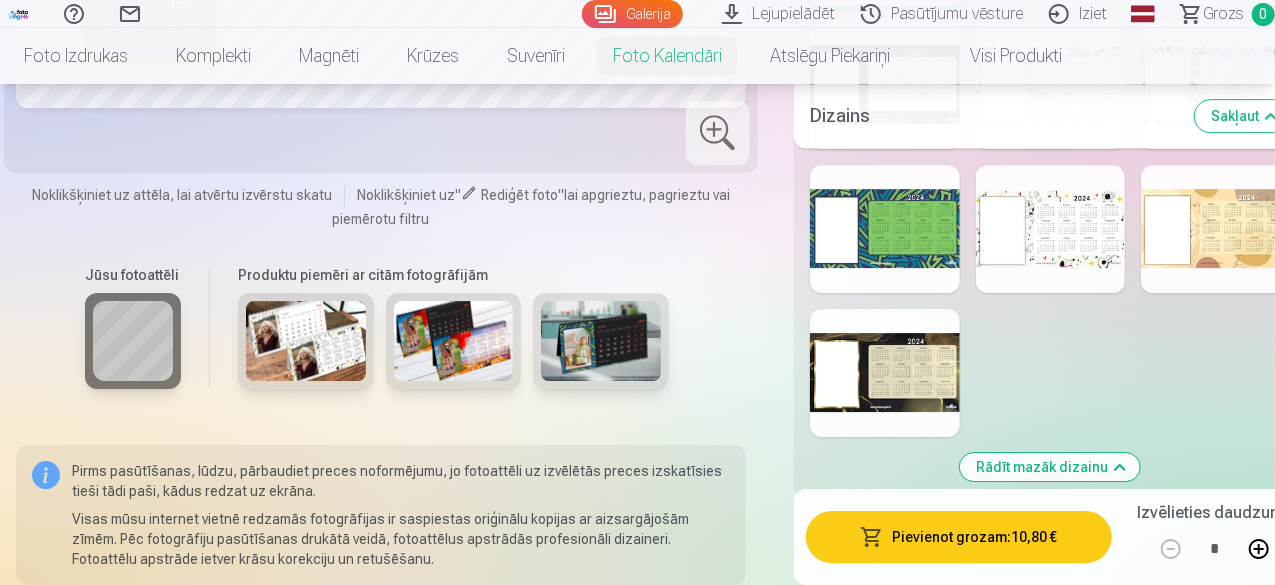 scroll, scrollTop: 6642, scrollLeft: 0, axis: vertical 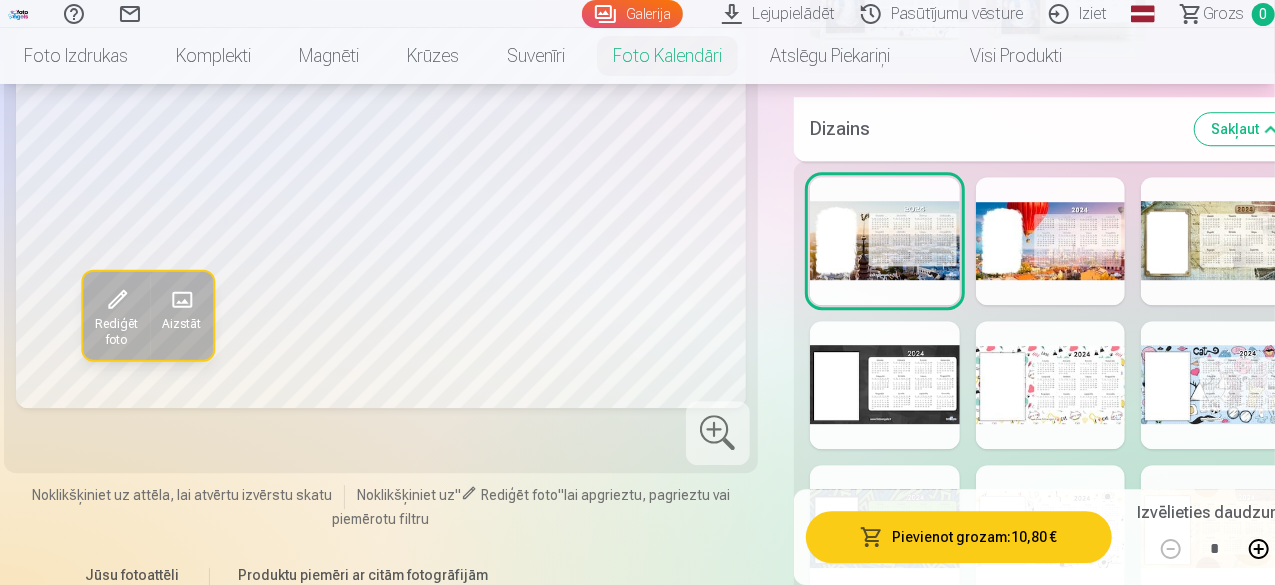 click at bounding box center (454, 641) 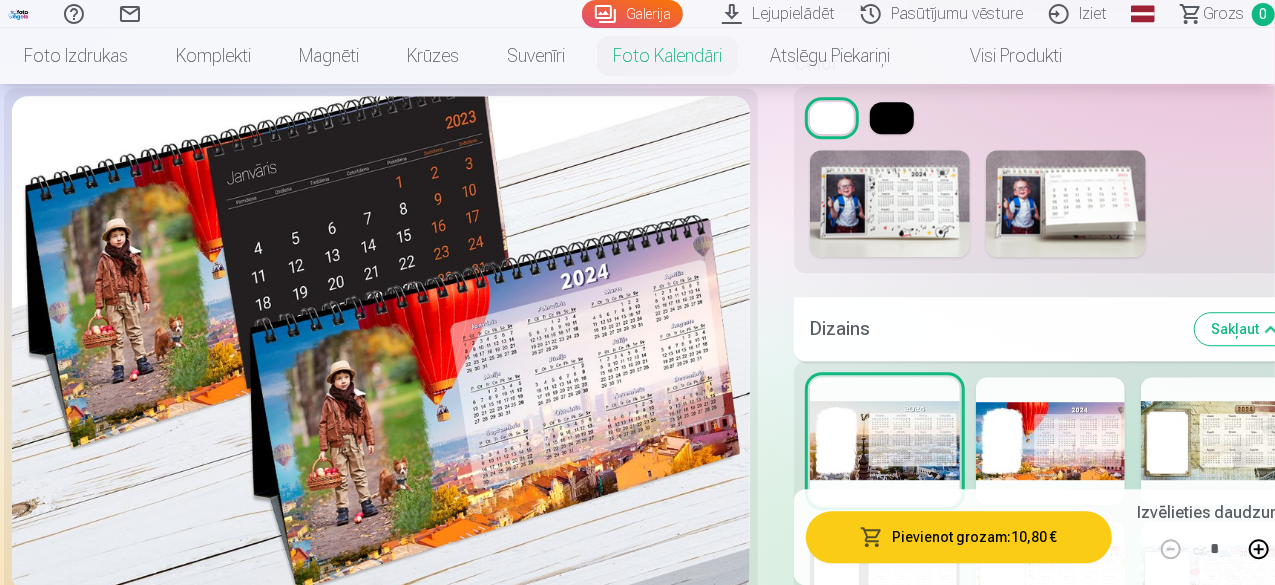 scroll, scrollTop: 6642, scrollLeft: 0, axis: vertical 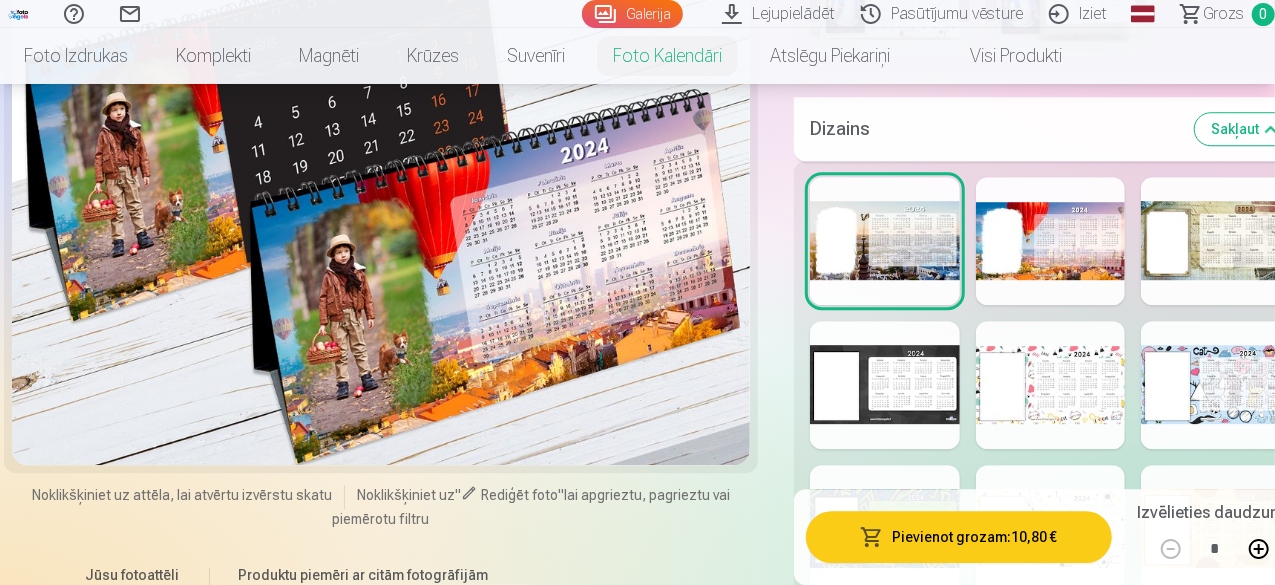 click at bounding box center (306, 641) 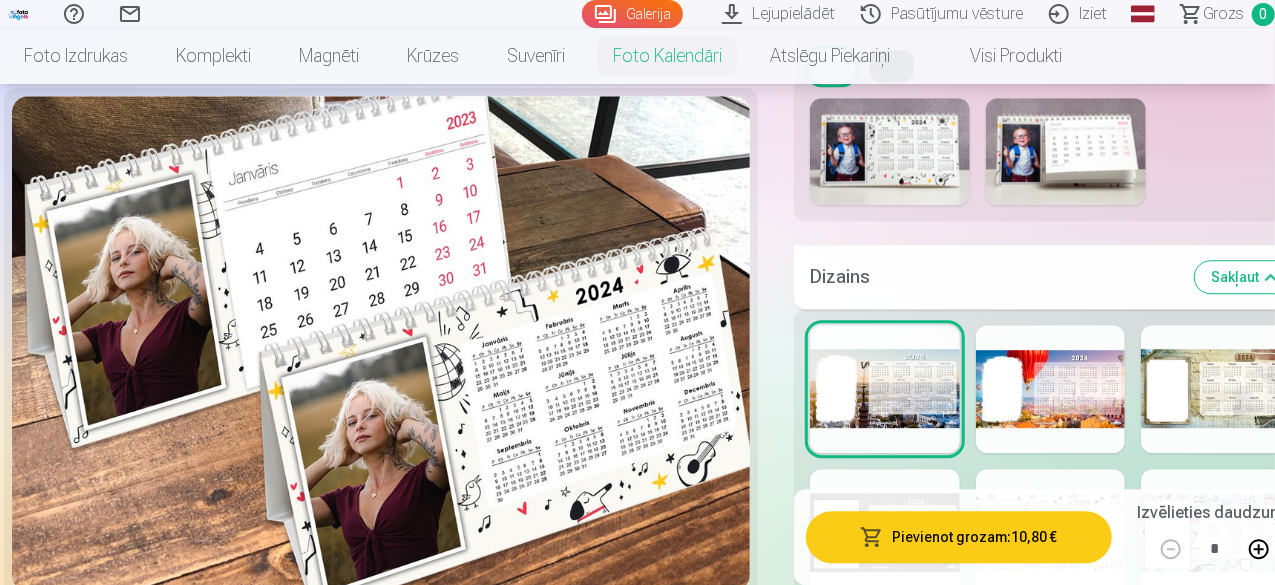 scroll, scrollTop: 6642, scrollLeft: 0, axis: vertical 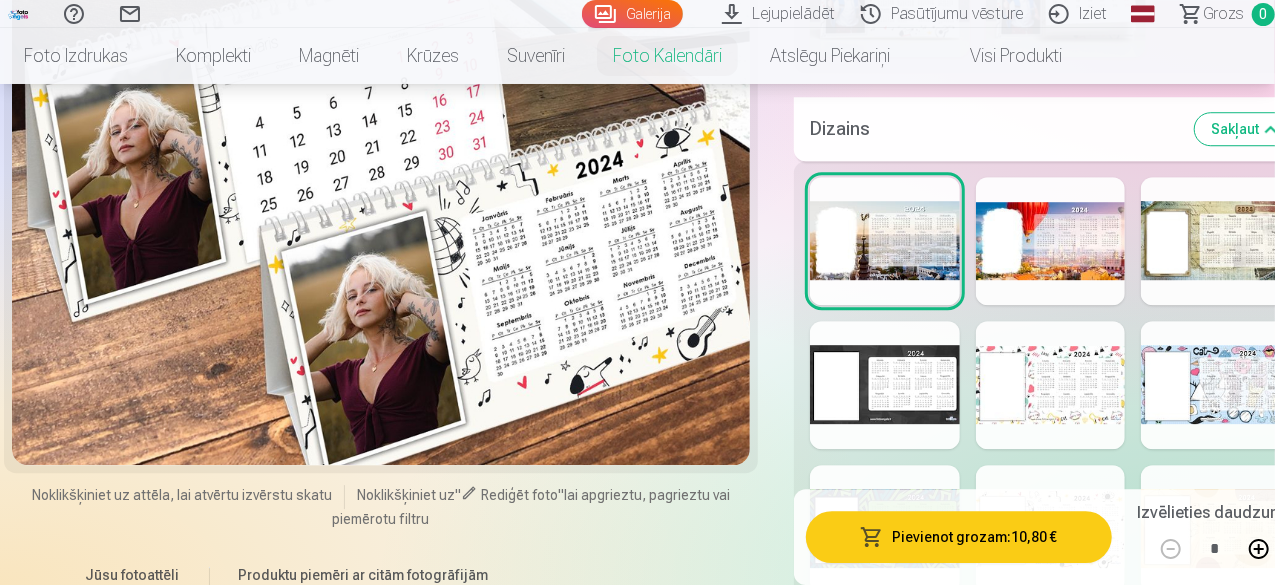 click at bounding box center [601, 641] 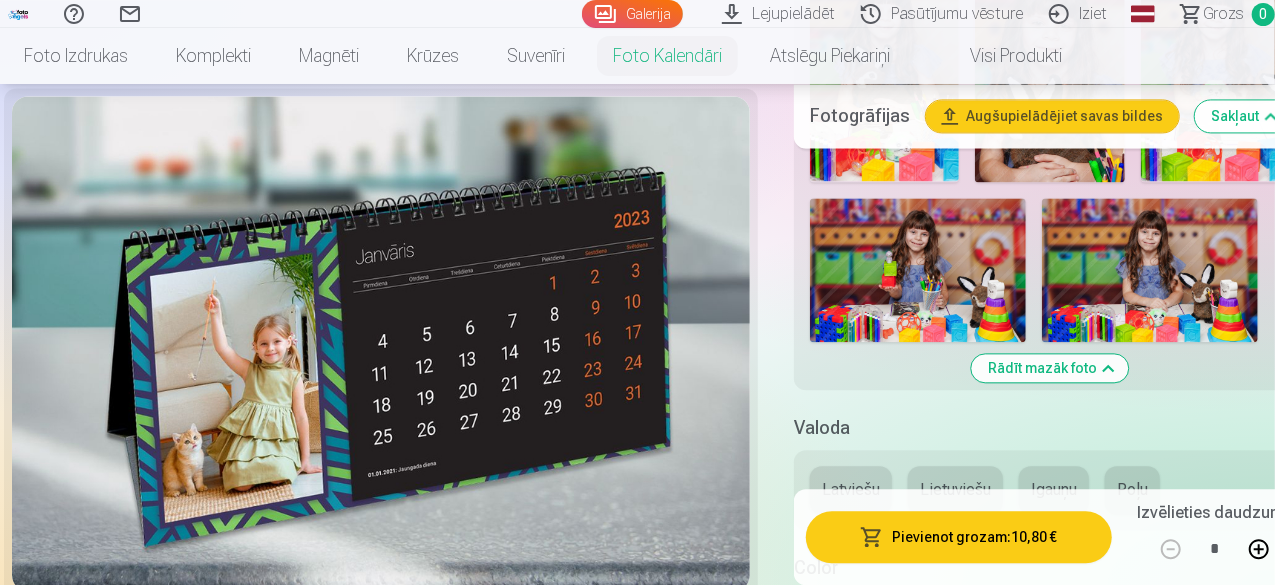 scroll, scrollTop: 5942, scrollLeft: 0, axis: vertical 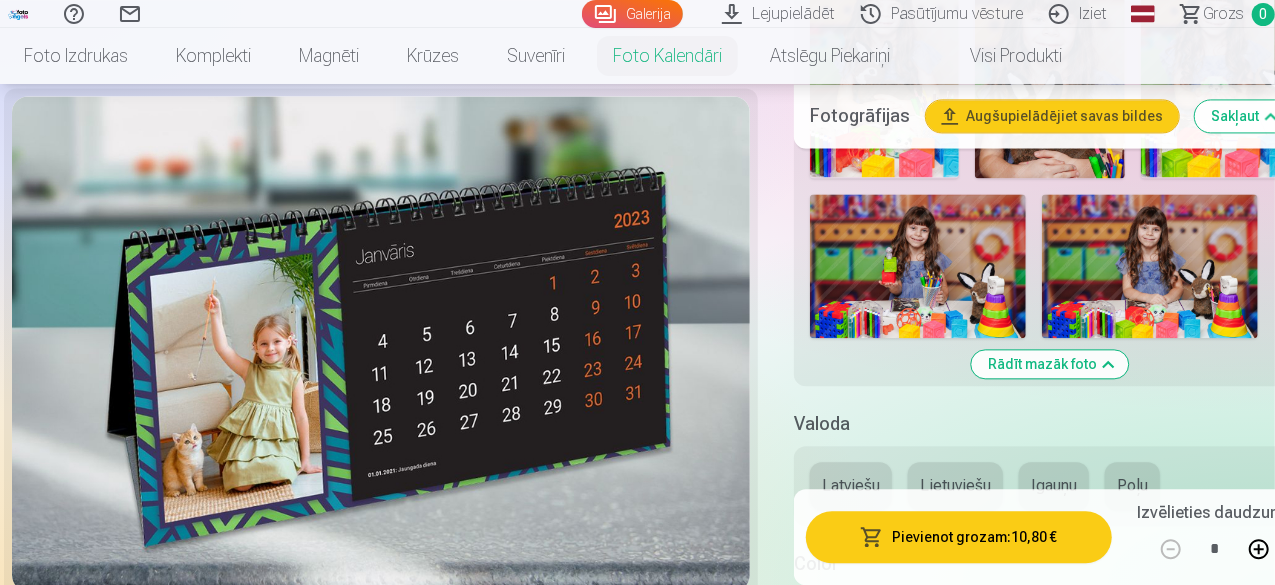 click on "Latviešu" at bounding box center [851, 486] 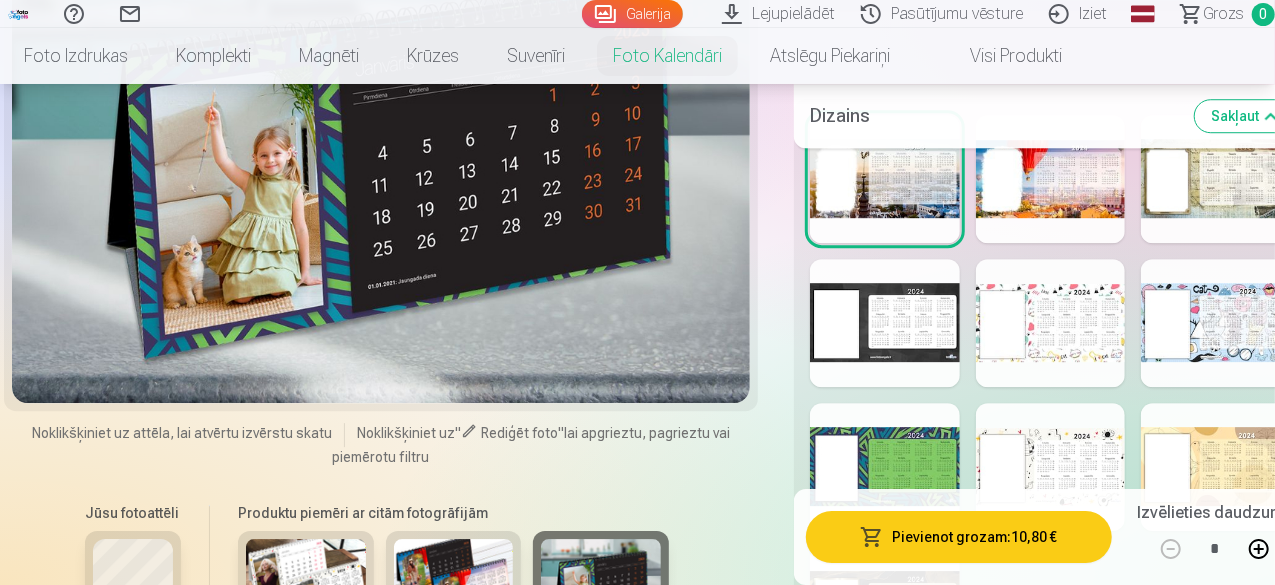 scroll, scrollTop: 6742, scrollLeft: 0, axis: vertical 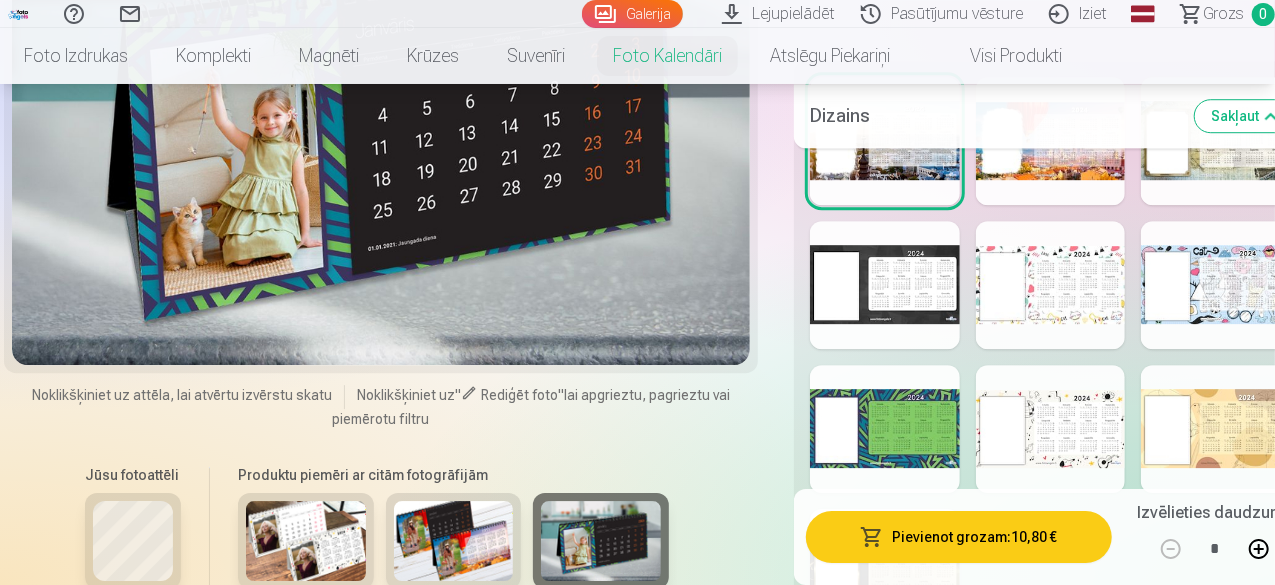 click at bounding box center [885, 573] 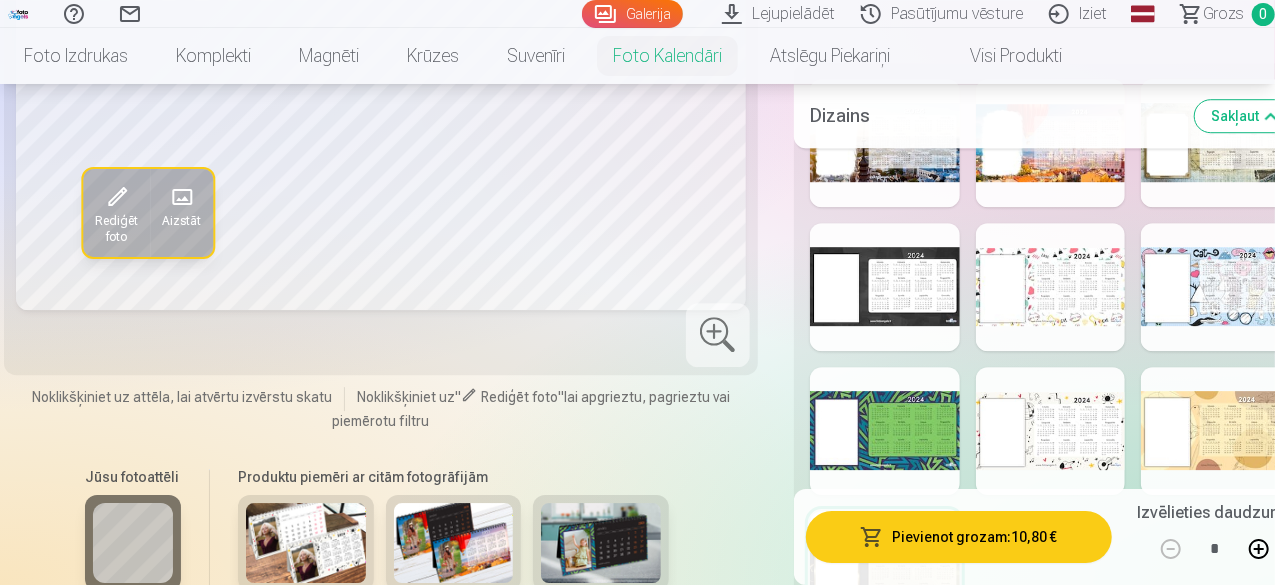 scroll, scrollTop: 6742, scrollLeft: 0, axis: vertical 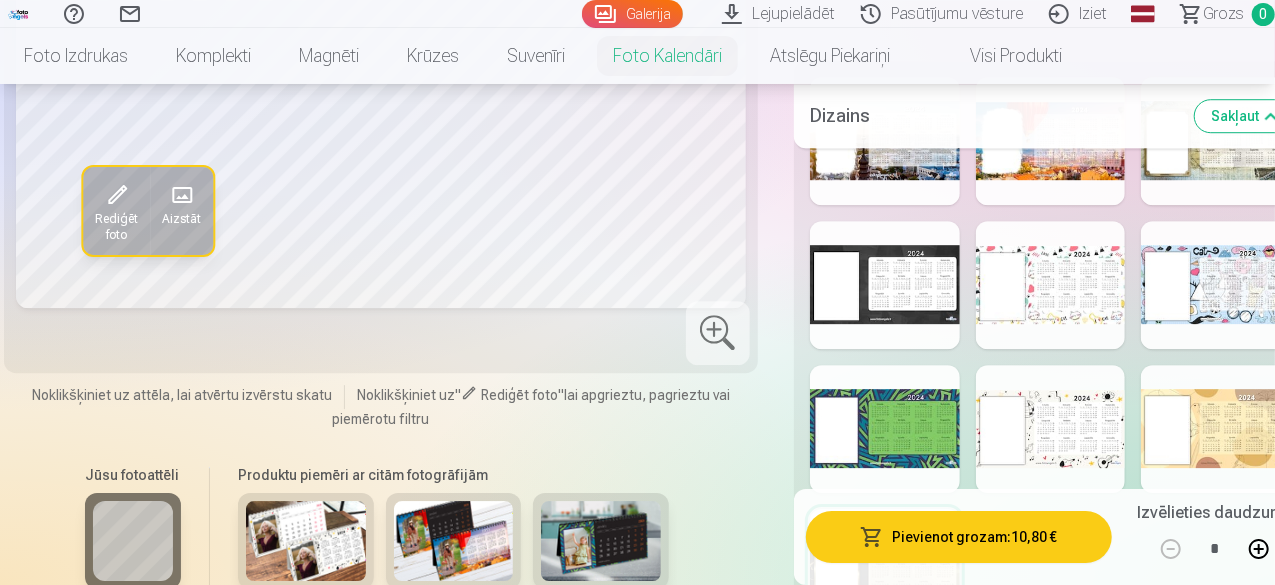 click at bounding box center (1051, 429) 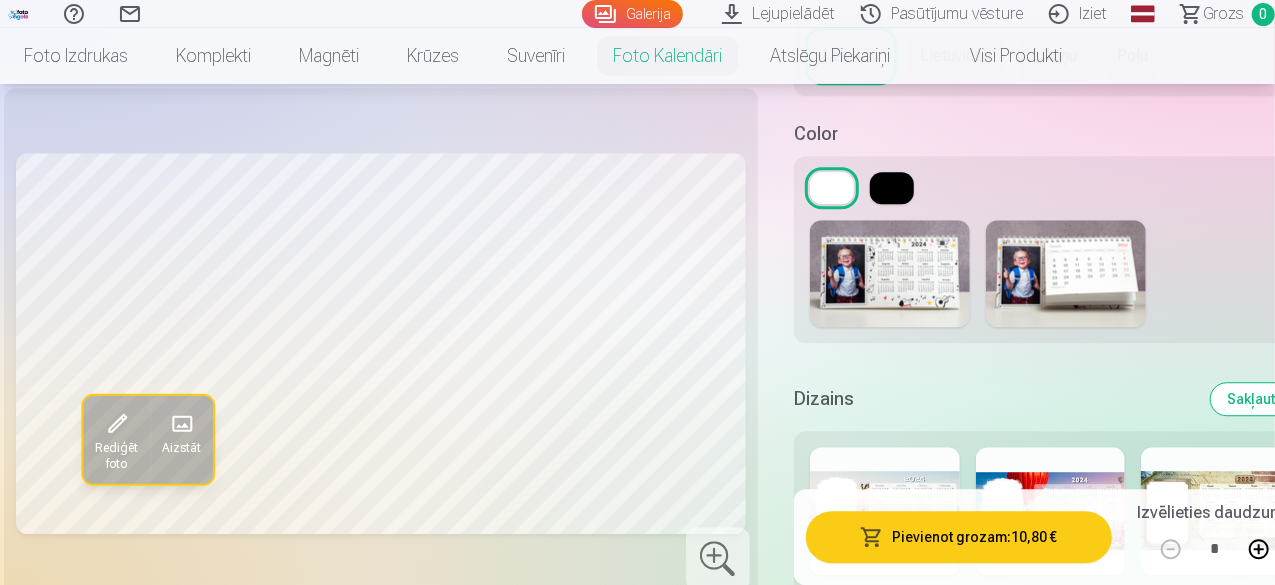 scroll, scrollTop: 6342, scrollLeft: 0, axis: vertical 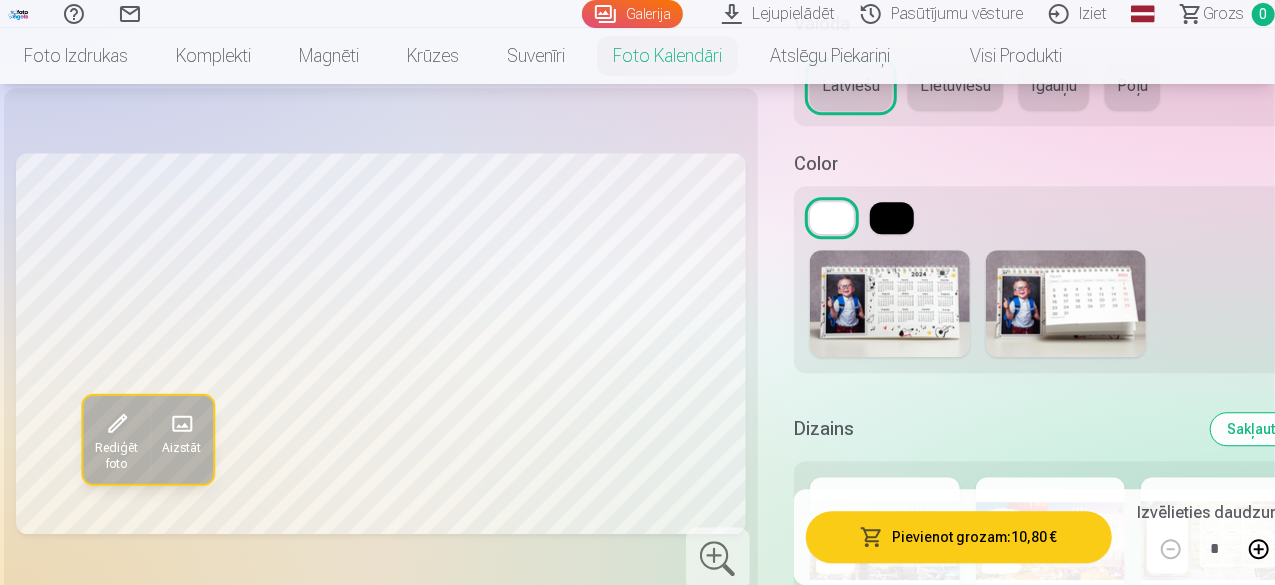 click at bounding box center [890, 303] 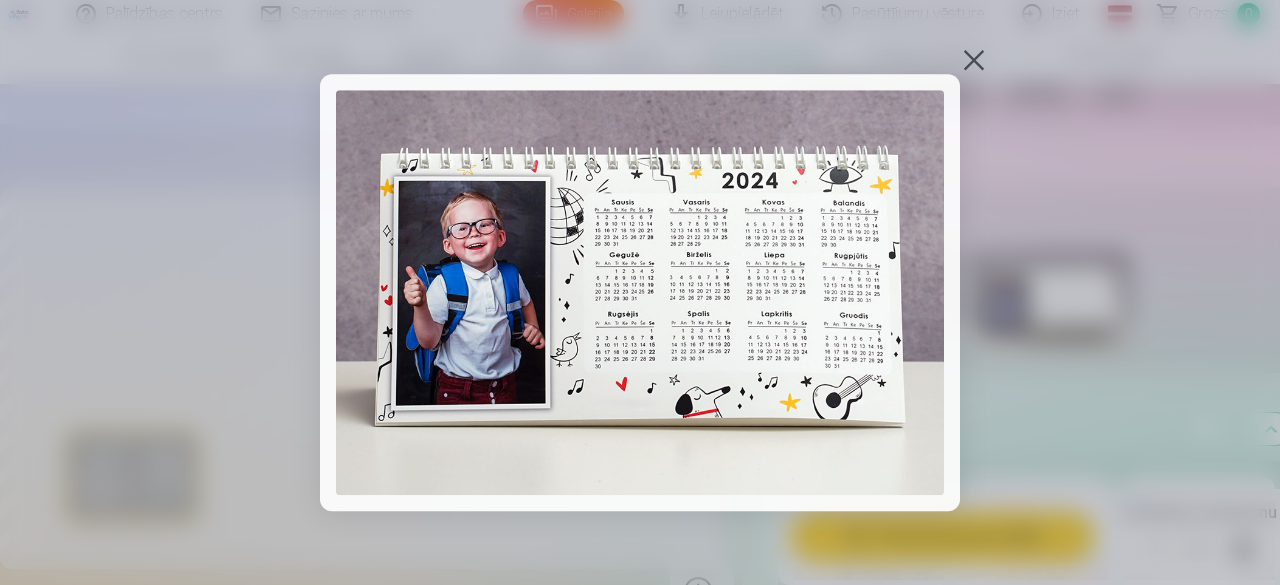 click at bounding box center [974, 60] 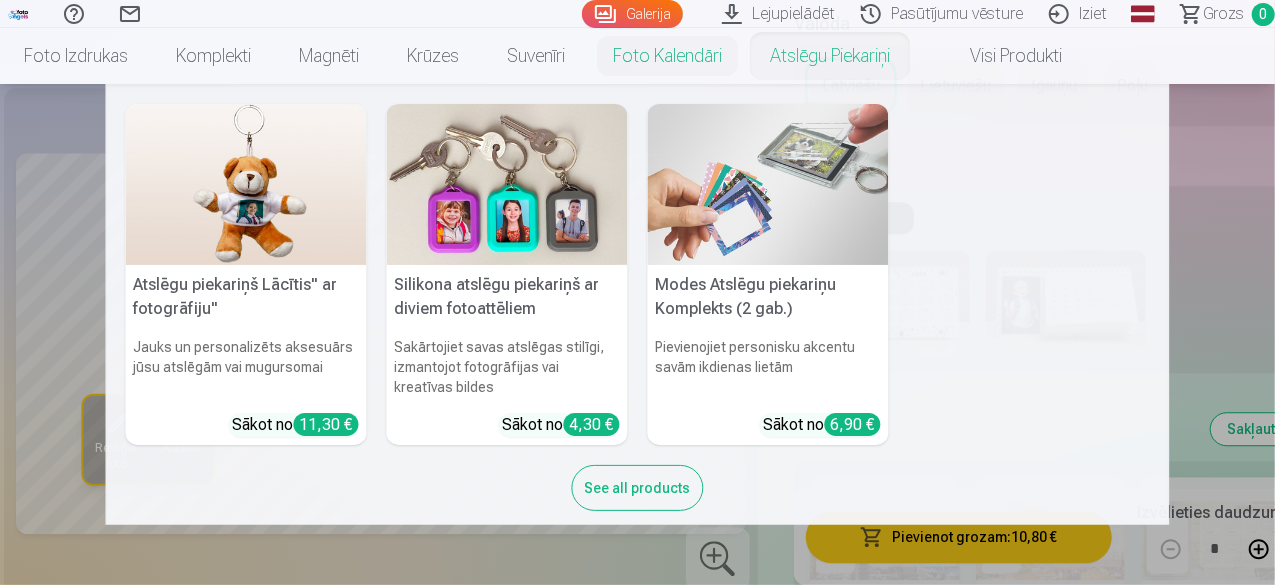 click on "Atslēgu piekariņš Lācītis" ar fotogrāfiju" Jauks un personalizēts aksesuārs jūsu atslēgām vai mugursomai Sākot no  11,30 € Silikona atslēgu piekariņš ar diviem fotoattēliem Sakārtojiet savas atslēgas stilīgi, izmantojot fotogrāfijas vai kreatīvas bildes Sākot no  4,30 € Modes Atslēgu piekariņu Komplekts (2 gab.) Pievienojiet personisku akcentu savām ikdienas lietām Sākot no  6,90 € See all products" at bounding box center [637, 304] 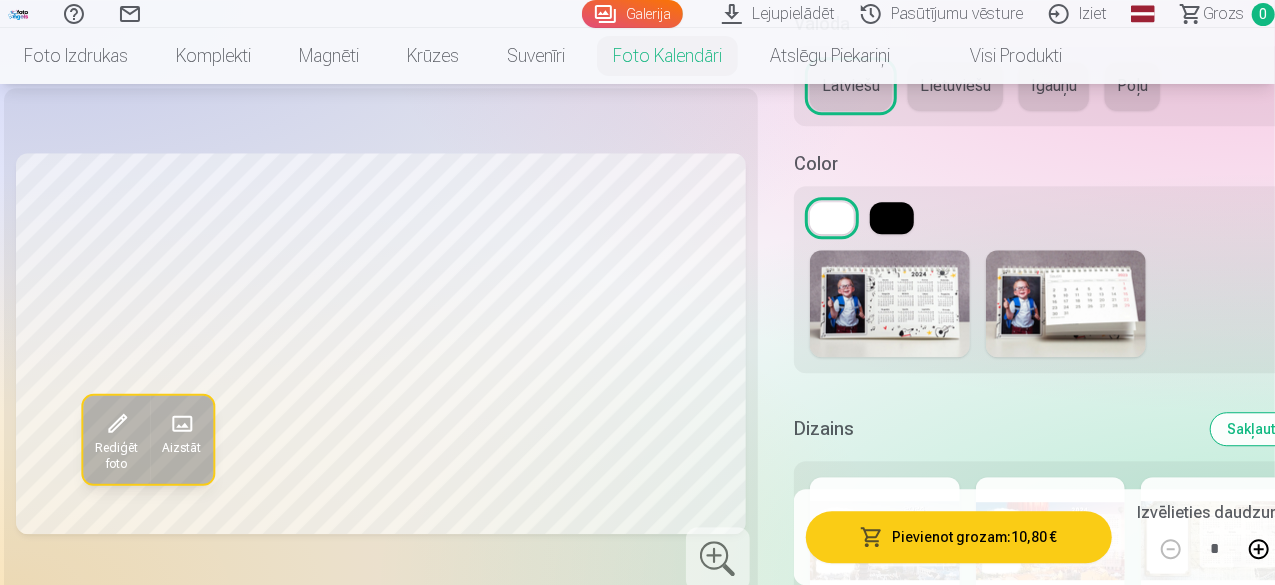 click at bounding box center (1066, 303) 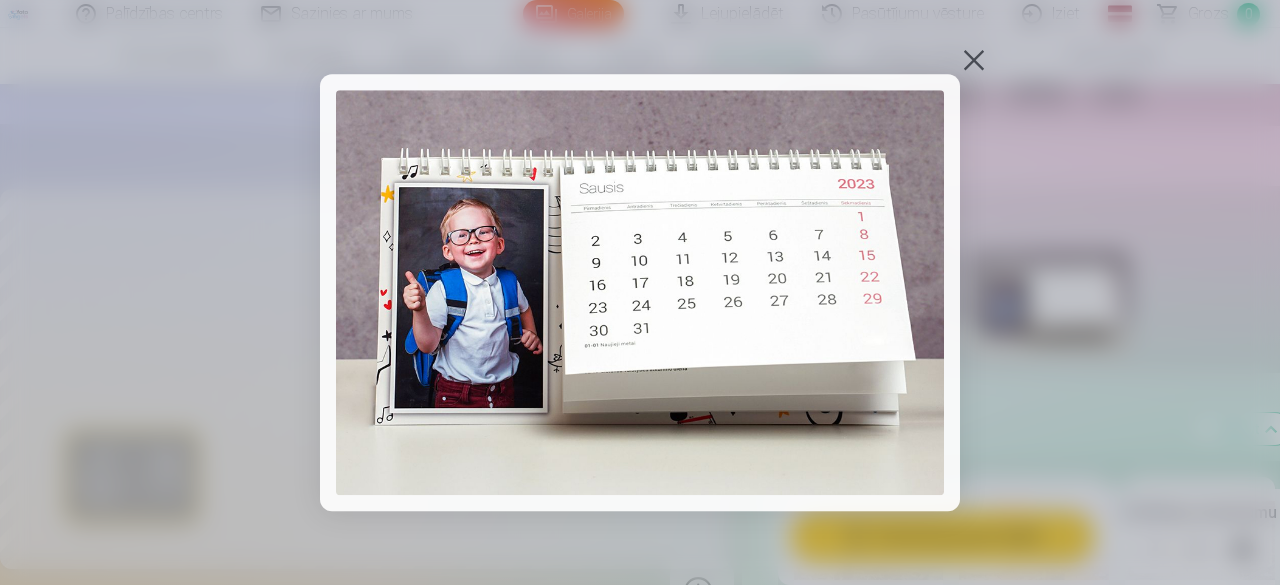 click at bounding box center [974, 60] 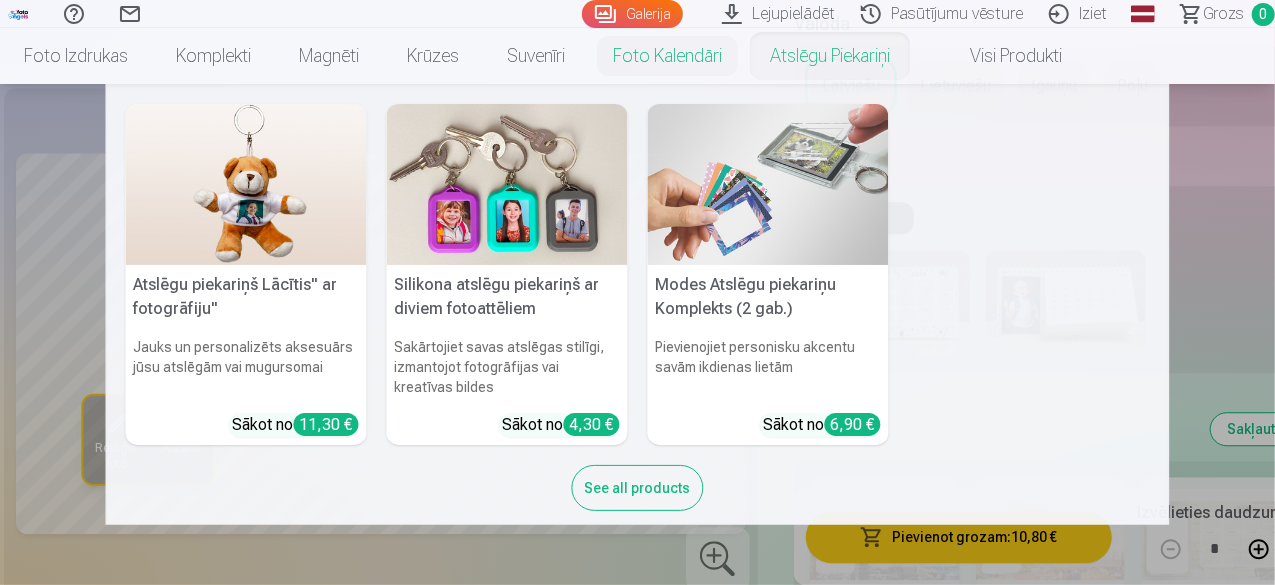 click on "Atslēgu piekariņš Lācītis" ar fotogrāfiju" Jauks un personalizēts aksesuārs jūsu atslēgām vai mugursomai Sākot no  11,30 € Silikona atslēgu piekariņš ar diviem fotoattēliem Sakārtojiet savas atslēgas stilīgi, izmantojot fotogrāfijas vai kreatīvas bildes Sākot no  4,30 € Modes Atslēgu piekariņu Komplekts (2 gab.) Pievienojiet personisku akcentu savām ikdienas lietām Sākot no  6,90 € See all products" at bounding box center [637, 304] 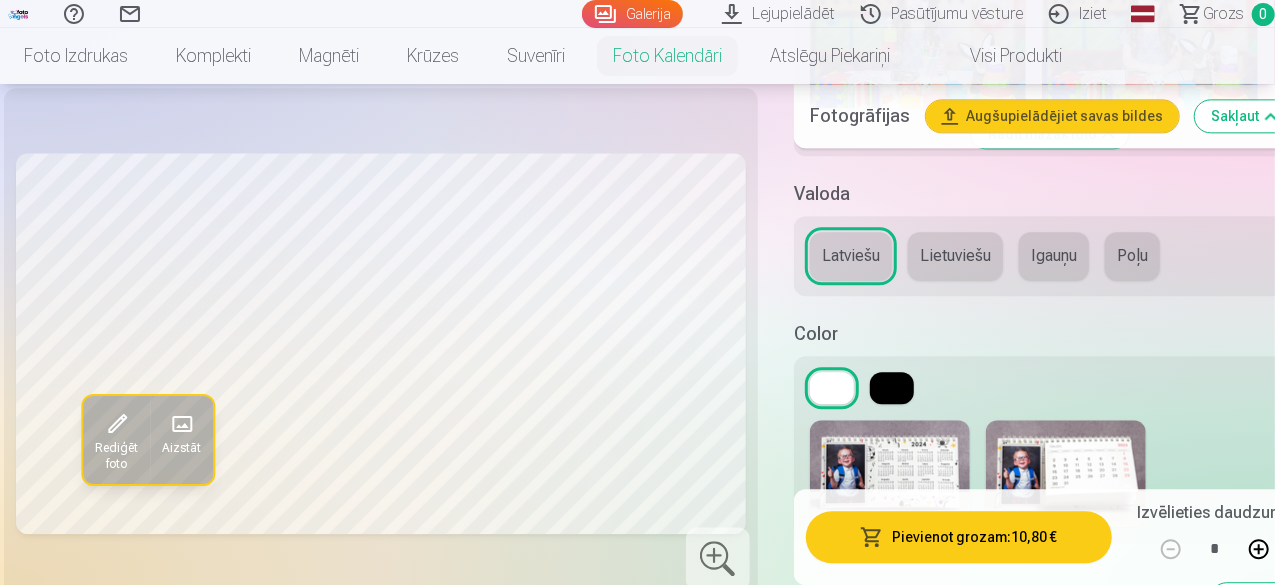 scroll, scrollTop: 6142, scrollLeft: 0, axis: vertical 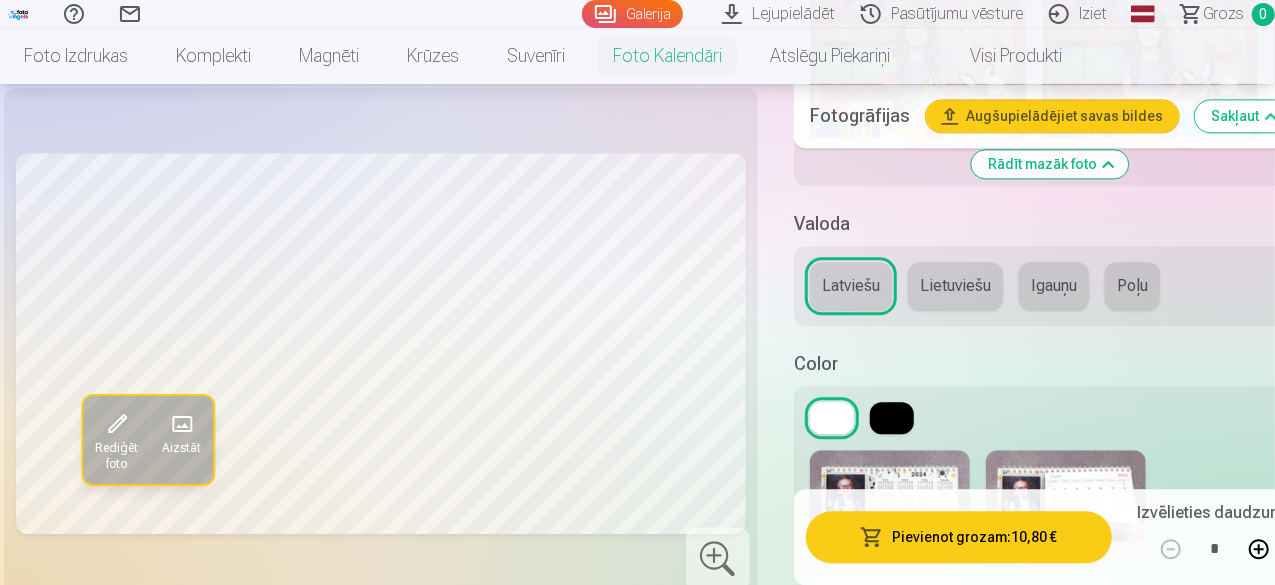 click at bounding box center [892, 418] 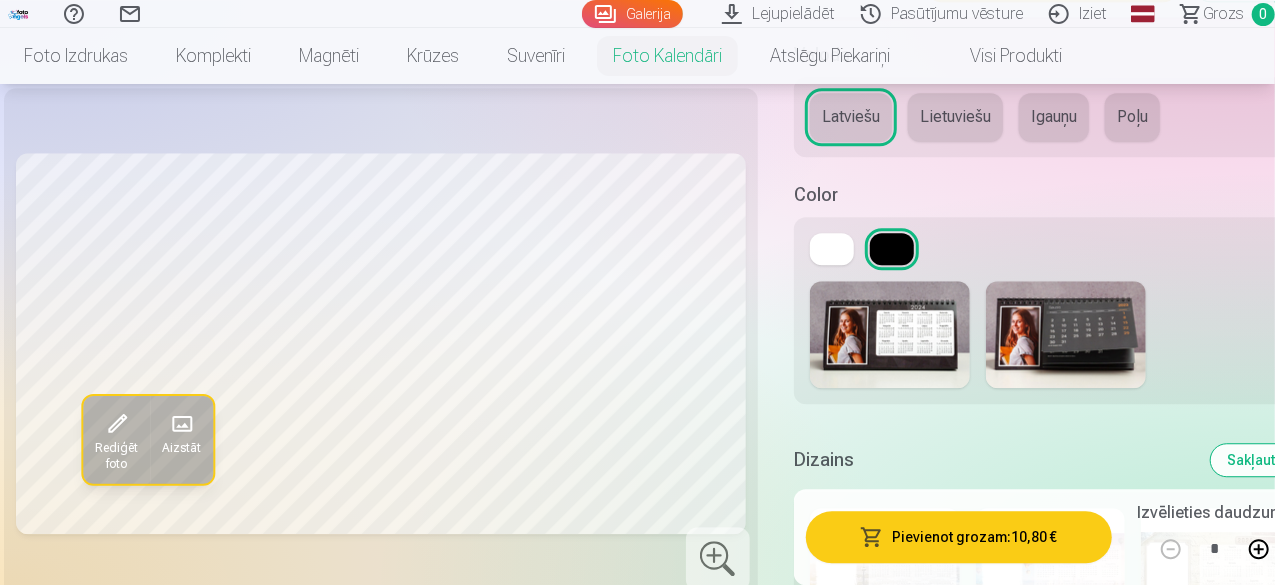 scroll, scrollTop: 6342, scrollLeft: 0, axis: vertical 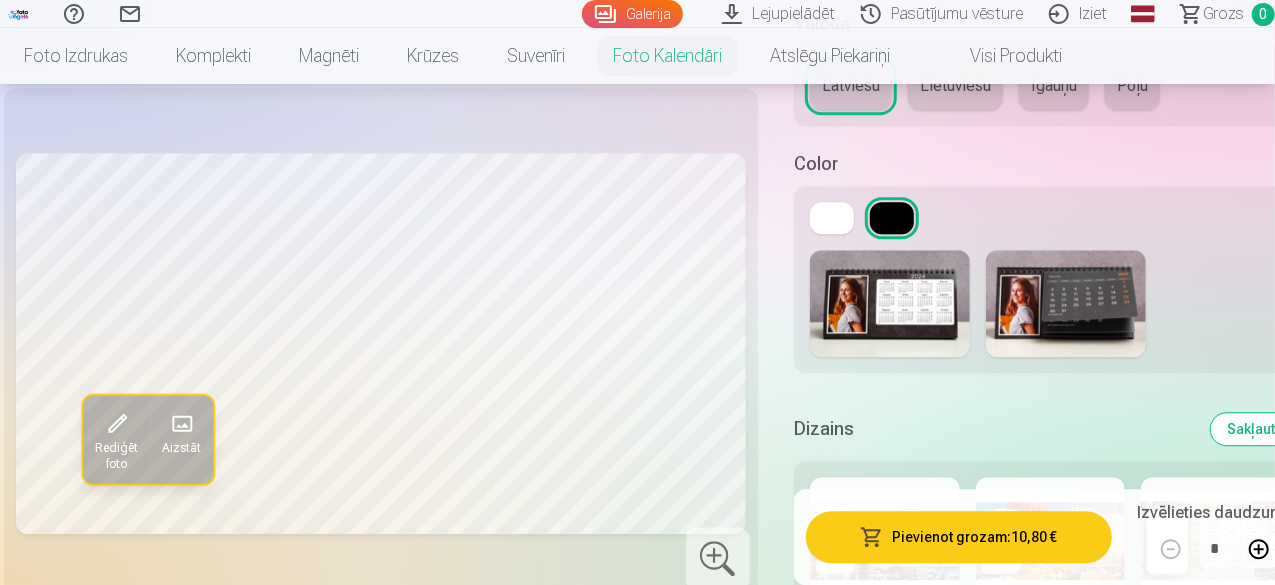click at bounding box center (1051, 541) 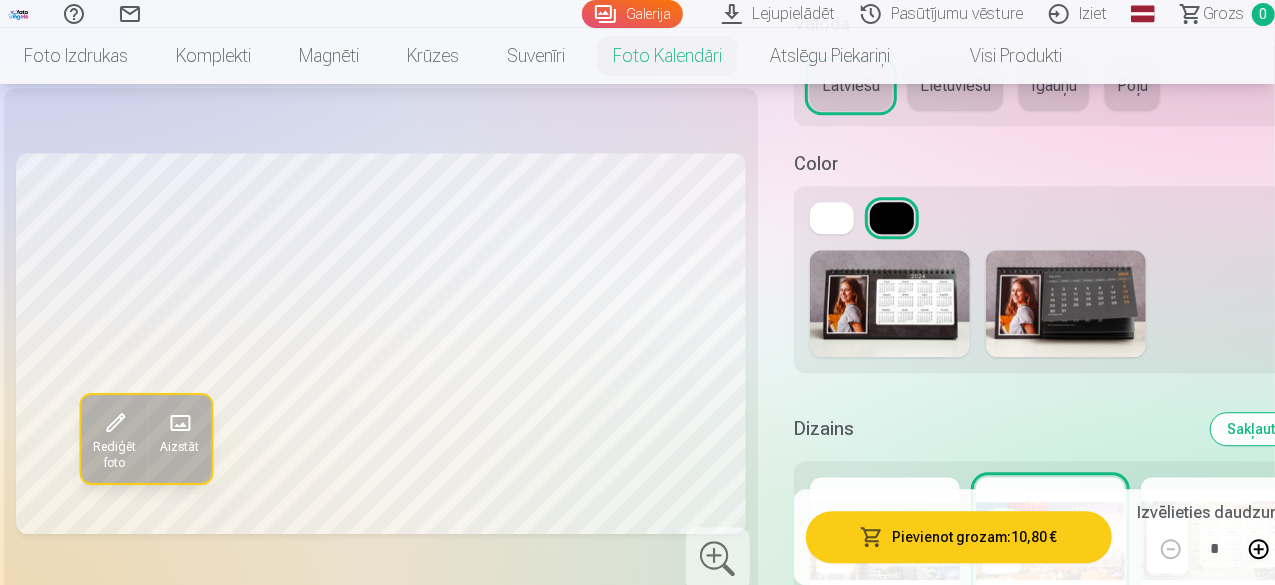click at bounding box center (890, 303) 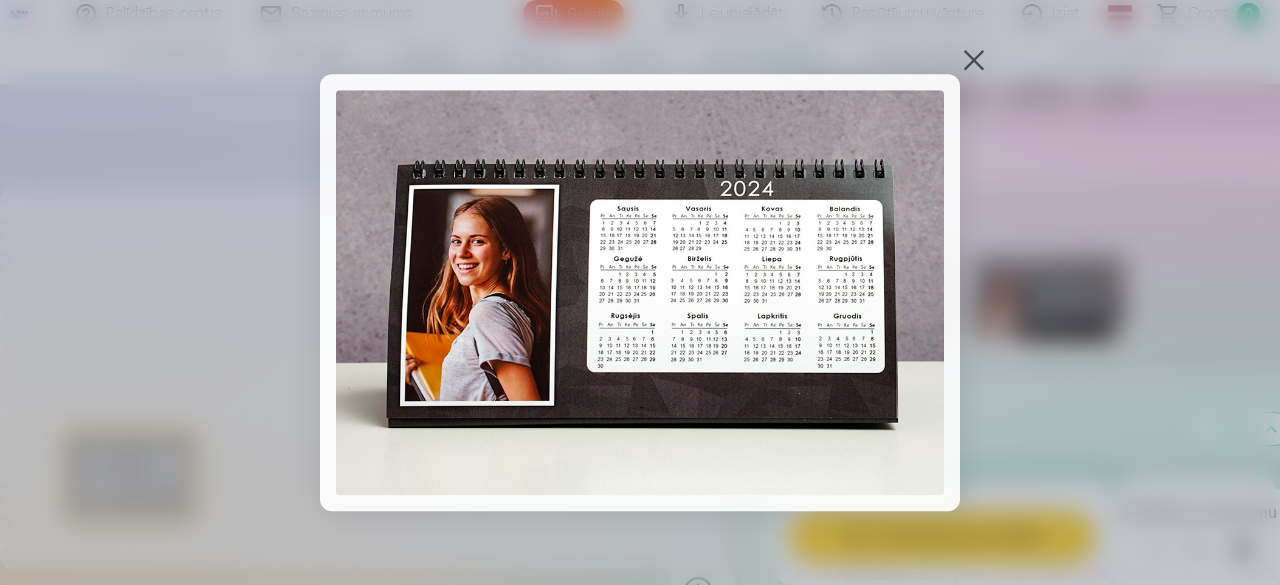 click at bounding box center (974, 60) 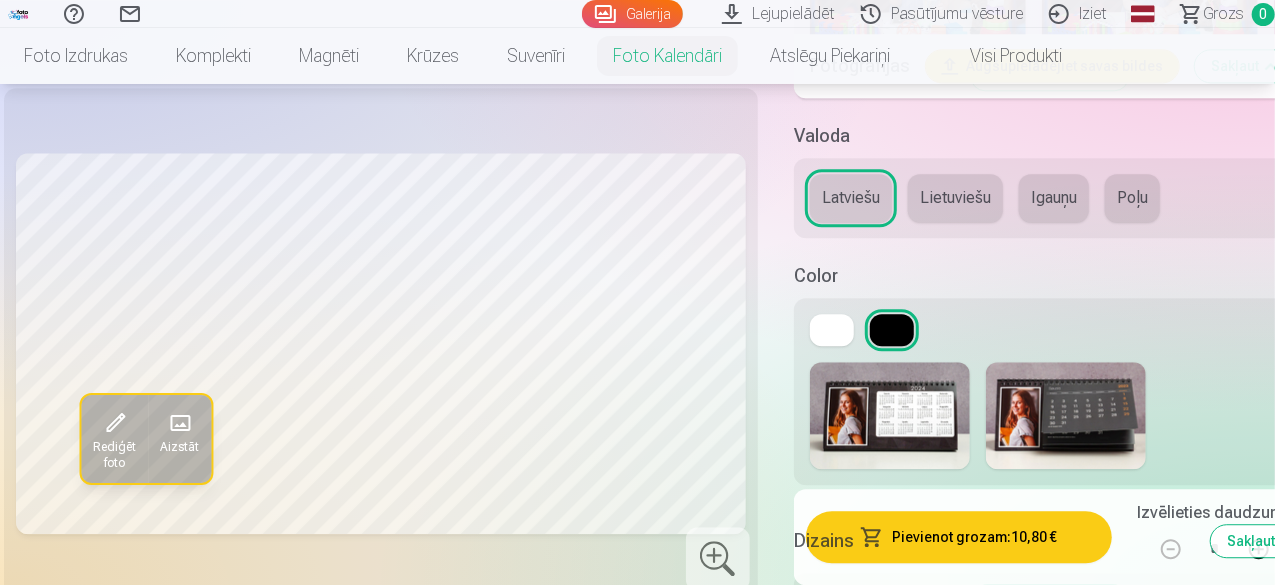 scroll, scrollTop: 6142, scrollLeft: 0, axis: vertical 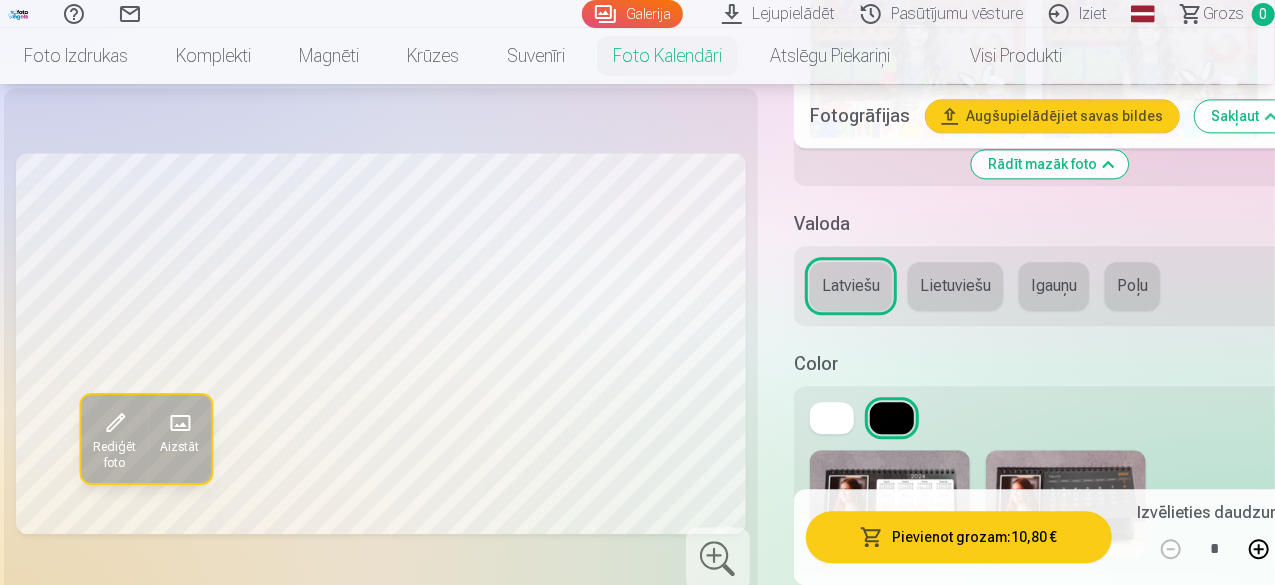 click at bounding box center [890, 503] 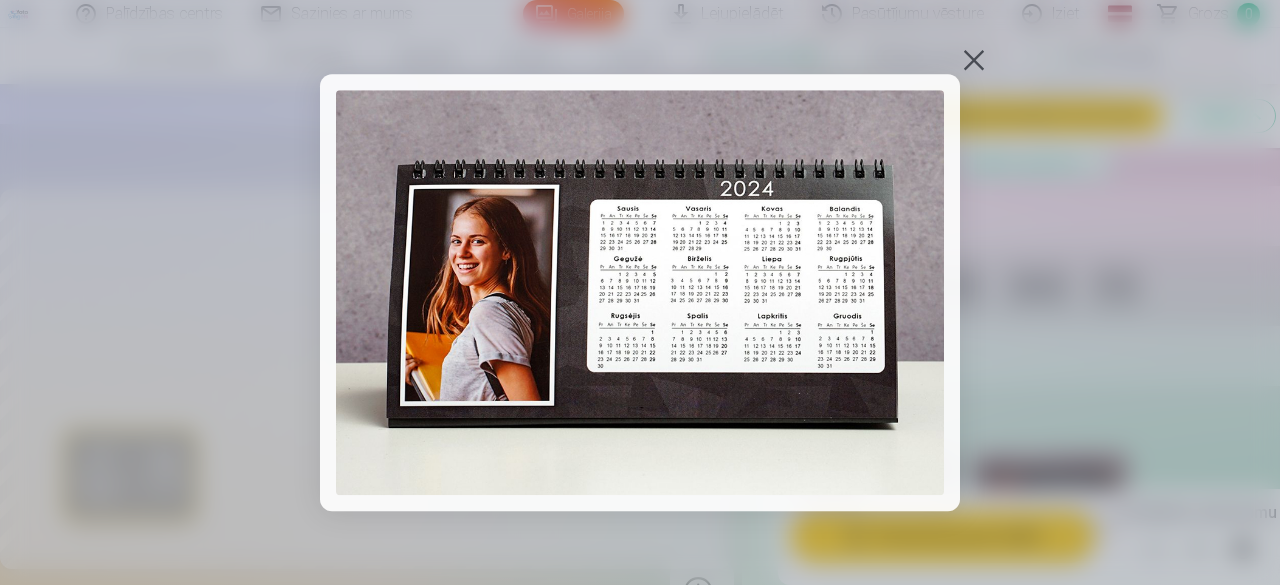 click at bounding box center (974, 60) 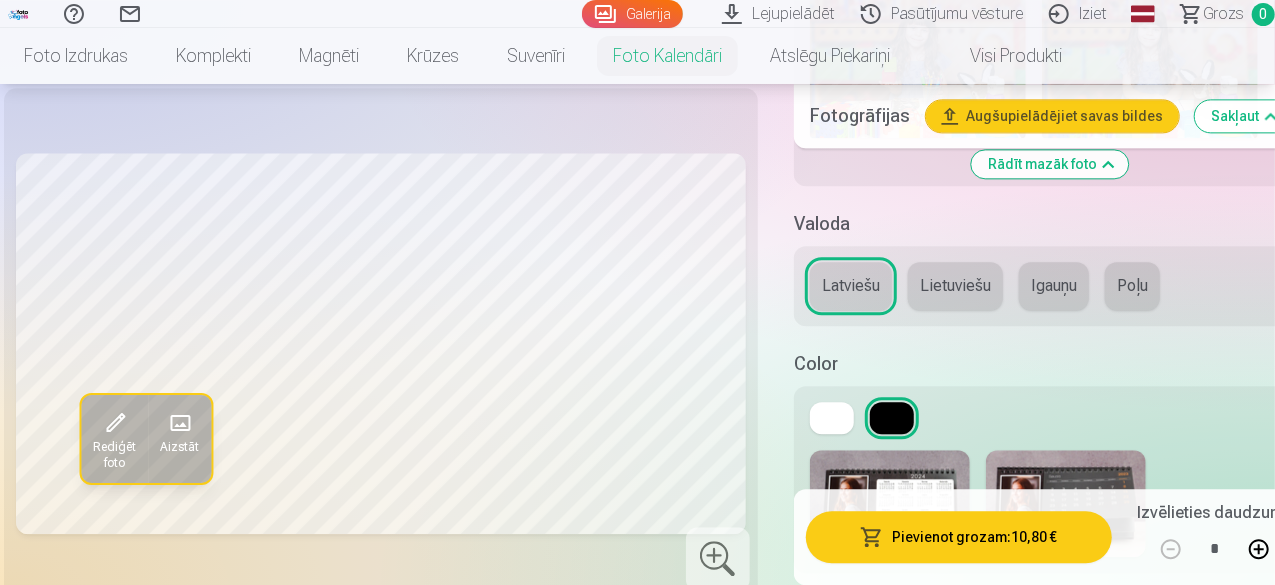 click on "Color" at bounding box center (1050, 364) 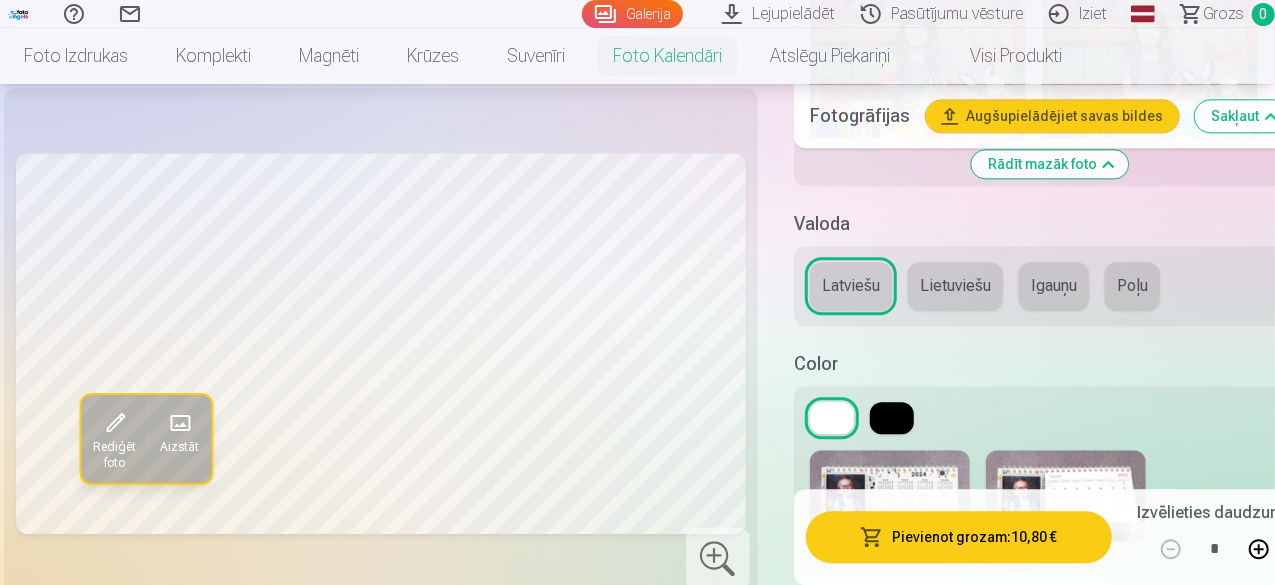 click at bounding box center (892, 418) 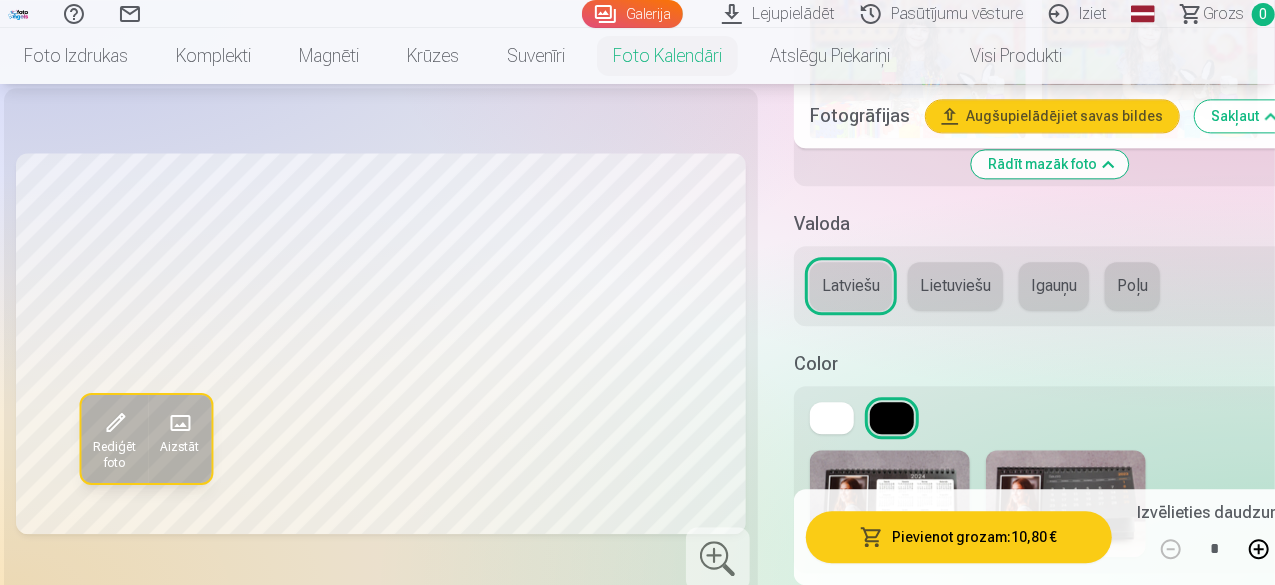 drag, startPoint x: 817, startPoint y: 245, endPoint x: 932, endPoint y: 245, distance: 115 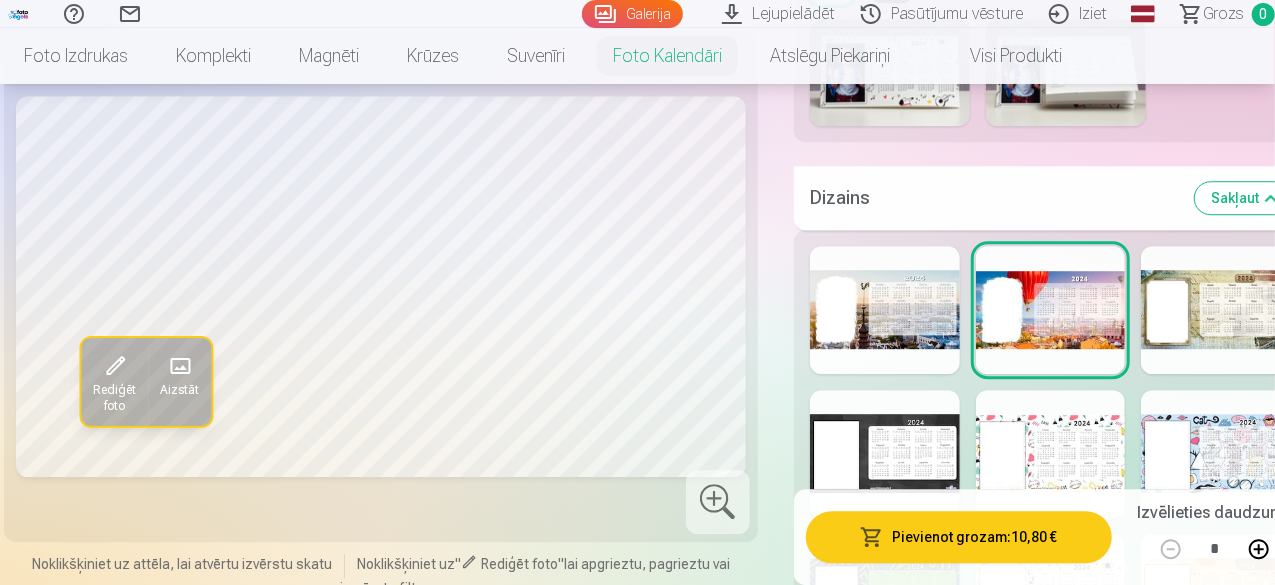 scroll, scrollTop: 6542, scrollLeft: 0, axis: vertical 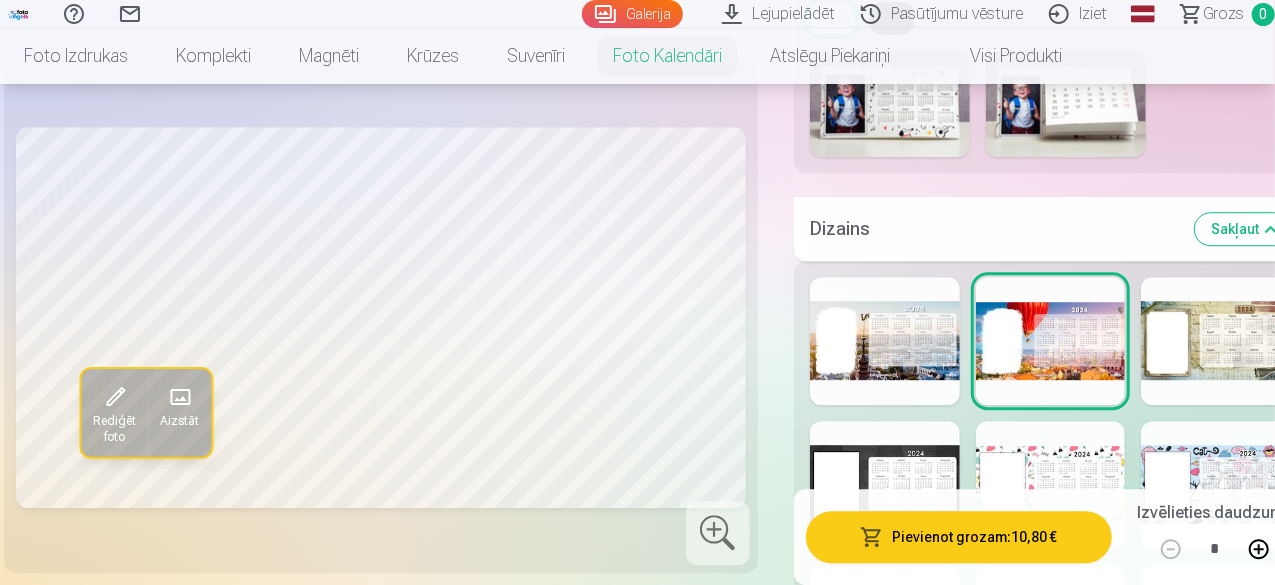 click at bounding box center [1051, 485] 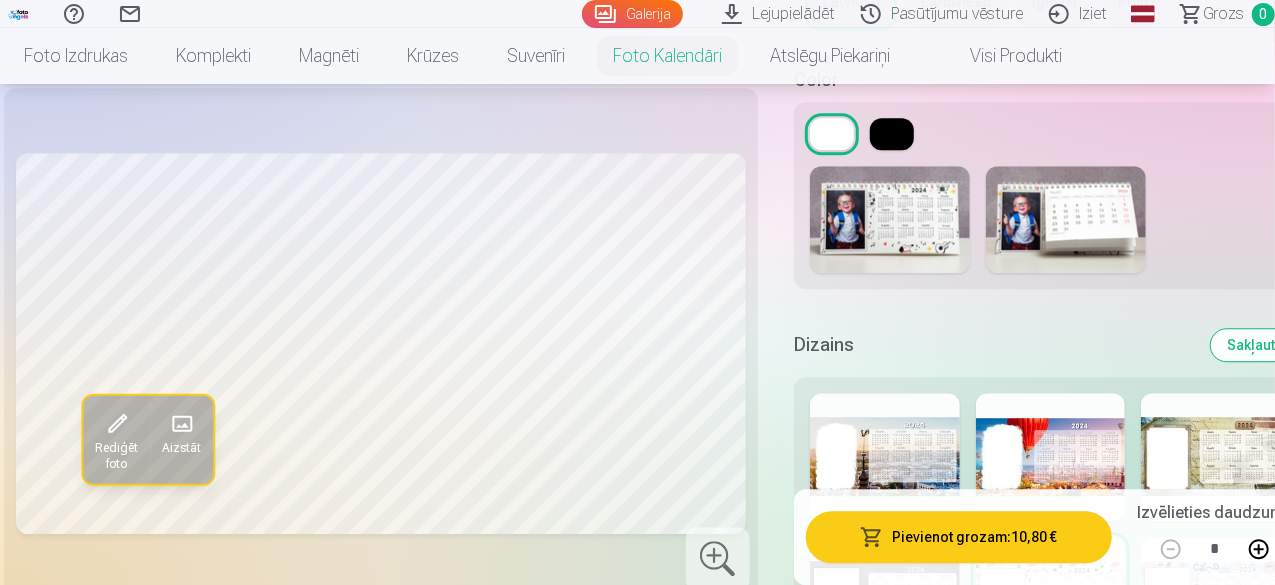 scroll, scrollTop: 6342, scrollLeft: 0, axis: vertical 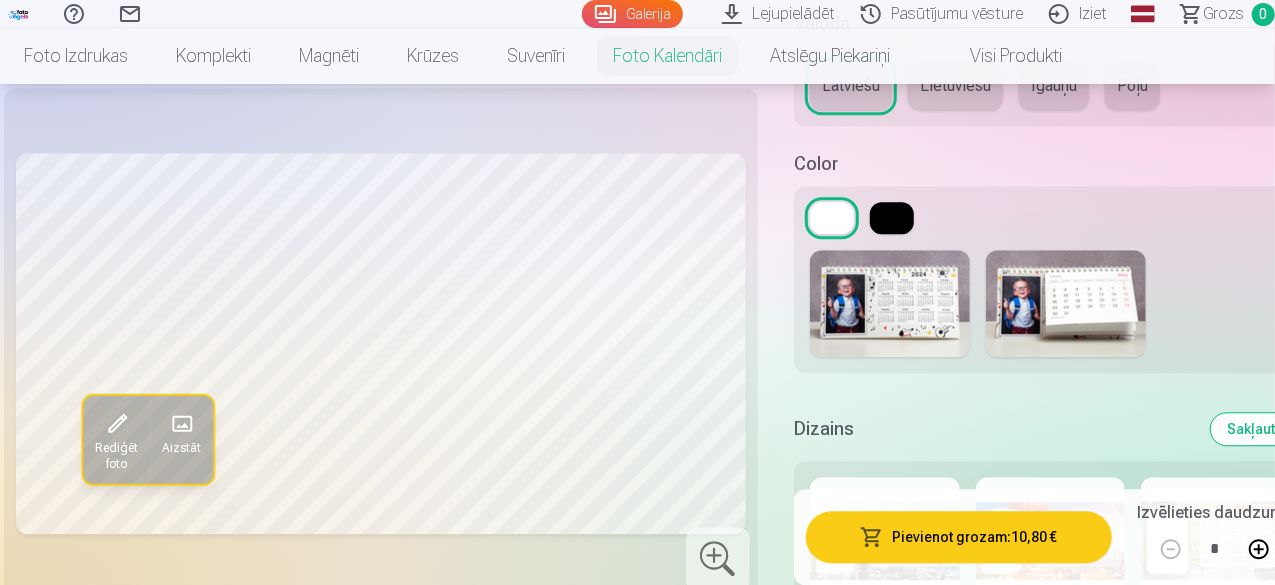 click at bounding box center (1051, 541) 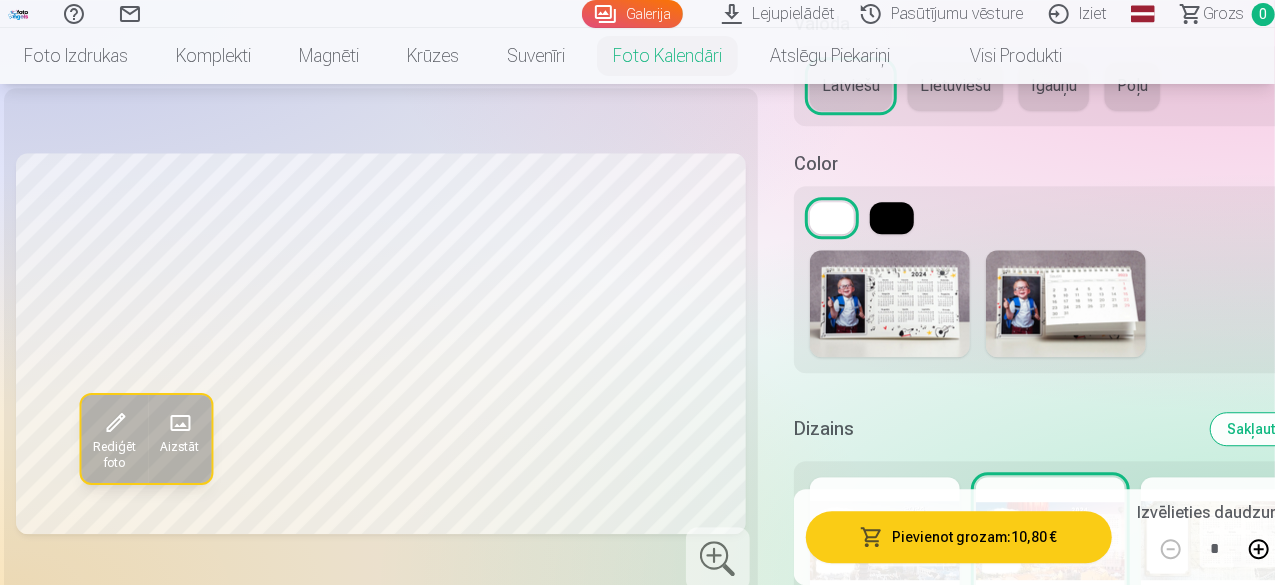 click at bounding box center (1216, 541) 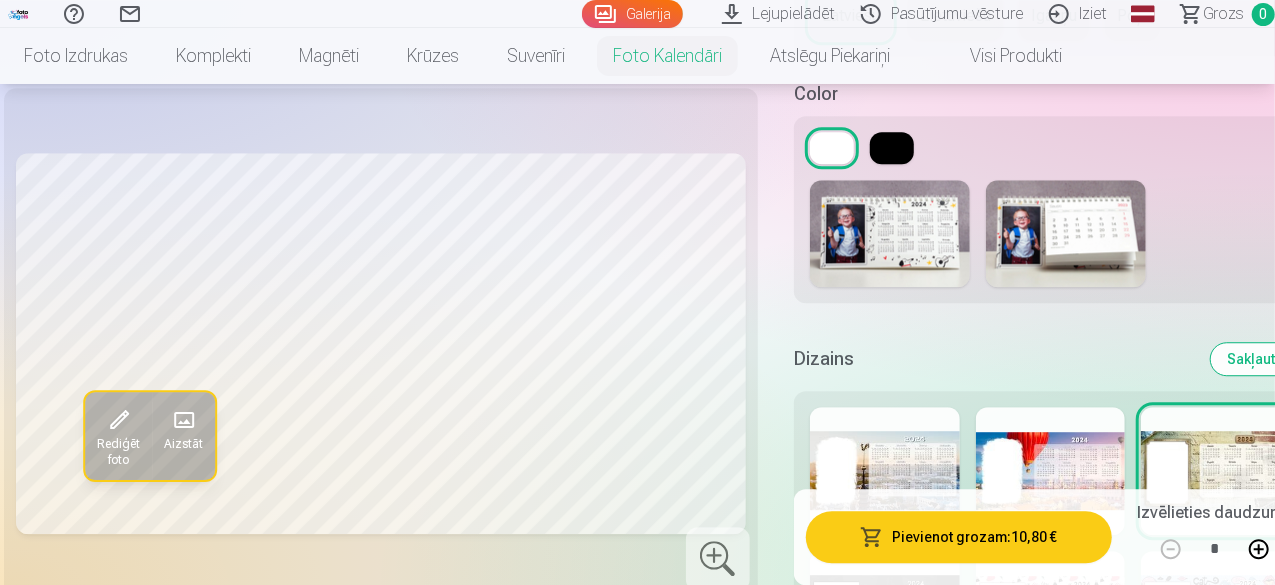 scroll, scrollTop: 6442, scrollLeft: 0, axis: vertical 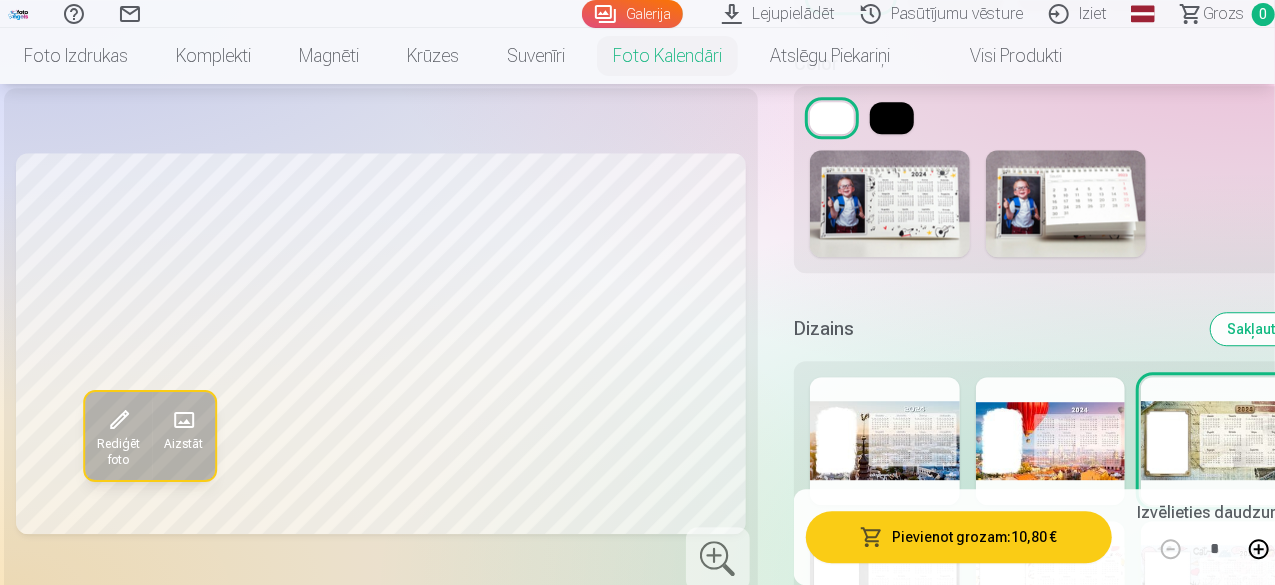 click at bounding box center [885, 585] 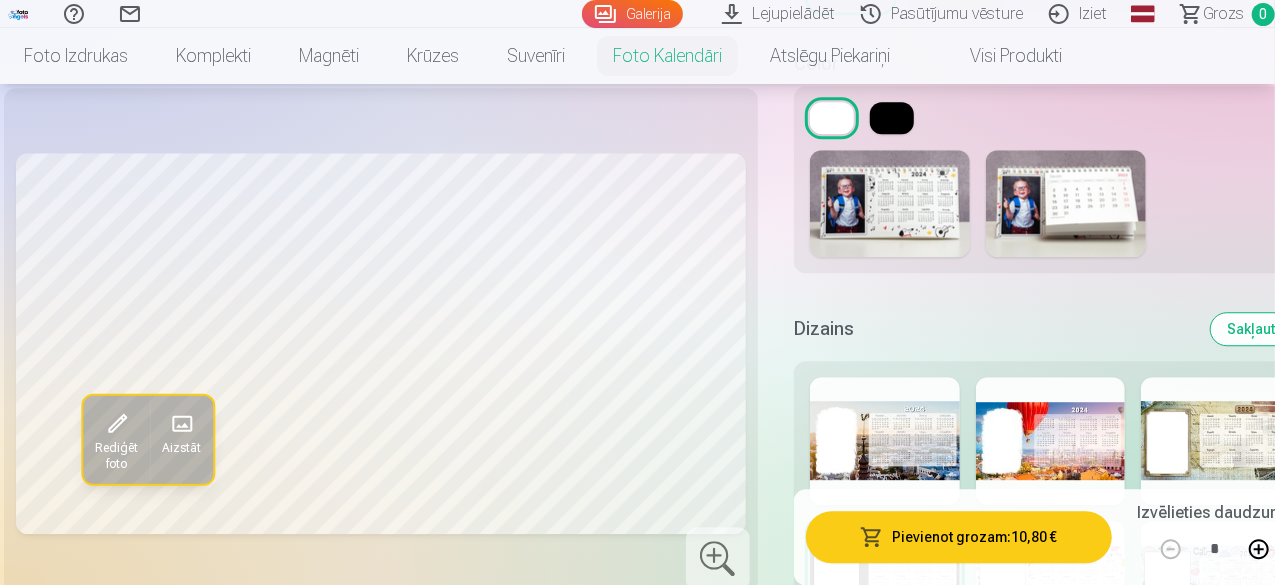 click at bounding box center [1051, 585] 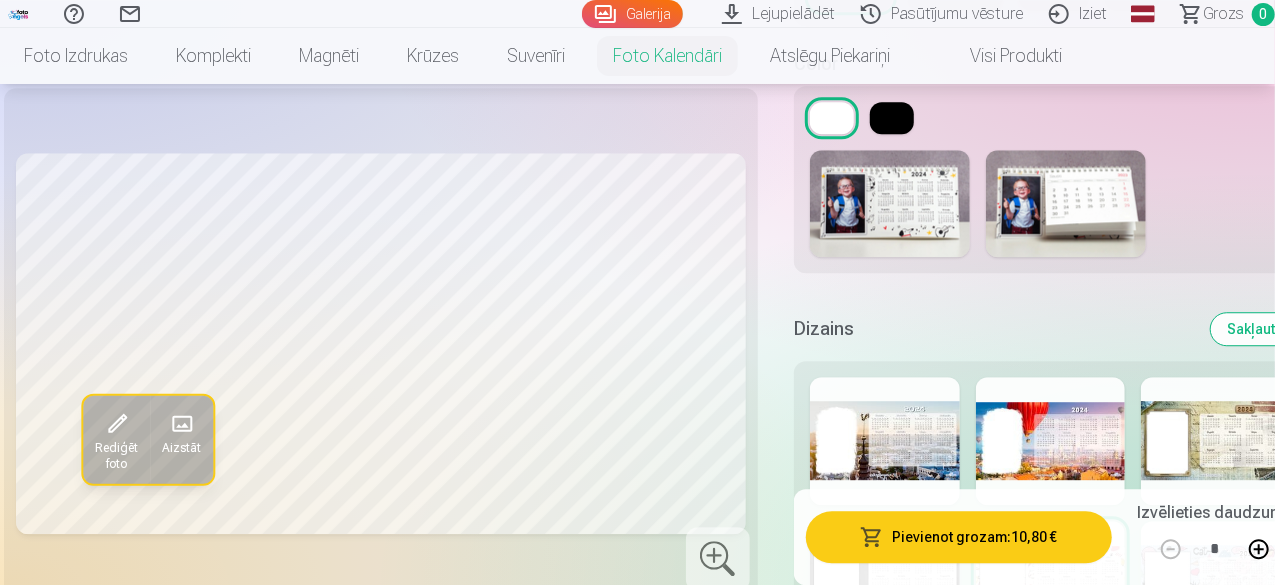 click at bounding box center [1216, 585] 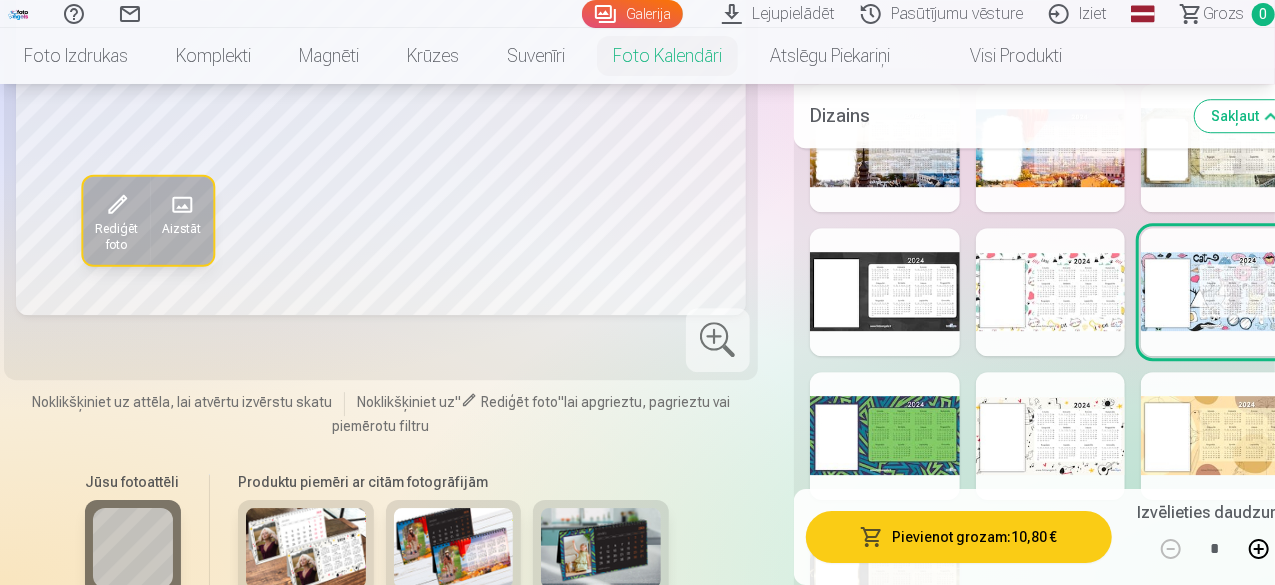 scroll, scrollTop: 6742, scrollLeft: 0, axis: vertical 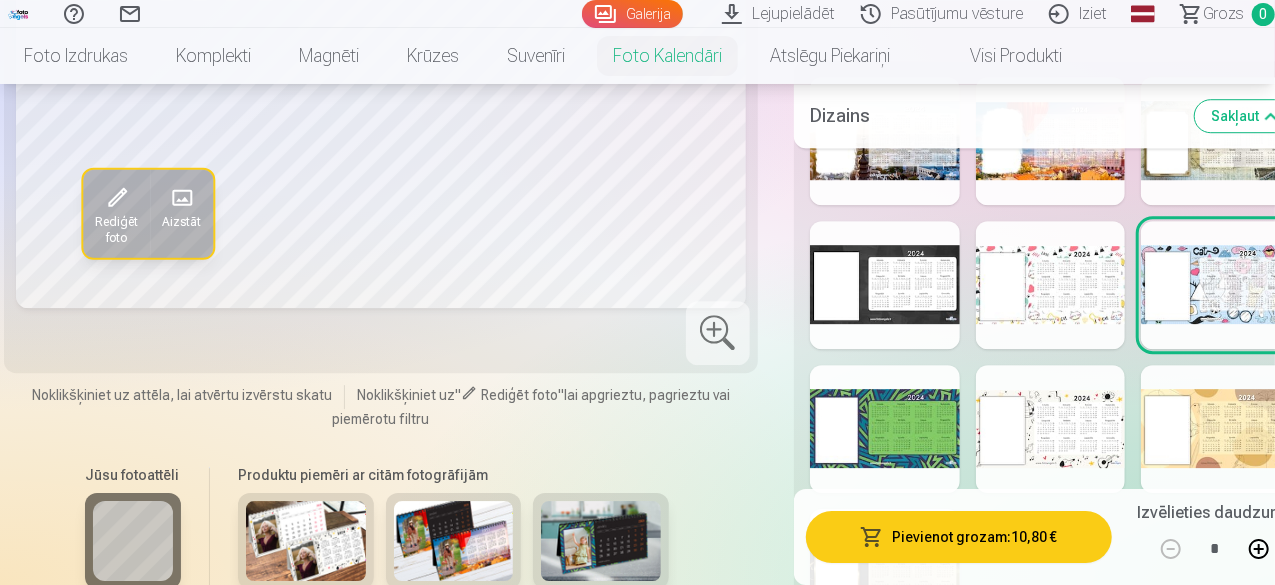 click at bounding box center [1051, 429] 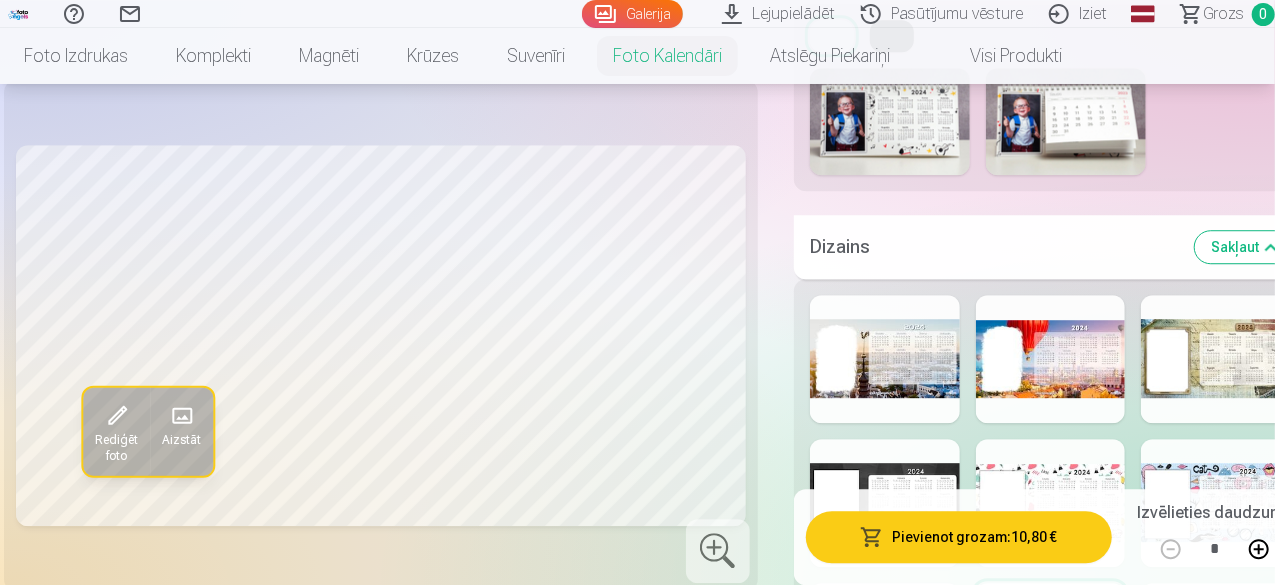 scroll, scrollTop: 6642, scrollLeft: 0, axis: vertical 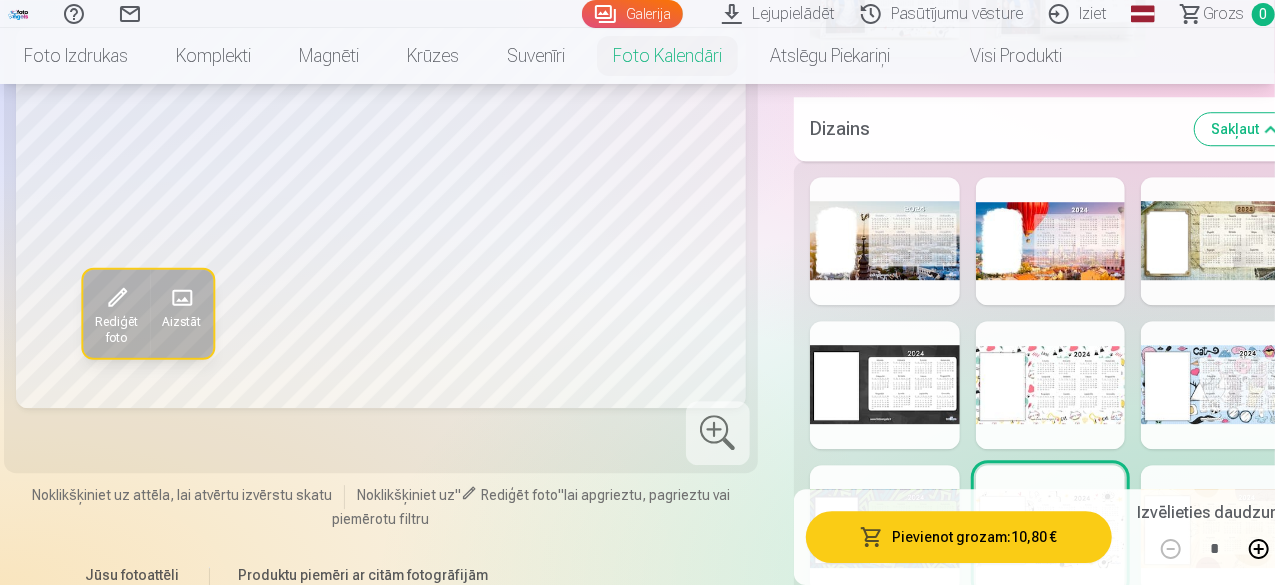 click at bounding box center [1216, 529] 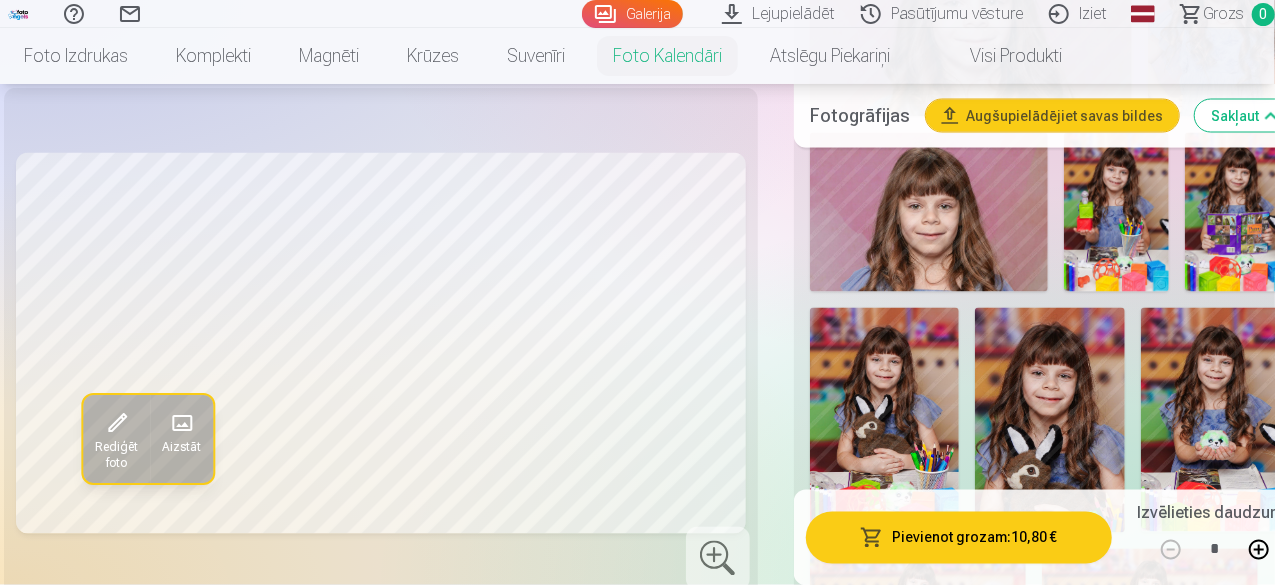 scroll, scrollTop: 5542, scrollLeft: 0, axis: vertical 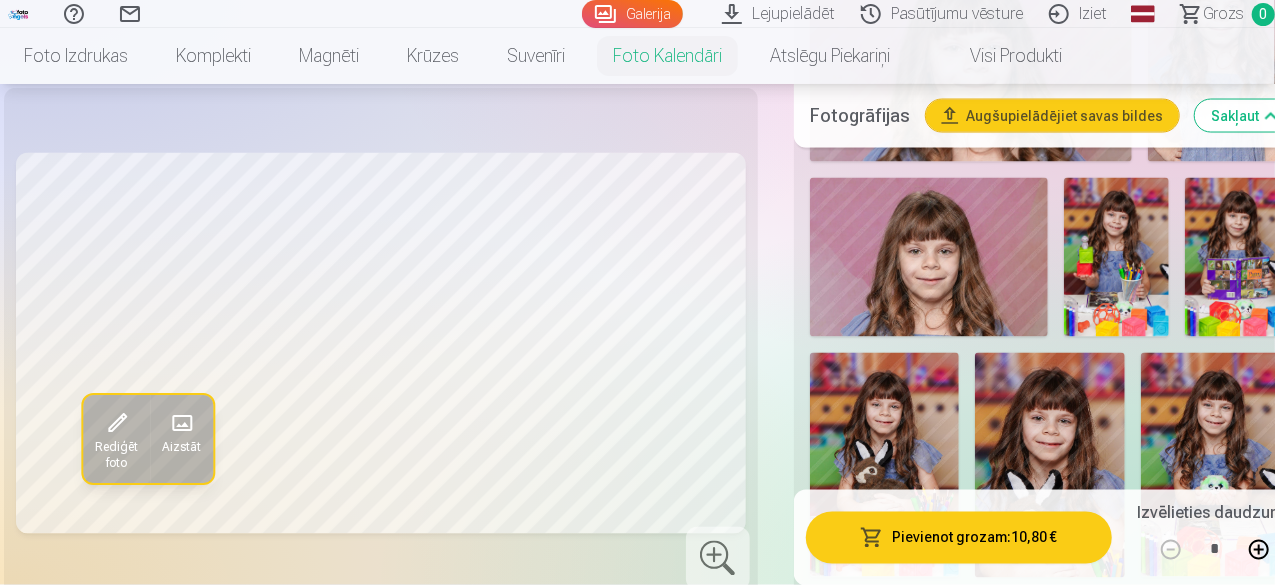 click at bounding box center [1050, 465] 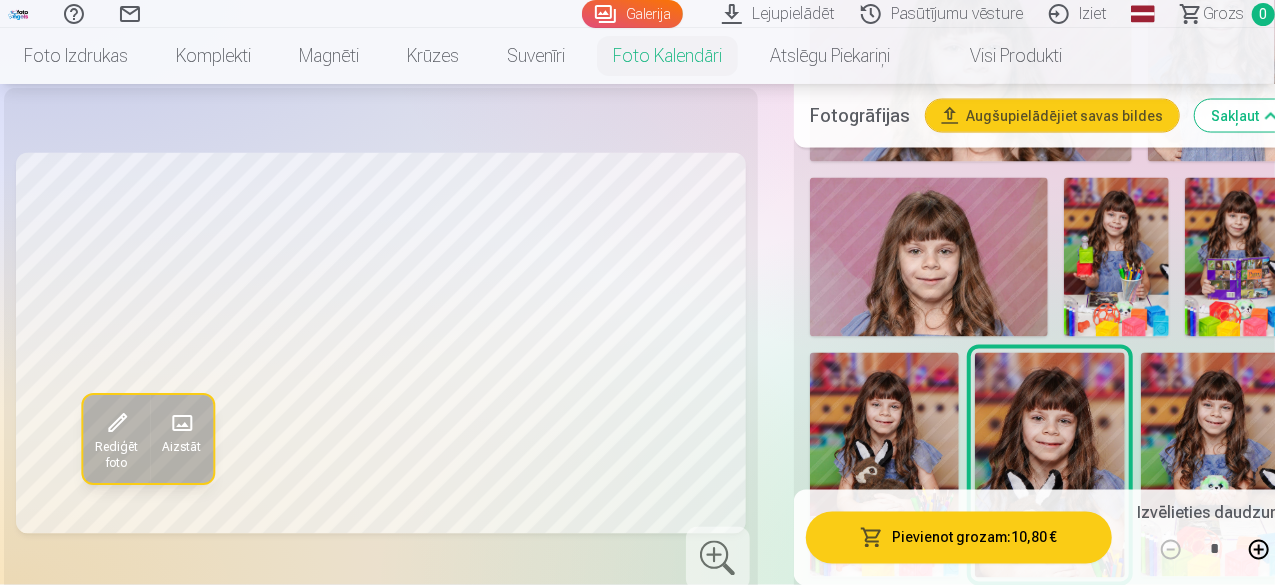click on "Rediģēt foto Aizstāt" at bounding box center (381, 343) 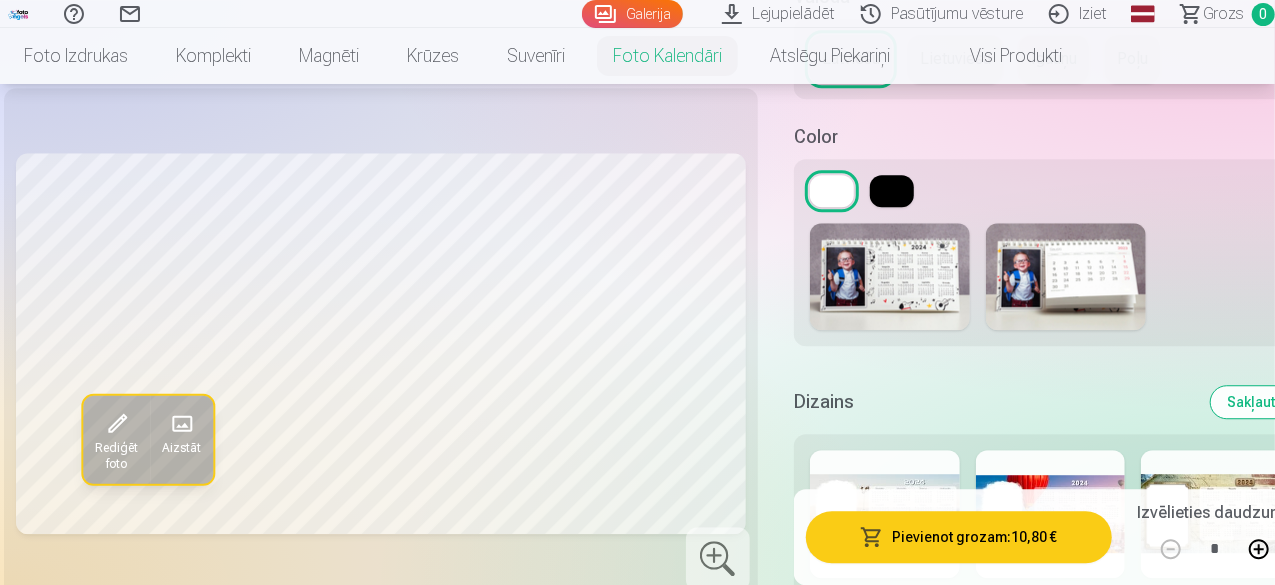 scroll, scrollTop: 6400, scrollLeft: 0, axis: vertical 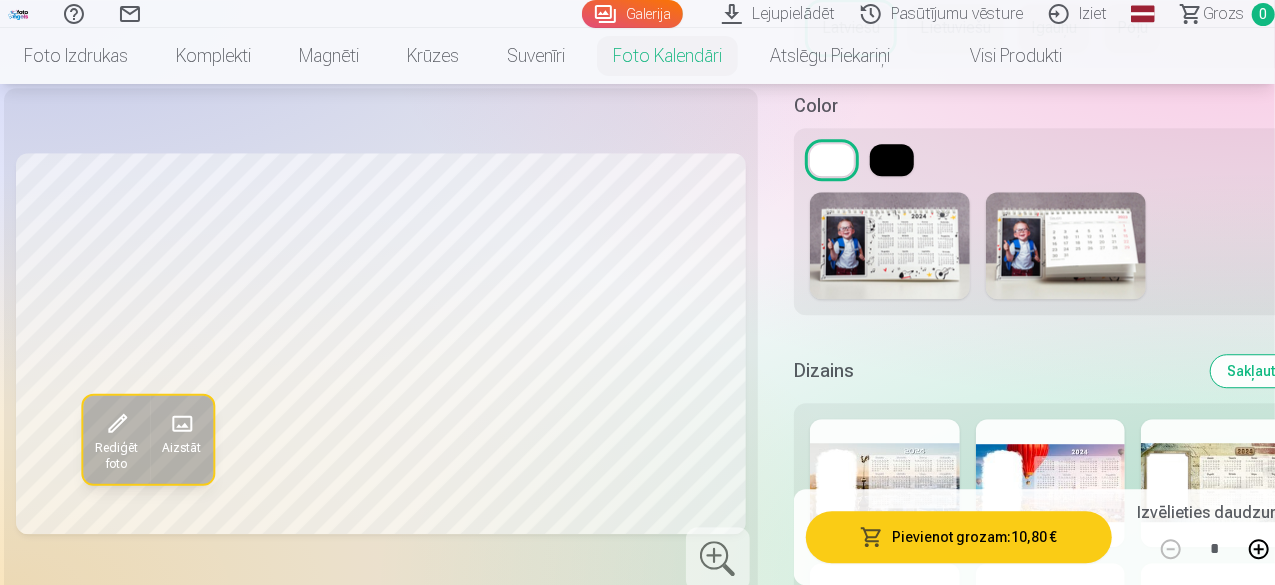 click at bounding box center (1051, 483) 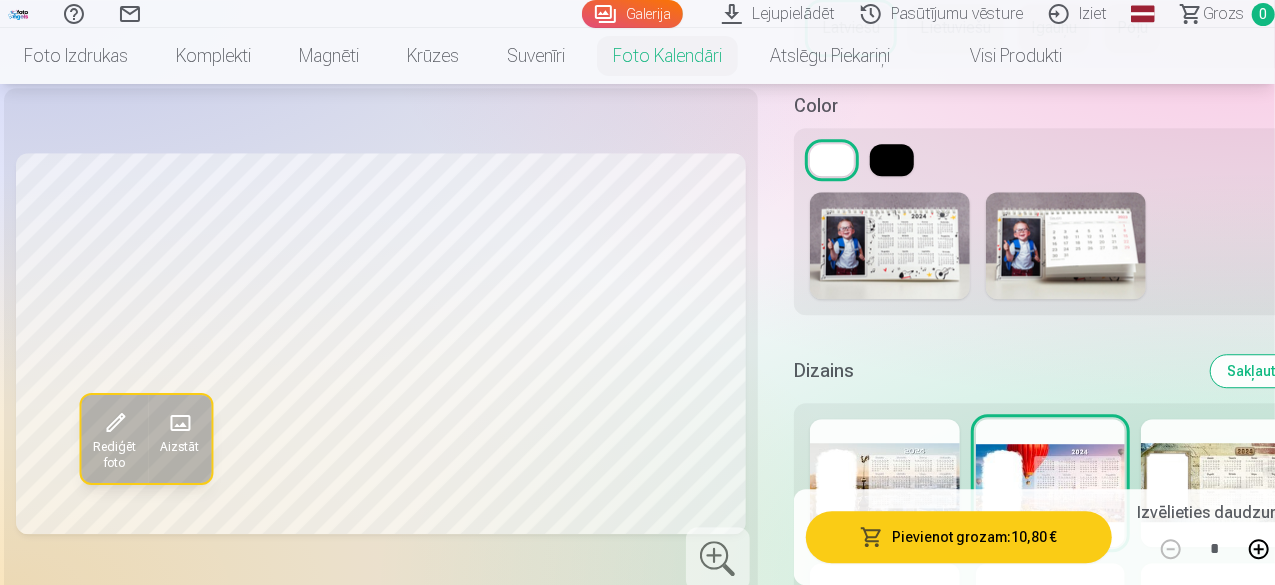 click on "Dizains Sakļaut" at bounding box center [1050, 371] 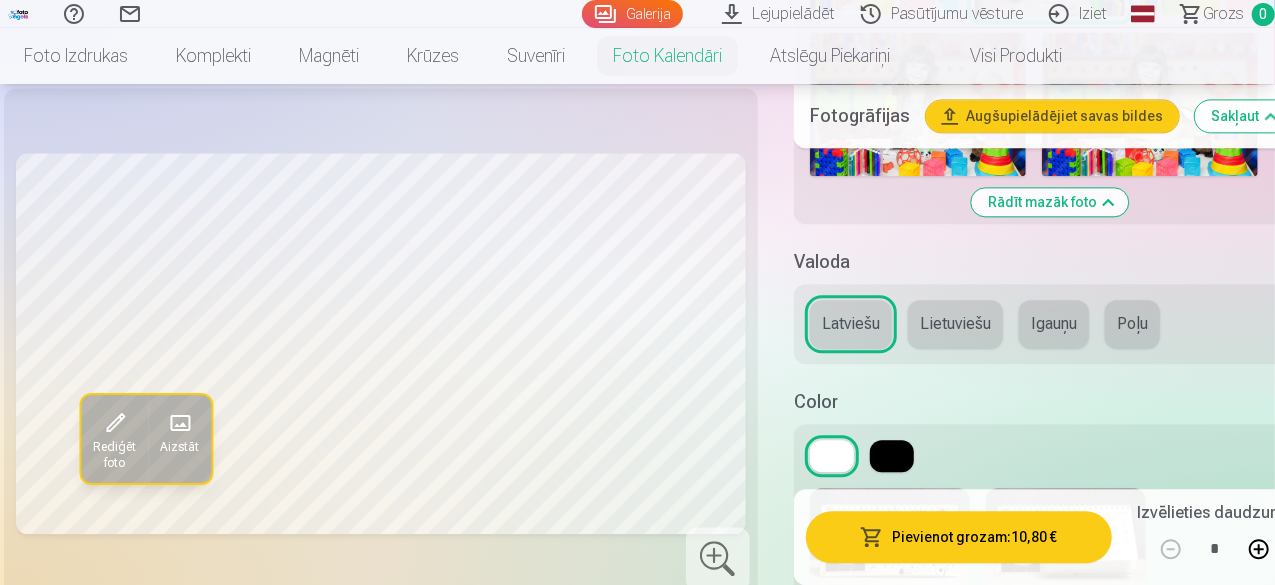 scroll, scrollTop: 6000, scrollLeft: 0, axis: vertical 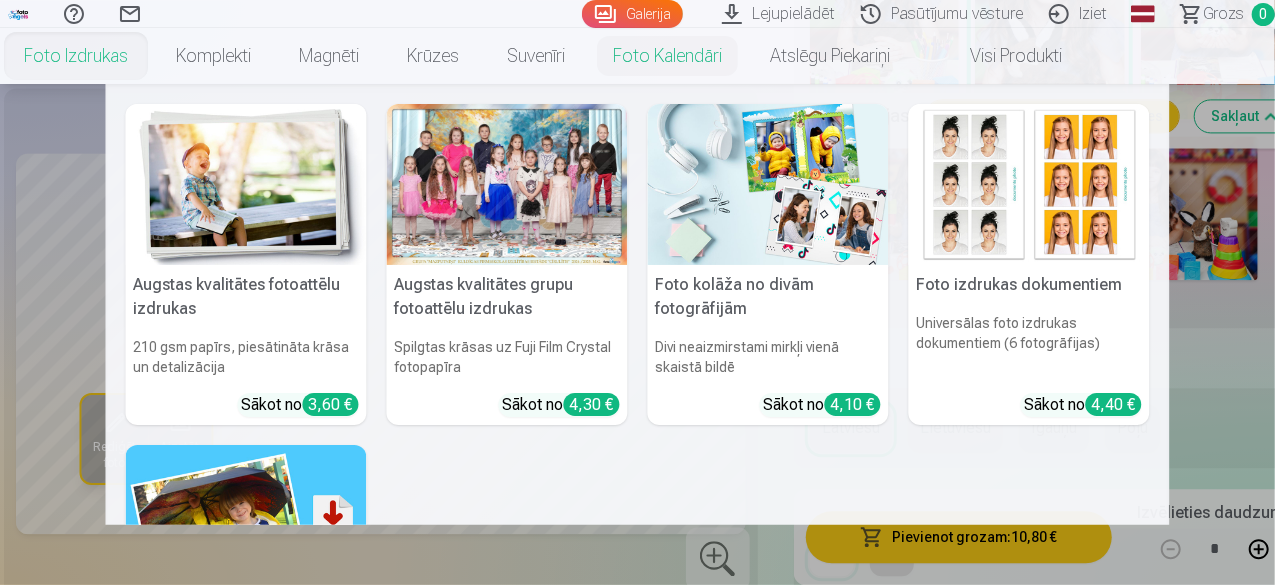 click at bounding box center (507, 184) 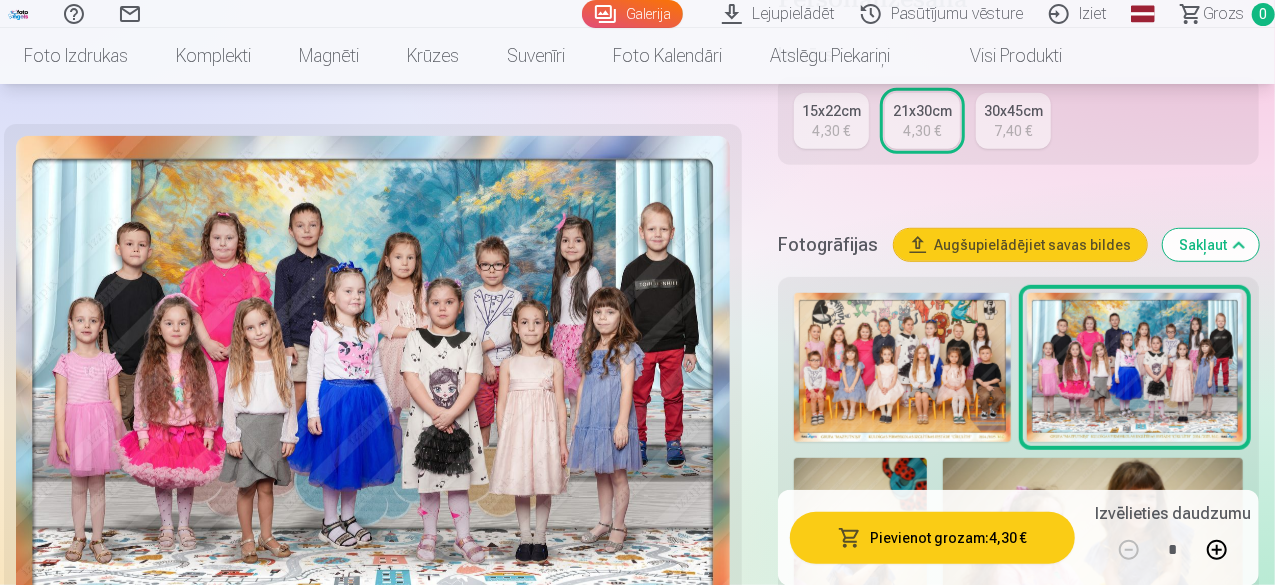 scroll, scrollTop: 600, scrollLeft: 0, axis: vertical 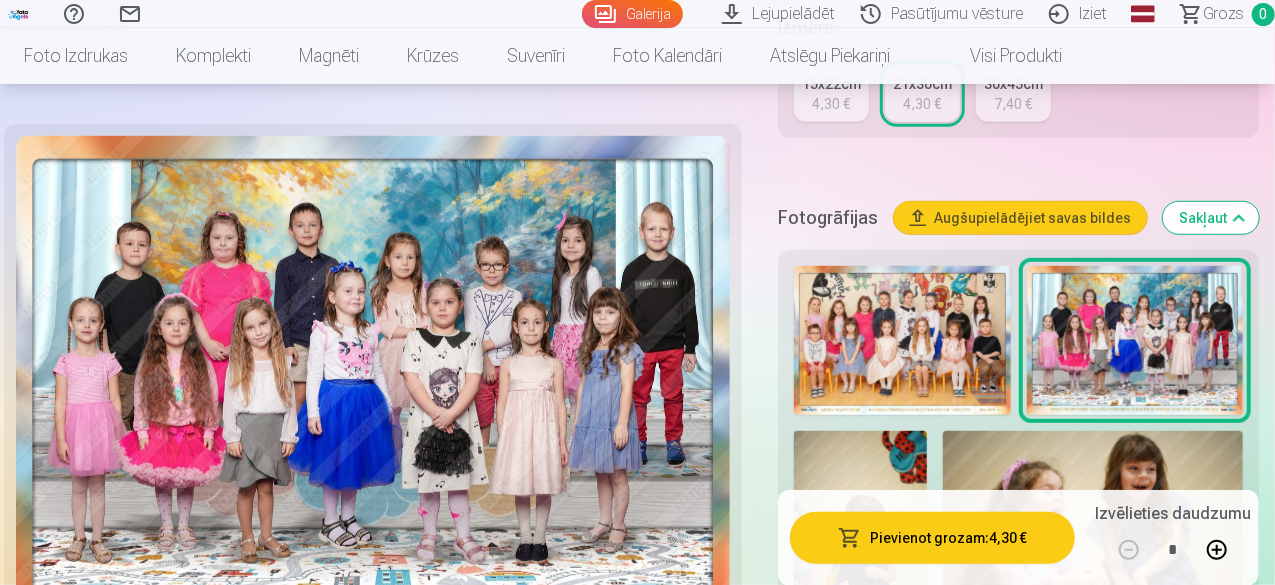 click at bounding box center [902, 340] 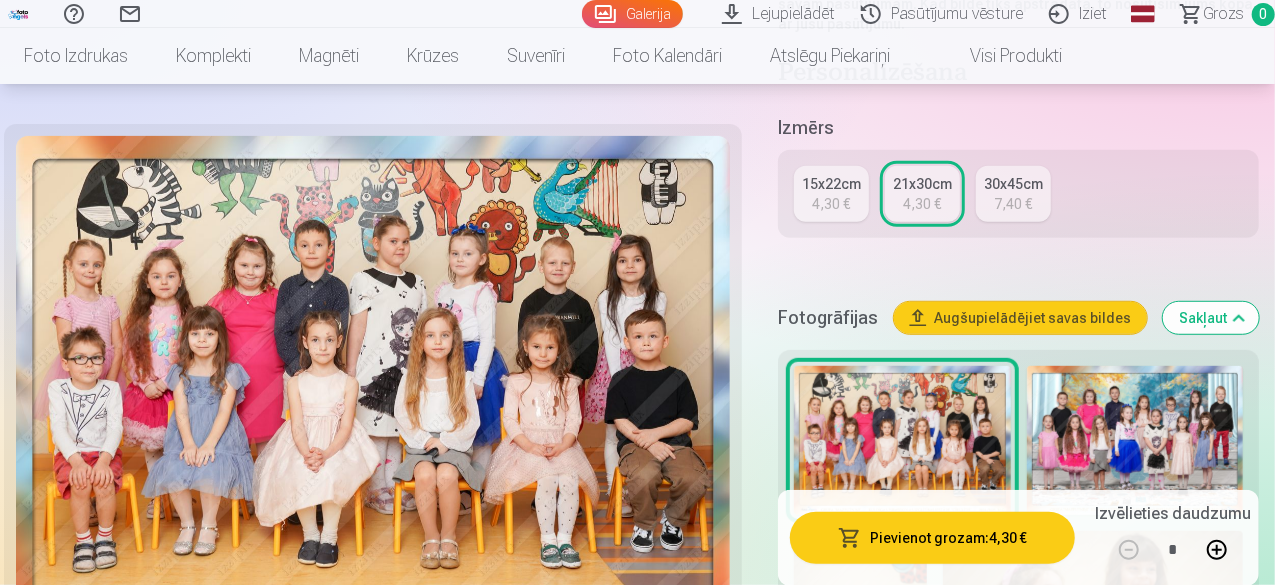 scroll, scrollTop: 600, scrollLeft: 0, axis: vertical 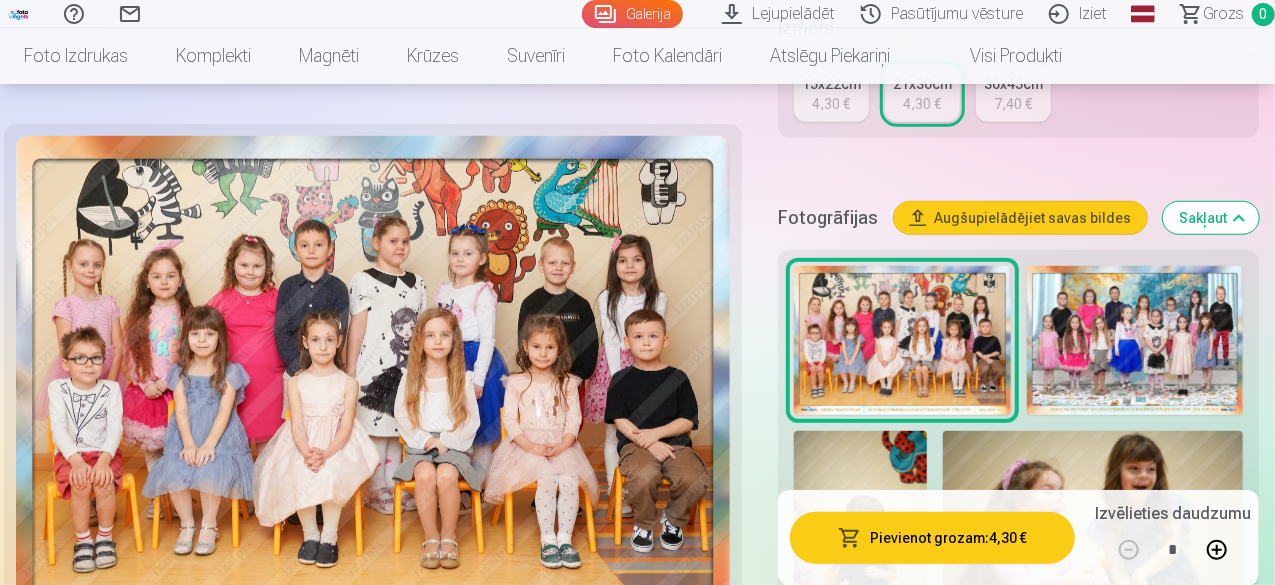 click at bounding box center [1135, 340] 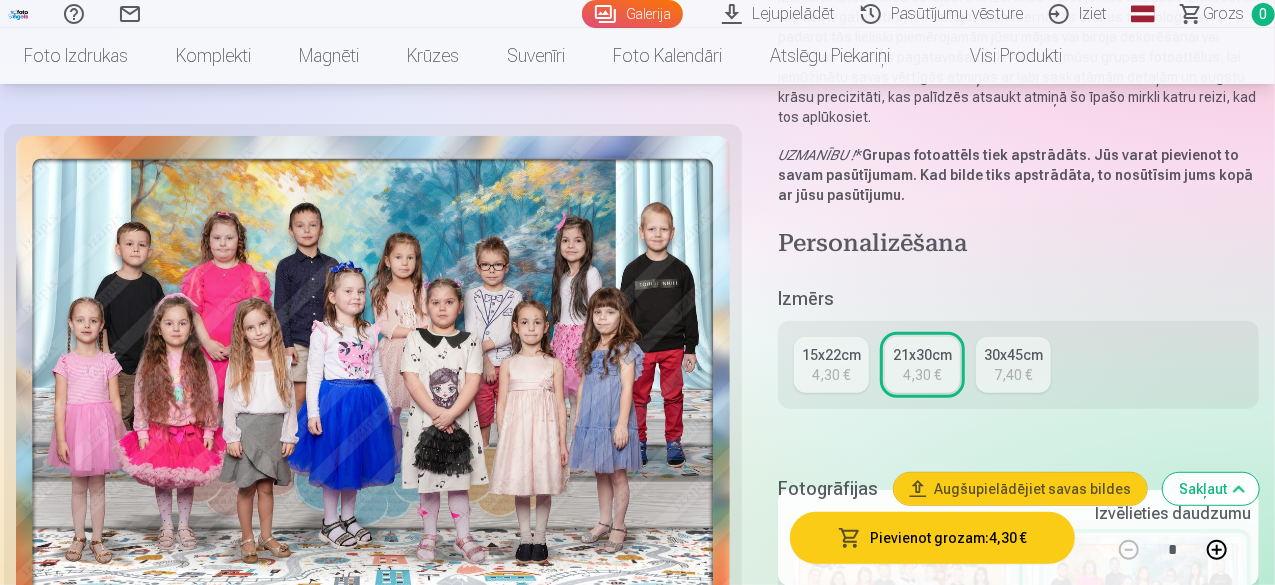 scroll, scrollTop: 100, scrollLeft: 0, axis: vertical 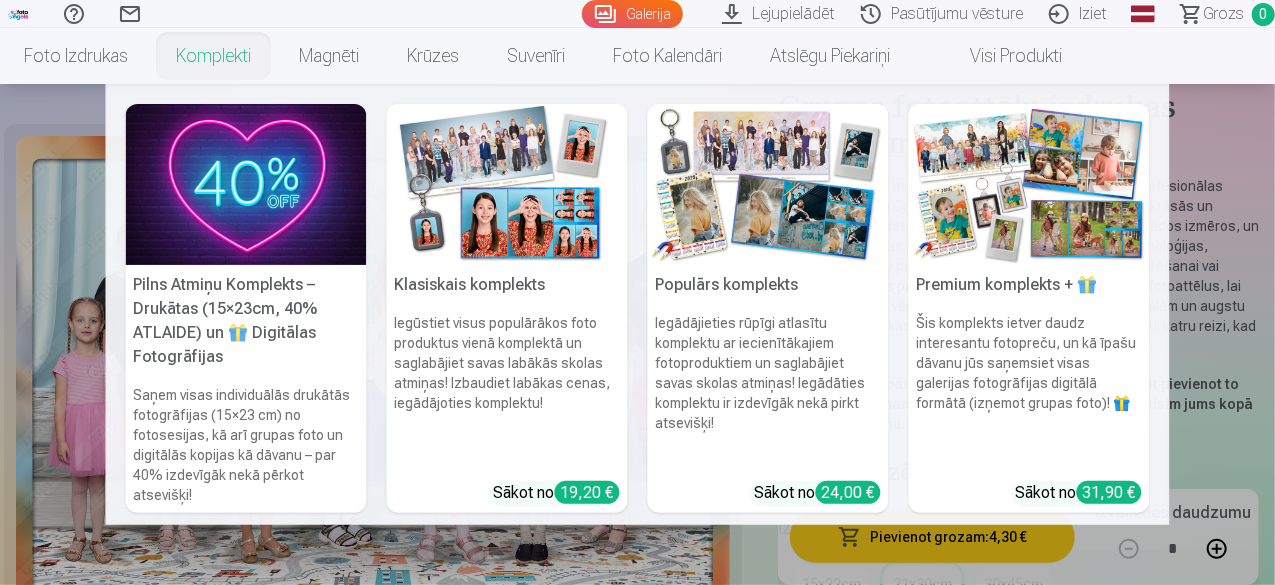 click on "Komplekti" at bounding box center (213, 56) 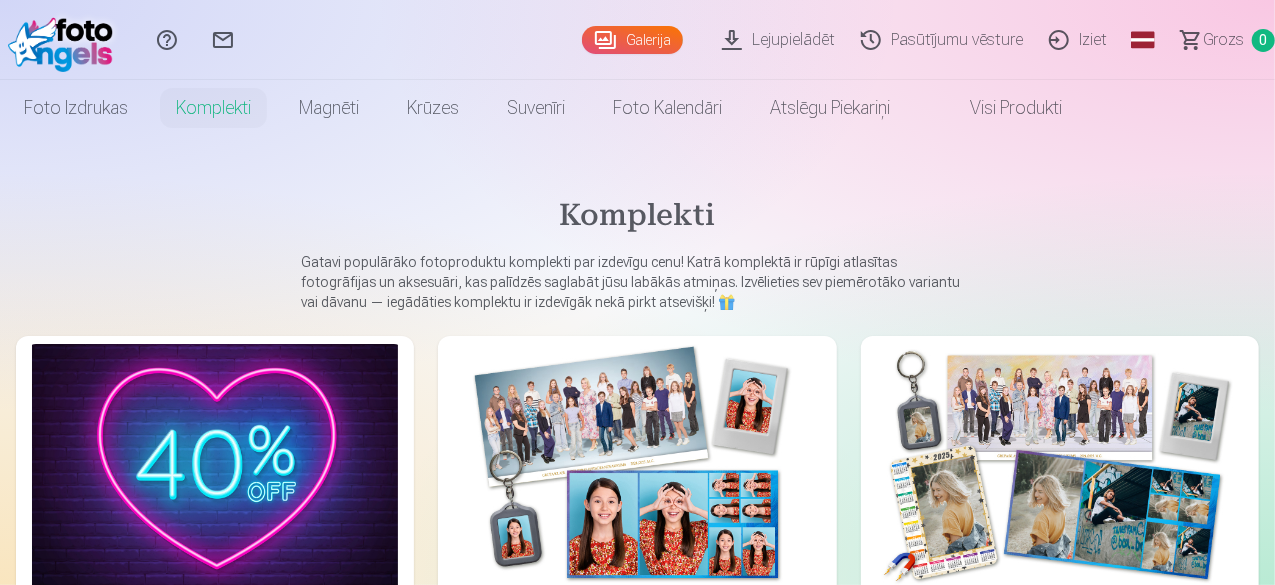 click at bounding box center [637, 466] 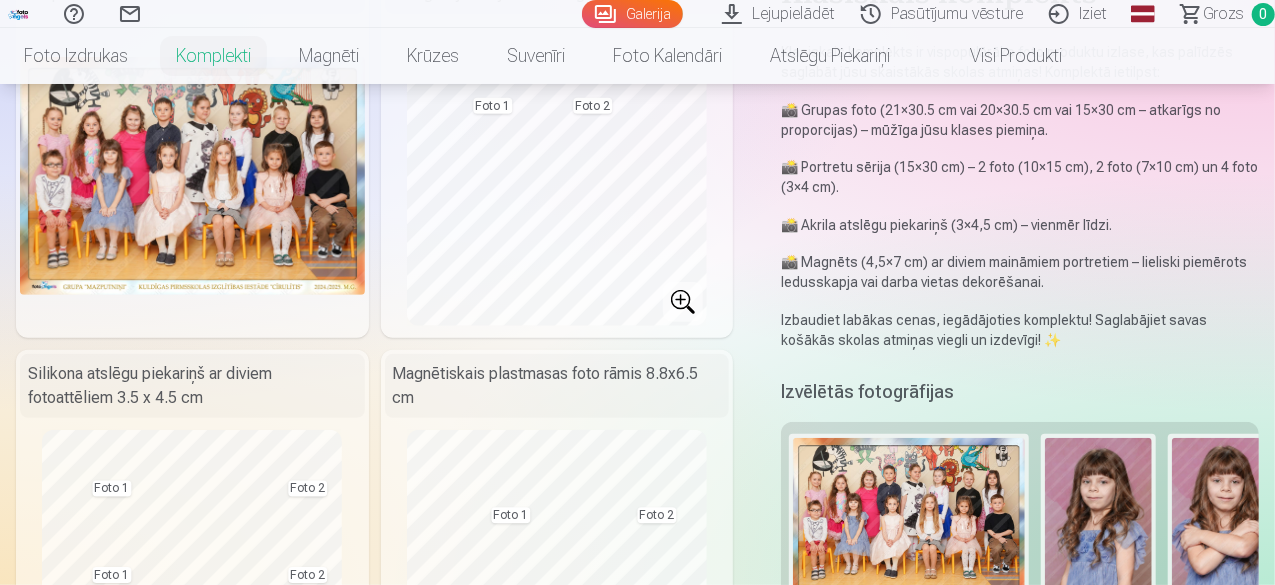 scroll, scrollTop: 100, scrollLeft: 0, axis: vertical 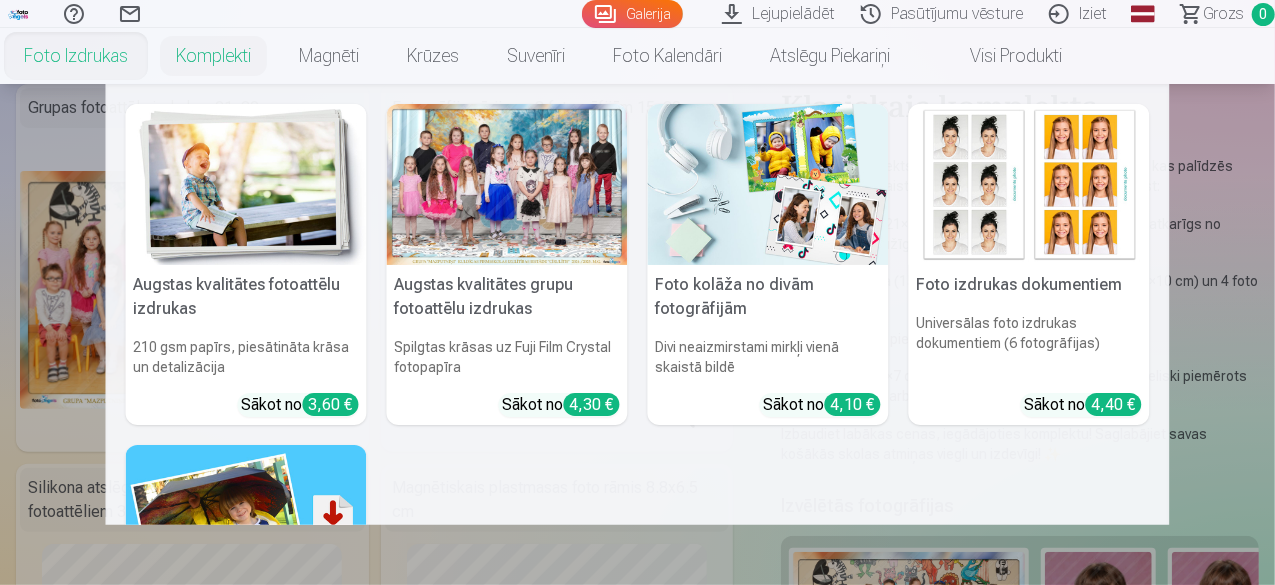 click on "Foto izdrukas" at bounding box center (76, 56) 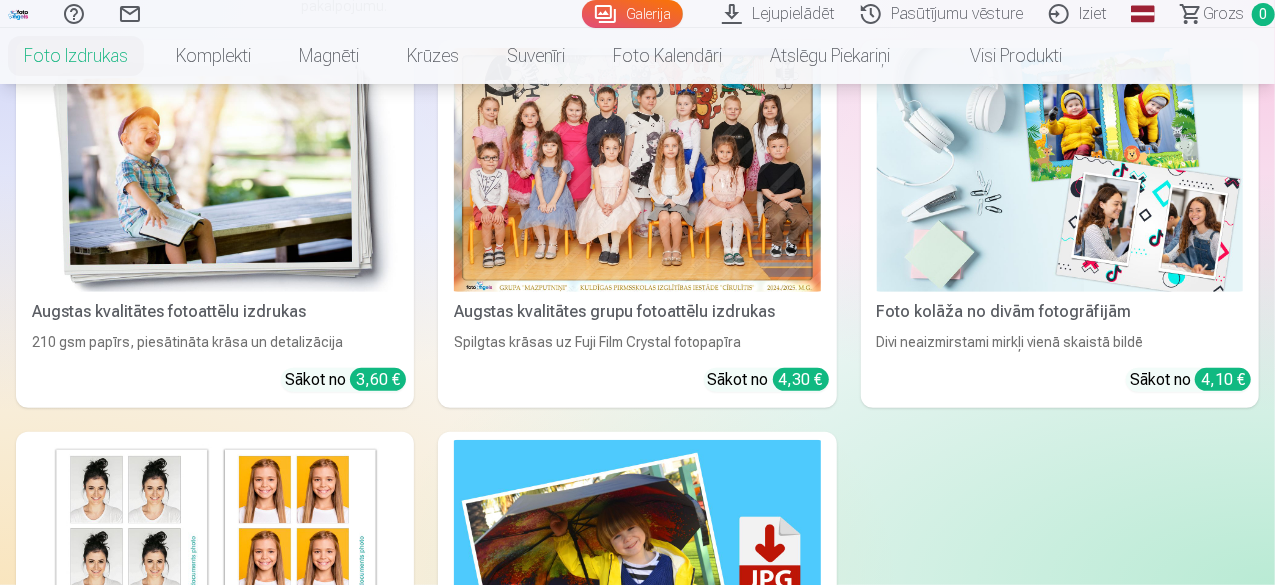 scroll, scrollTop: 400, scrollLeft: 0, axis: vertical 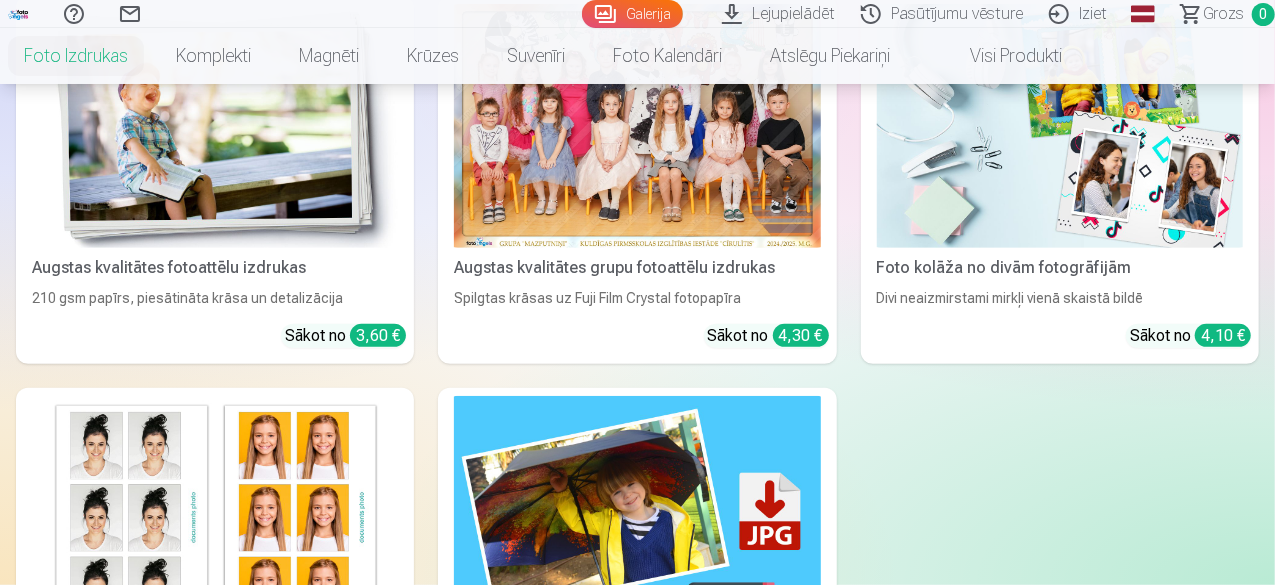 click at bounding box center [637, 126] 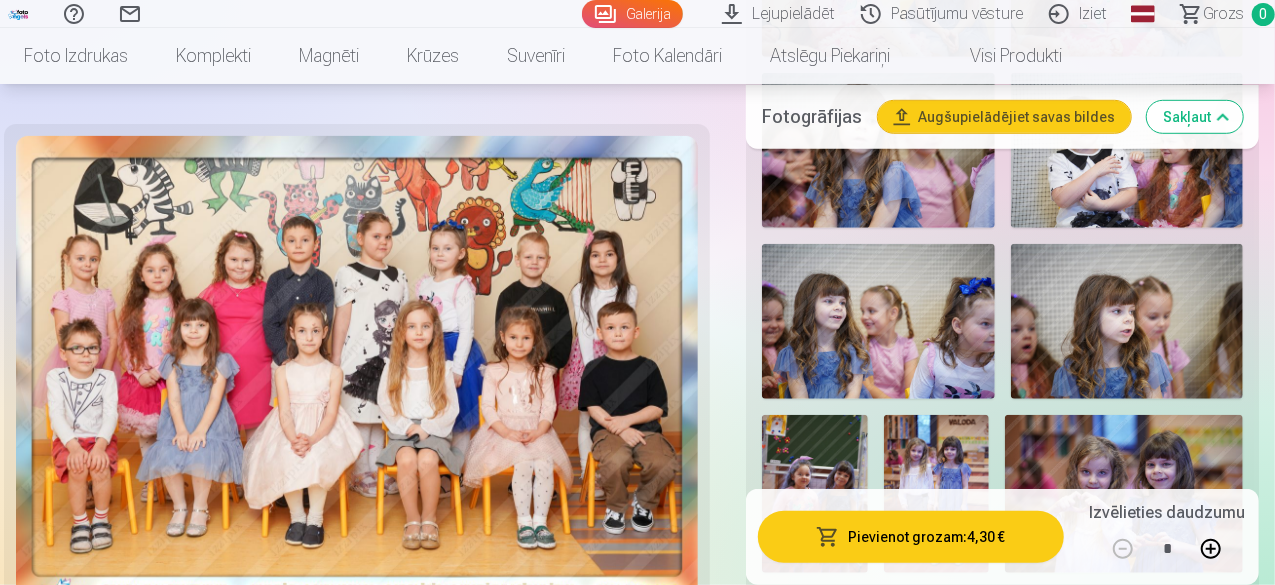 scroll, scrollTop: 4400, scrollLeft: 0, axis: vertical 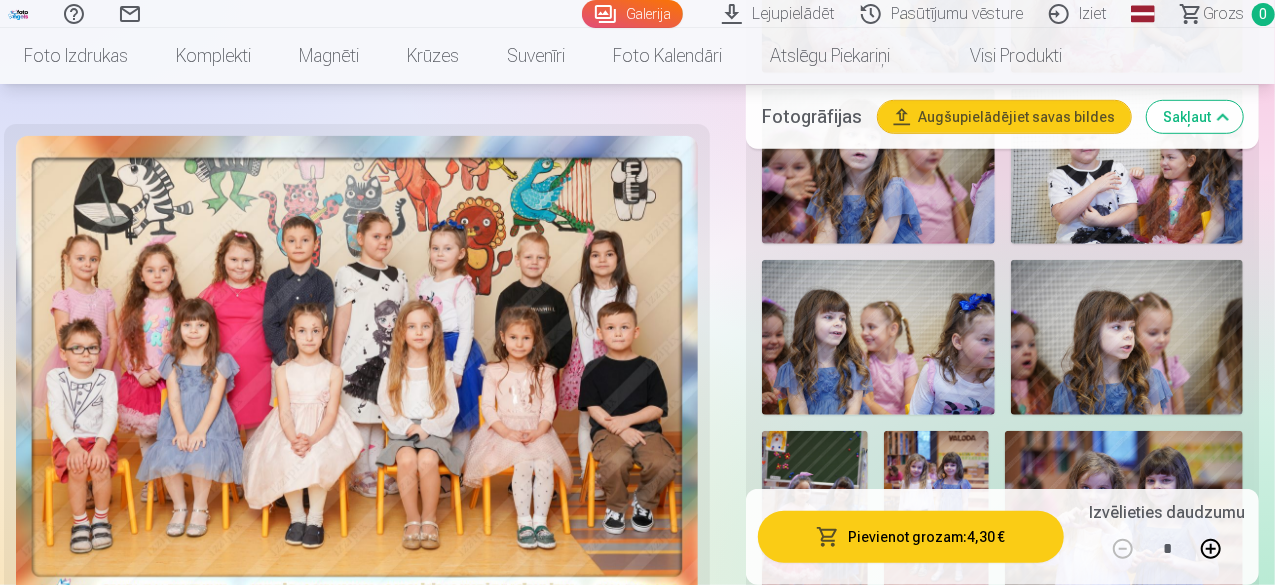 click on "Komplekti" at bounding box center [213, 56] 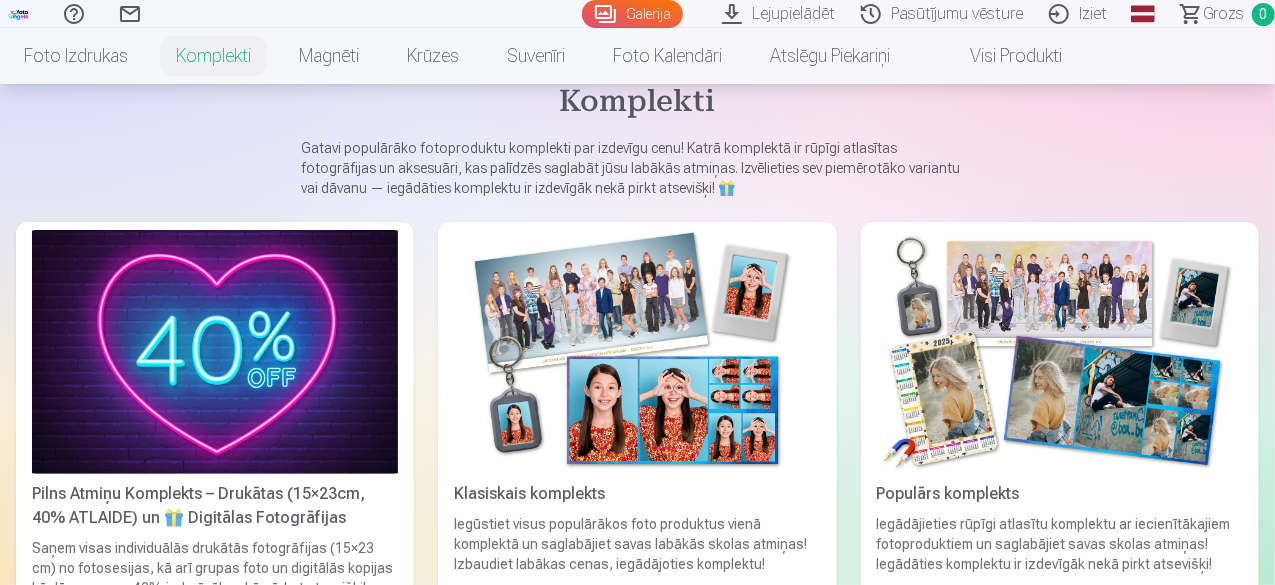 scroll, scrollTop: 100, scrollLeft: 0, axis: vertical 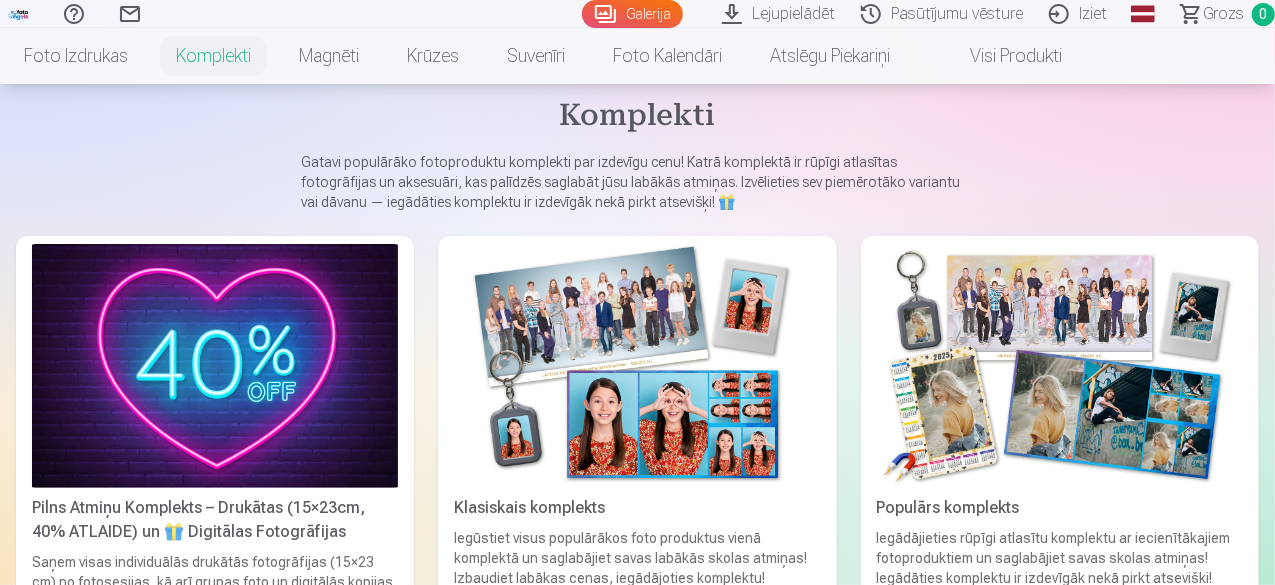 click at bounding box center [637, 366] 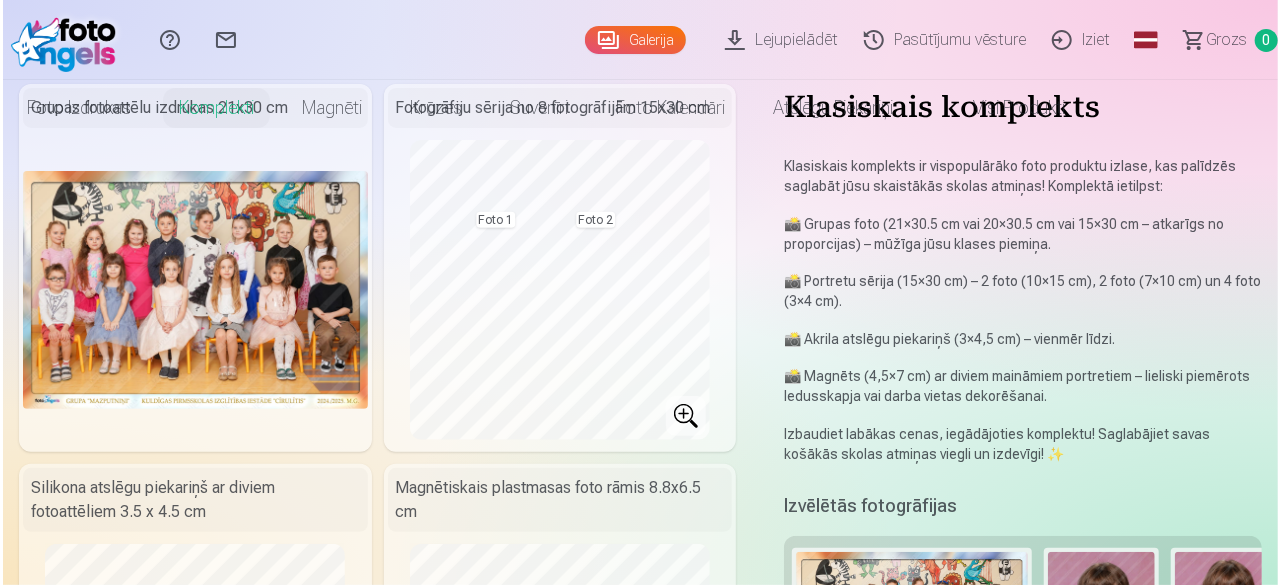 scroll, scrollTop: 0, scrollLeft: 0, axis: both 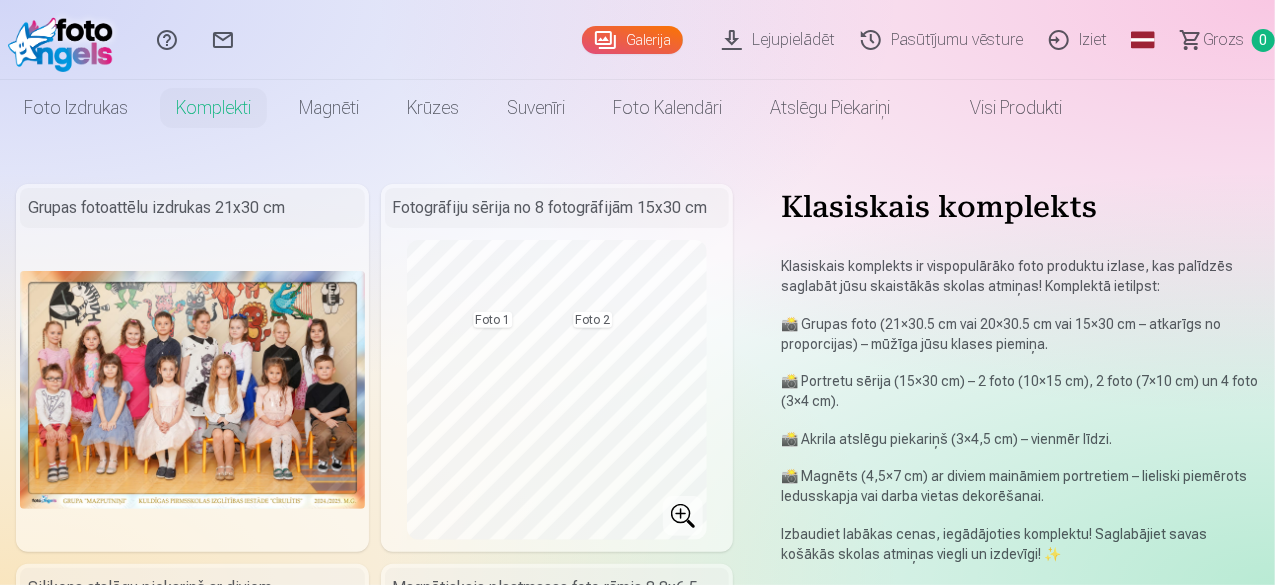 click at bounding box center (192, 389) 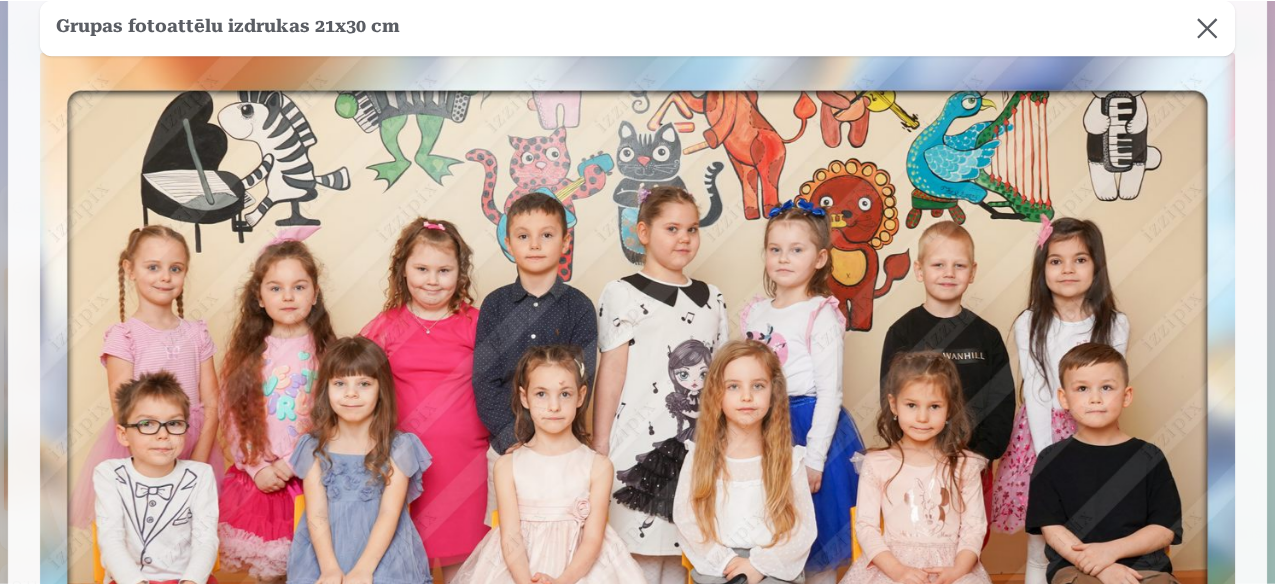 scroll, scrollTop: 0, scrollLeft: 0, axis: both 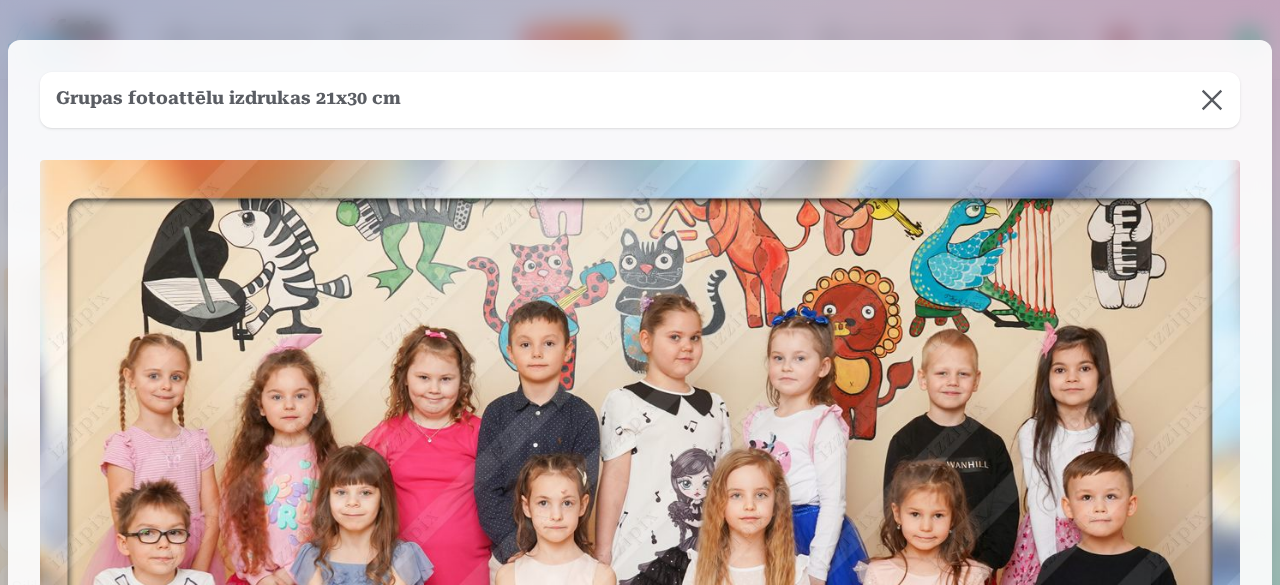 click at bounding box center [1212, 100] 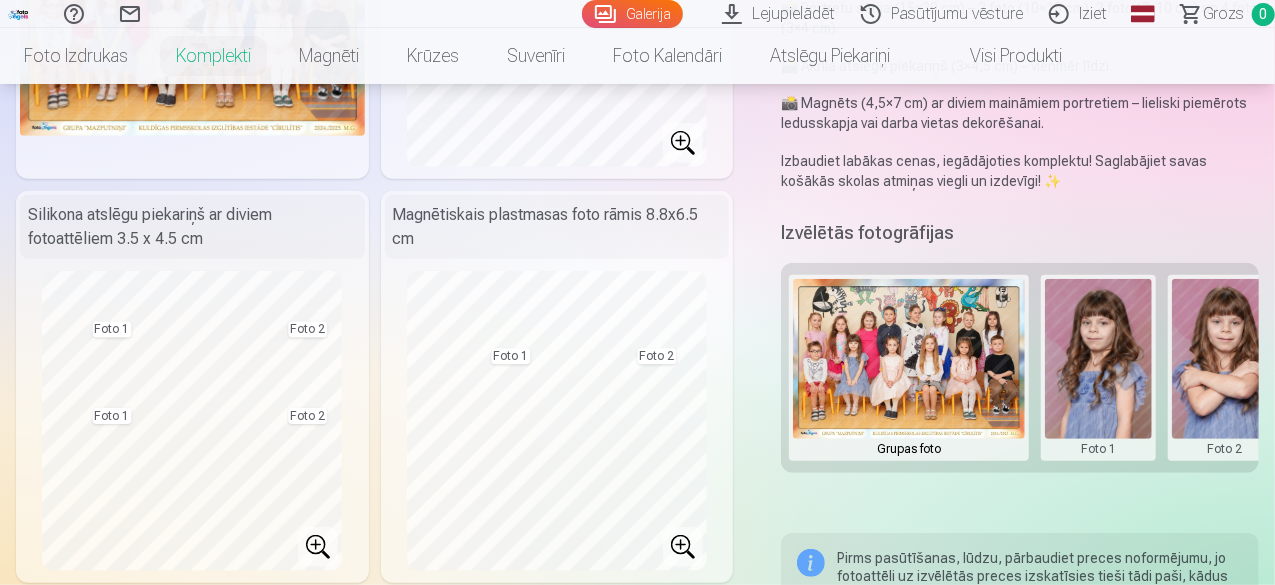 scroll, scrollTop: 400, scrollLeft: 0, axis: vertical 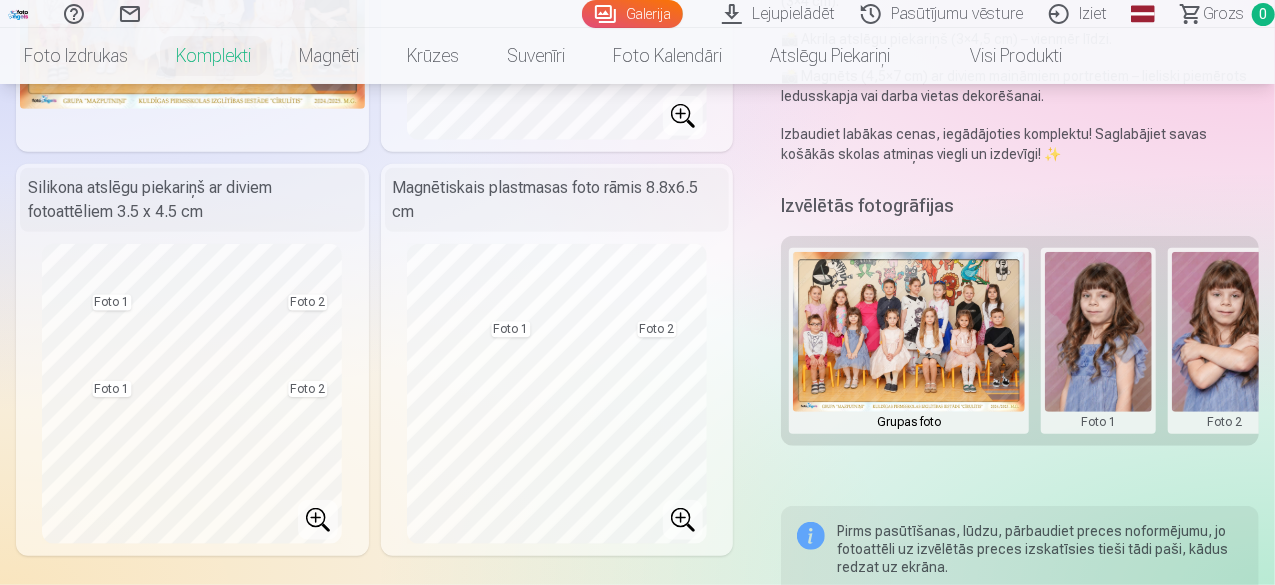 click at bounding box center (909, 341) 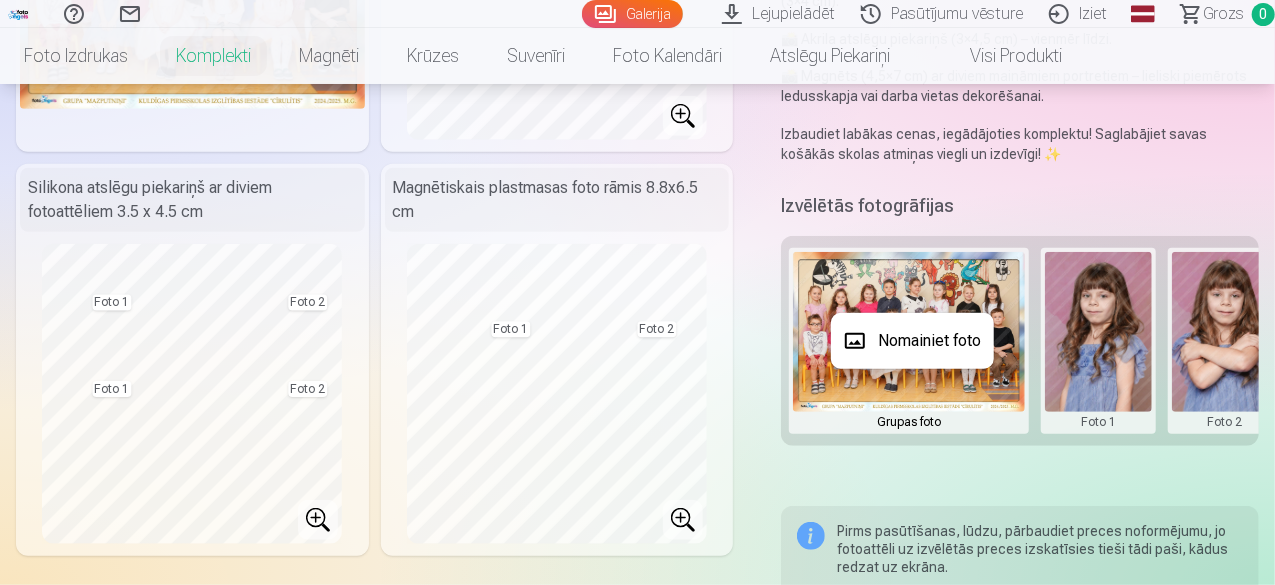 click on "Nomainiet foto" at bounding box center (912, 341) 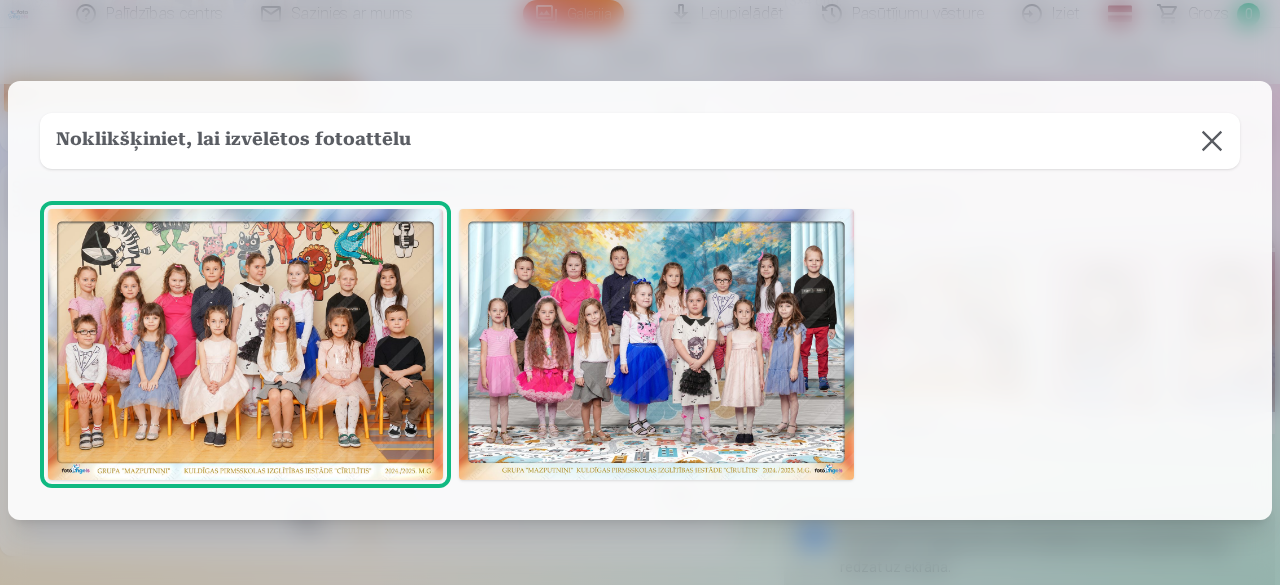 click at bounding box center (656, 345) 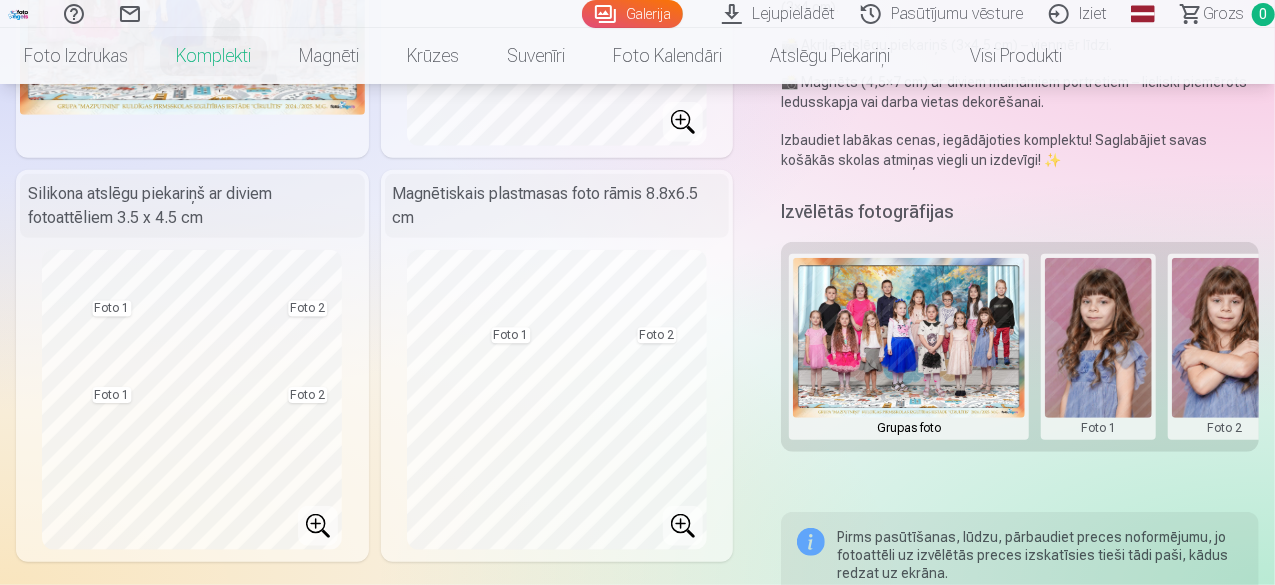 scroll, scrollTop: 400, scrollLeft: 0, axis: vertical 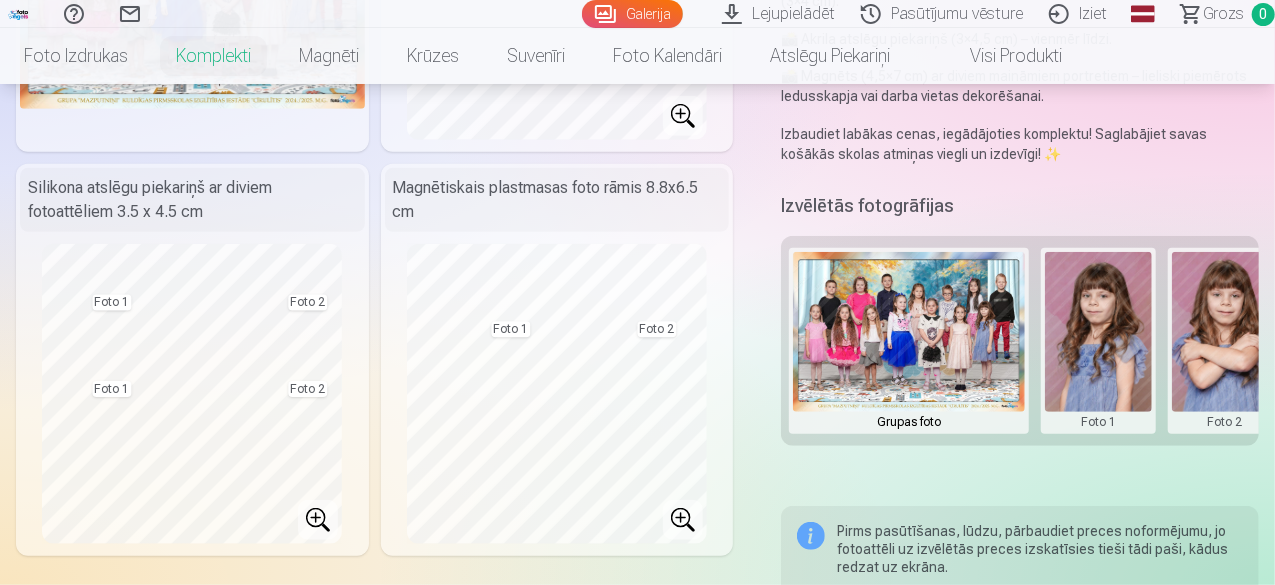 drag, startPoint x: 1194, startPoint y: 339, endPoint x: 1126, endPoint y: 345, distance: 68.26419 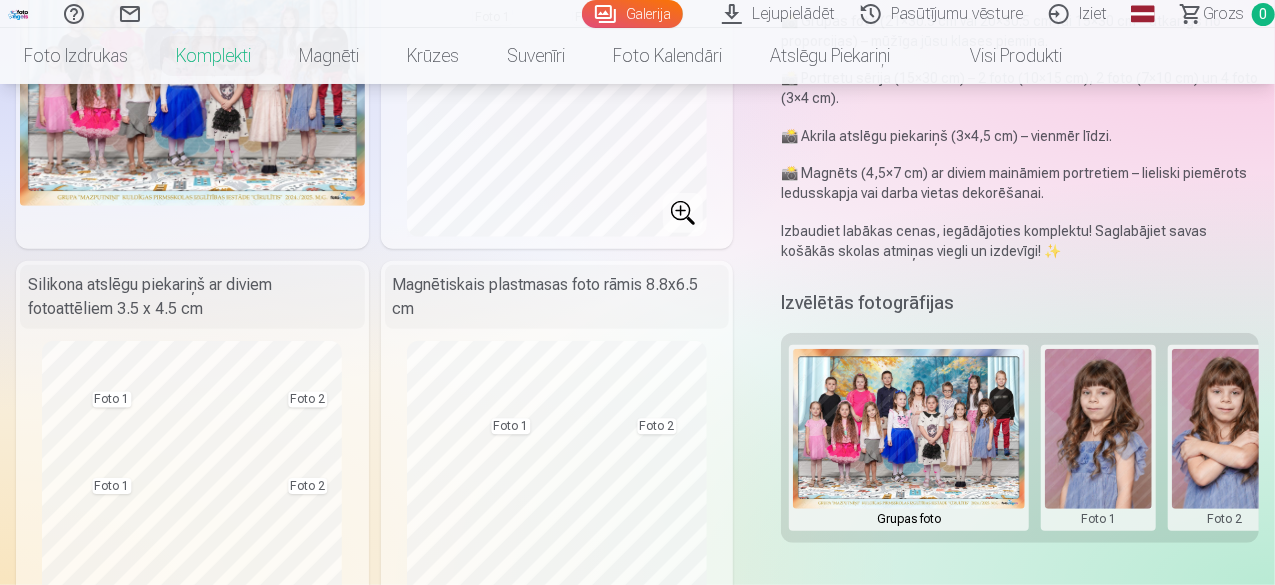 scroll, scrollTop: 200, scrollLeft: 0, axis: vertical 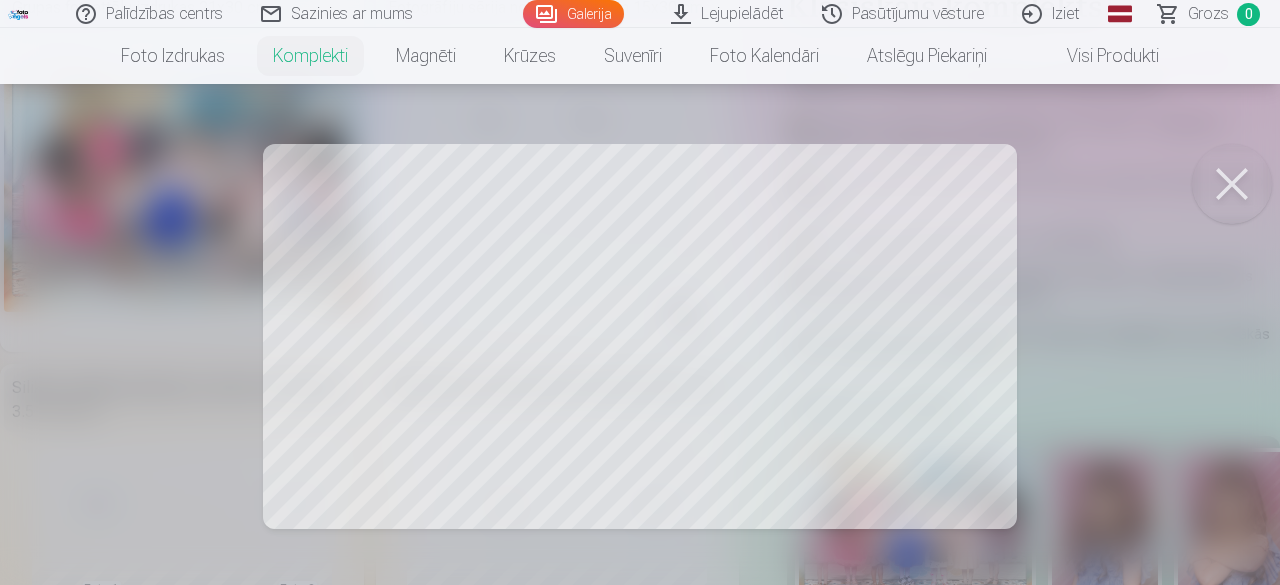 click at bounding box center [1232, 184] 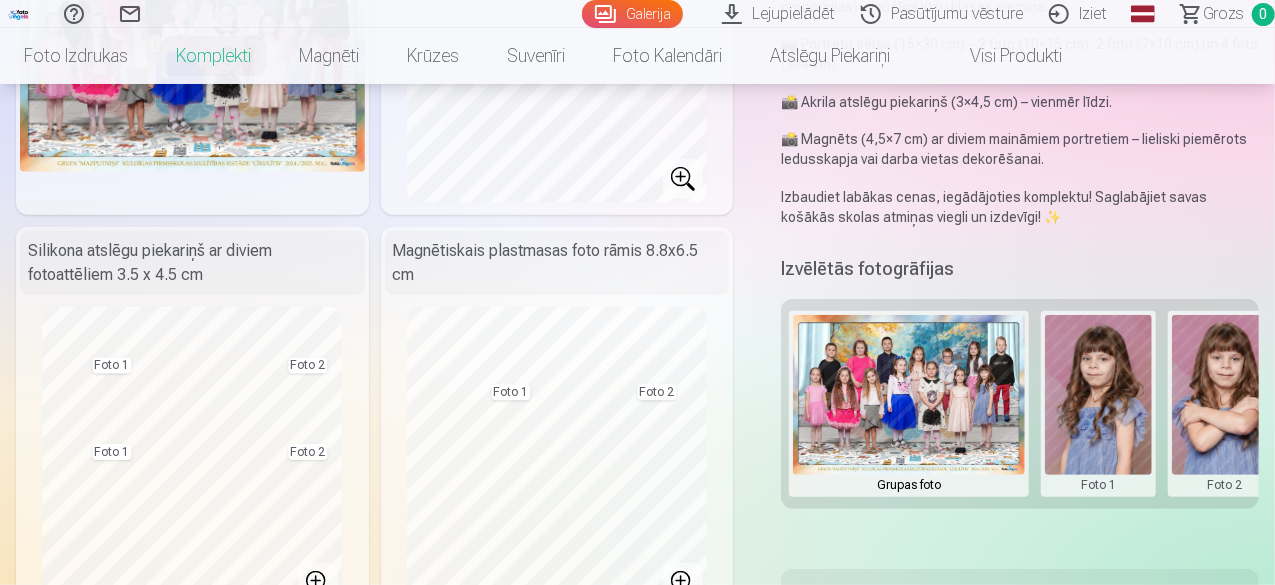 scroll, scrollTop: 400, scrollLeft: 0, axis: vertical 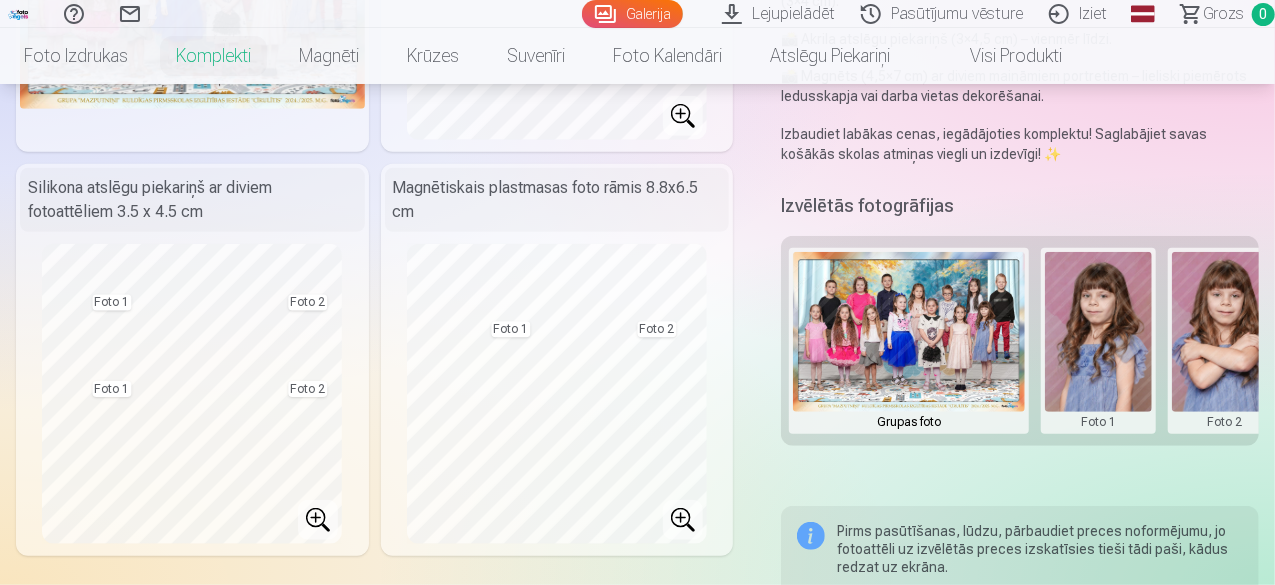 click at bounding box center (1098, 341) 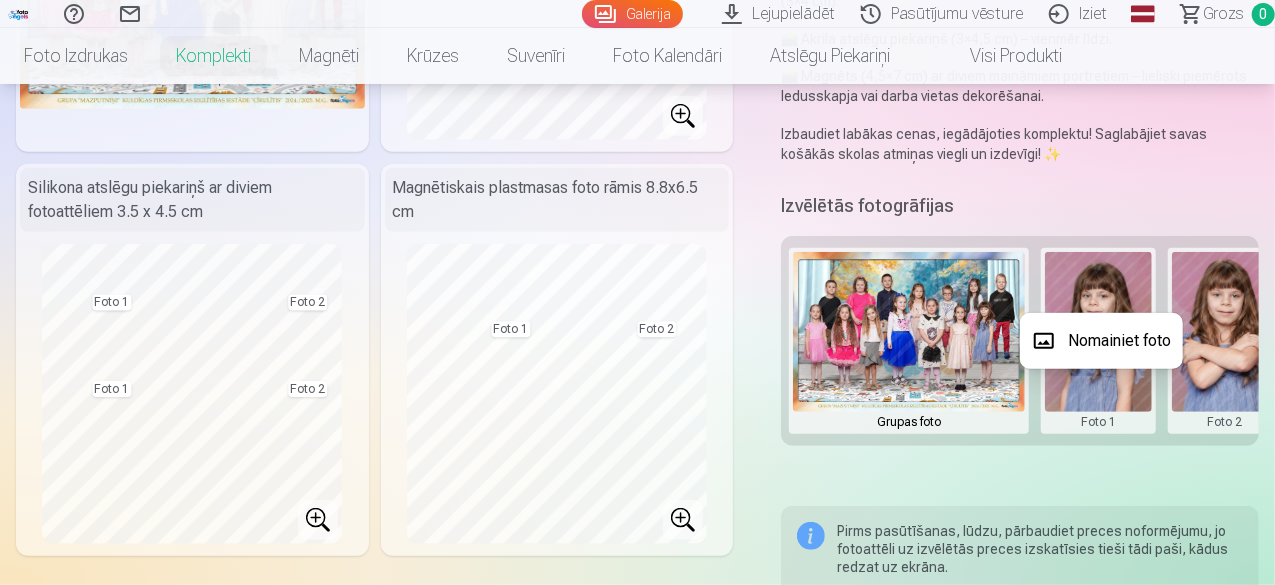 click on "Nomainiet foto" at bounding box center (1101, 341) 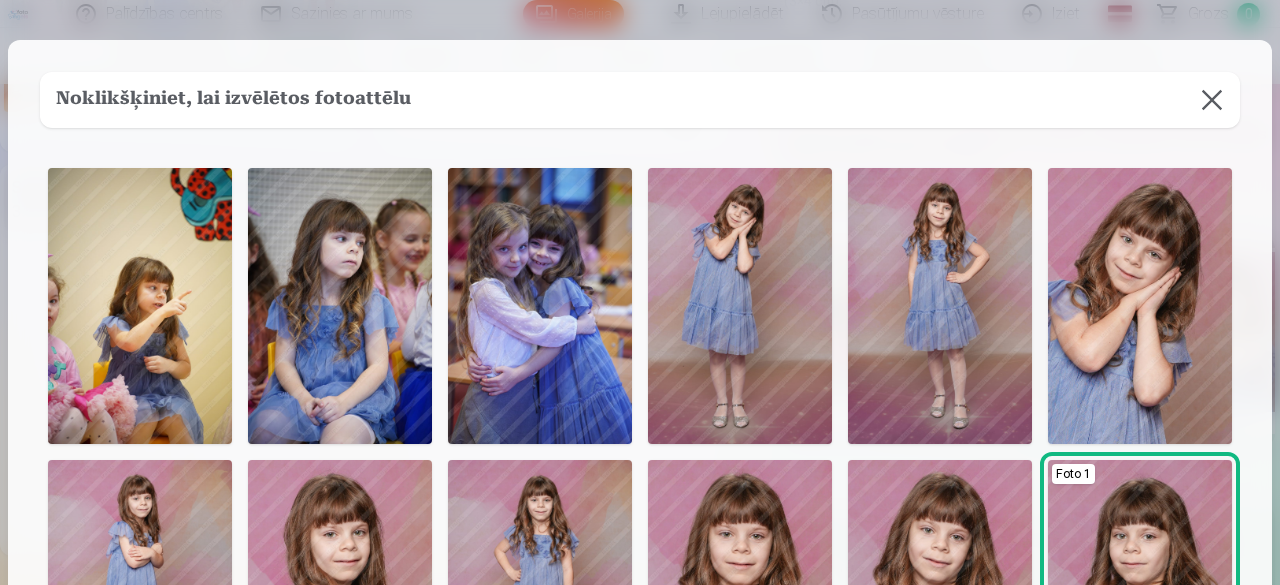 click at bounding box center (740, 306) 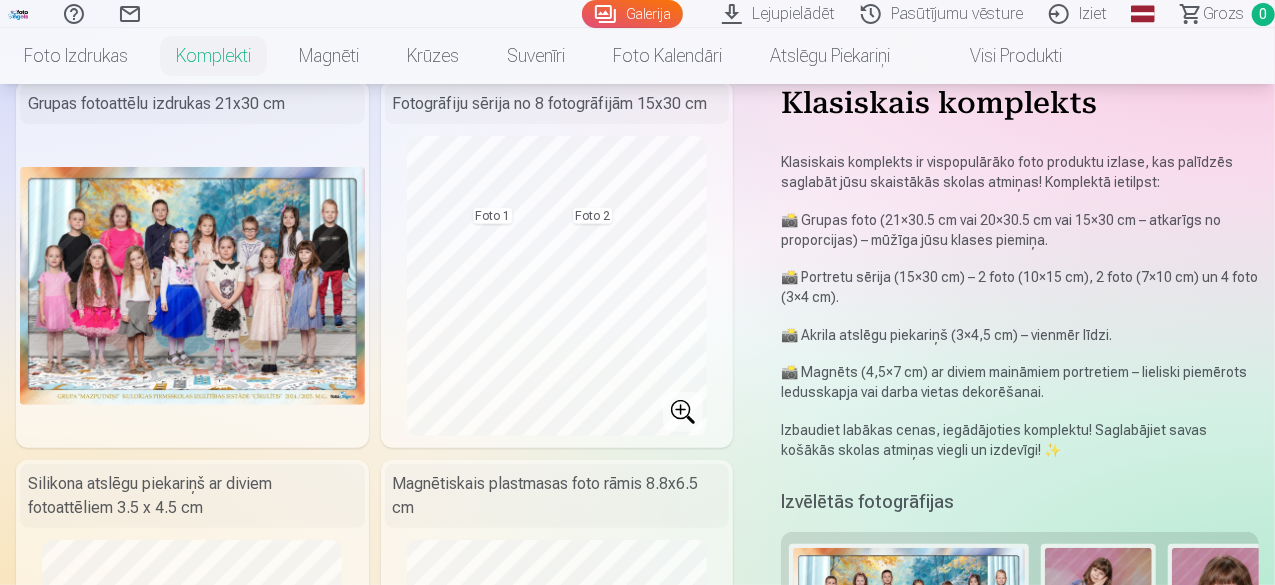 scroll, scrollTop: 100, scrollLeft: 0, axis: vertical 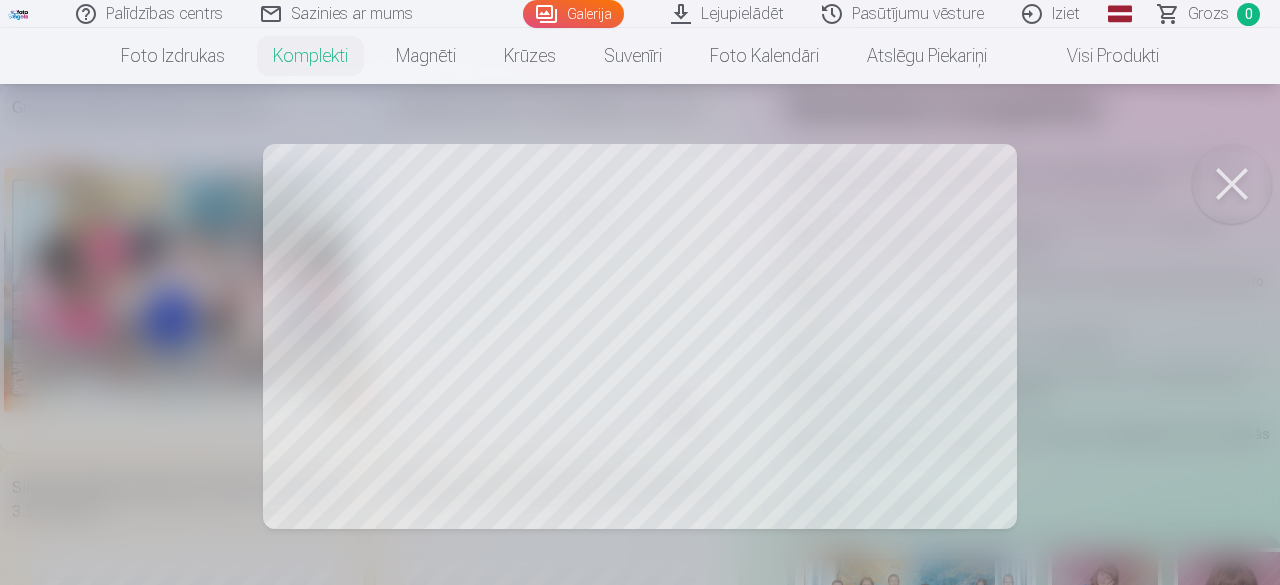 click at bounding box center (1232, 184) 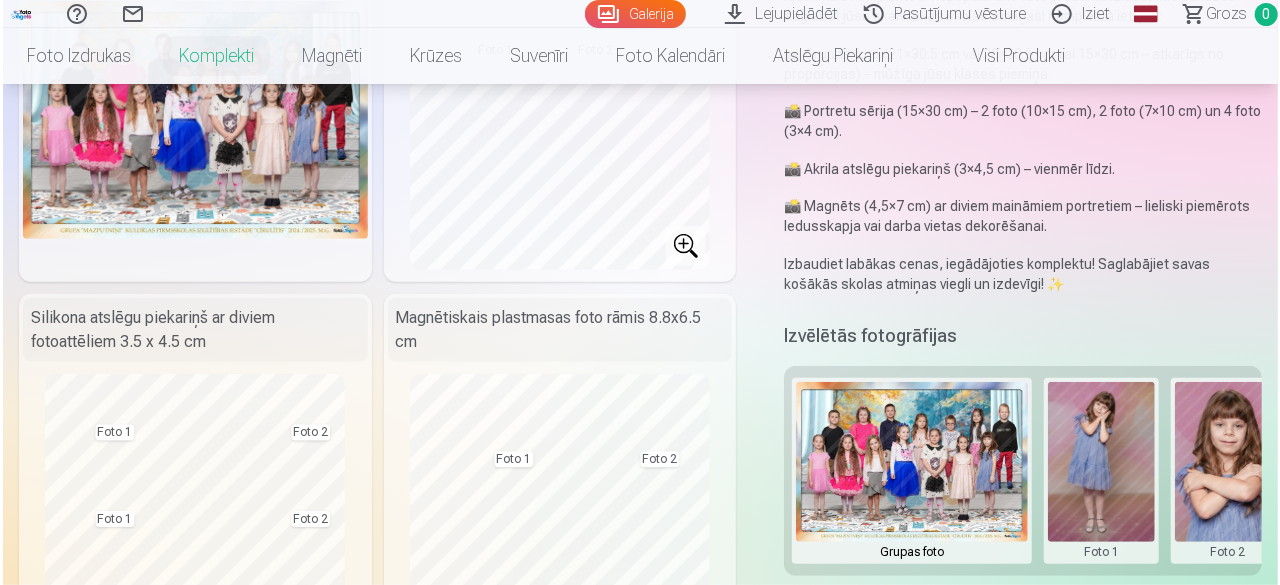 scroll, scrollTop: 300, scrollLeft: 0, axis: vertical 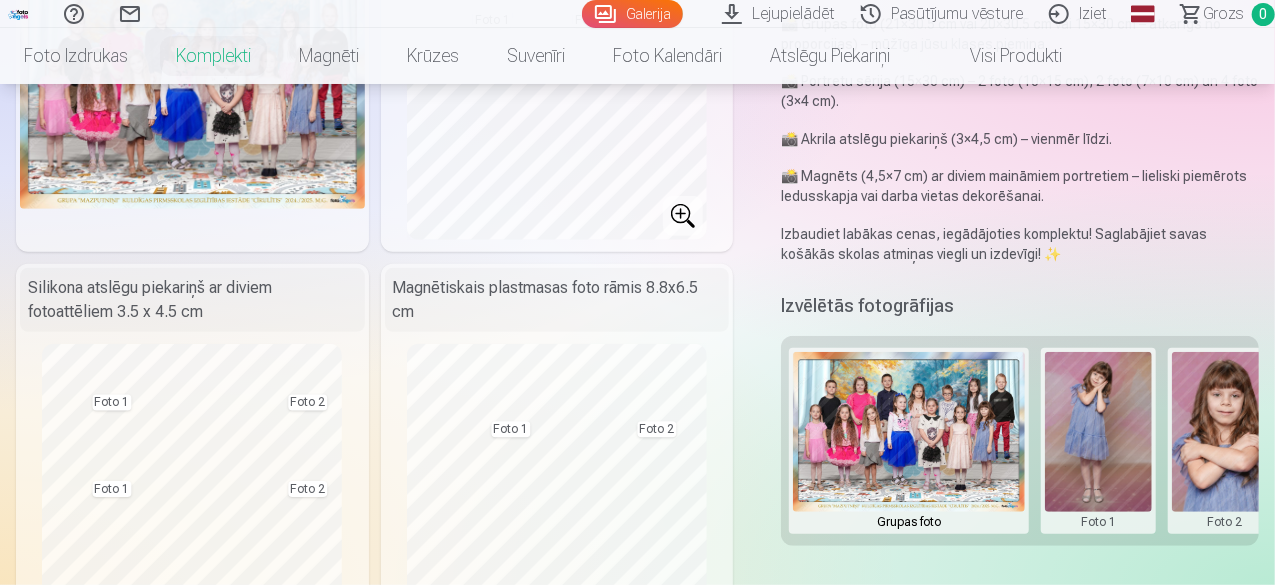click at bounding box center [1225, 441] 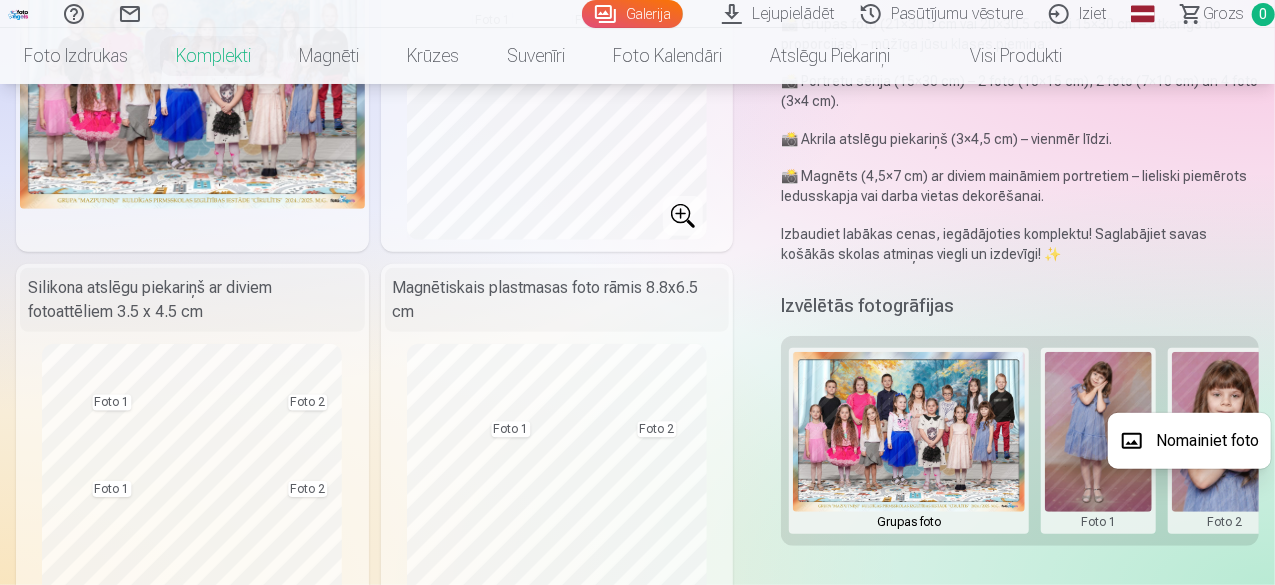 click on "Nomainiet foto" at bounding box center [1189, 441] 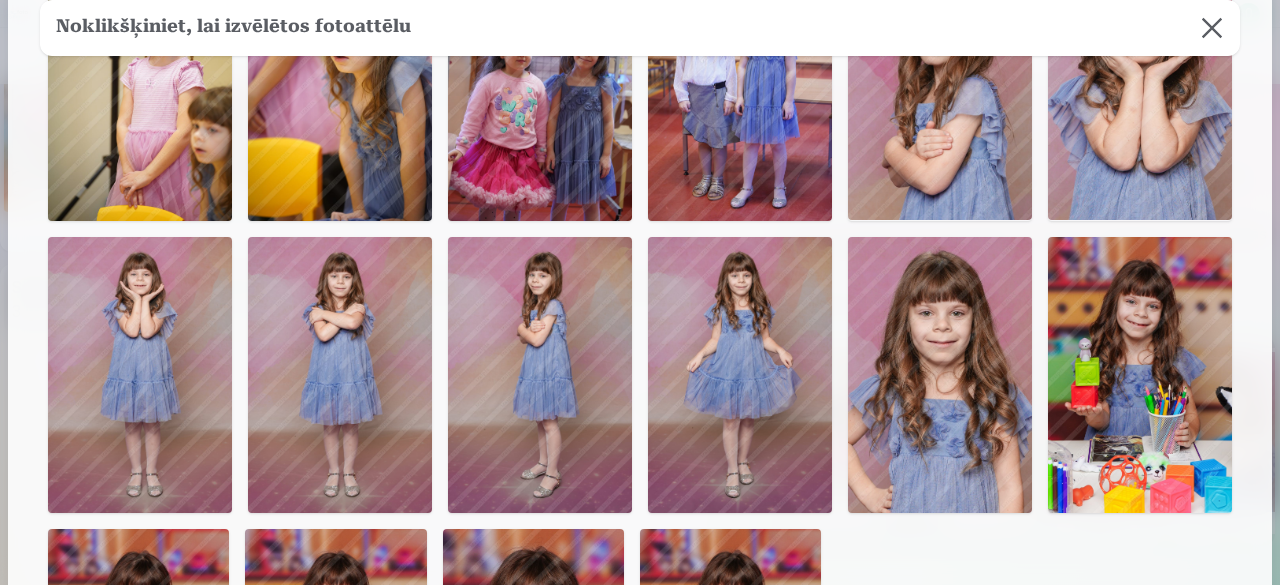 click at bounding box center (740, 375) 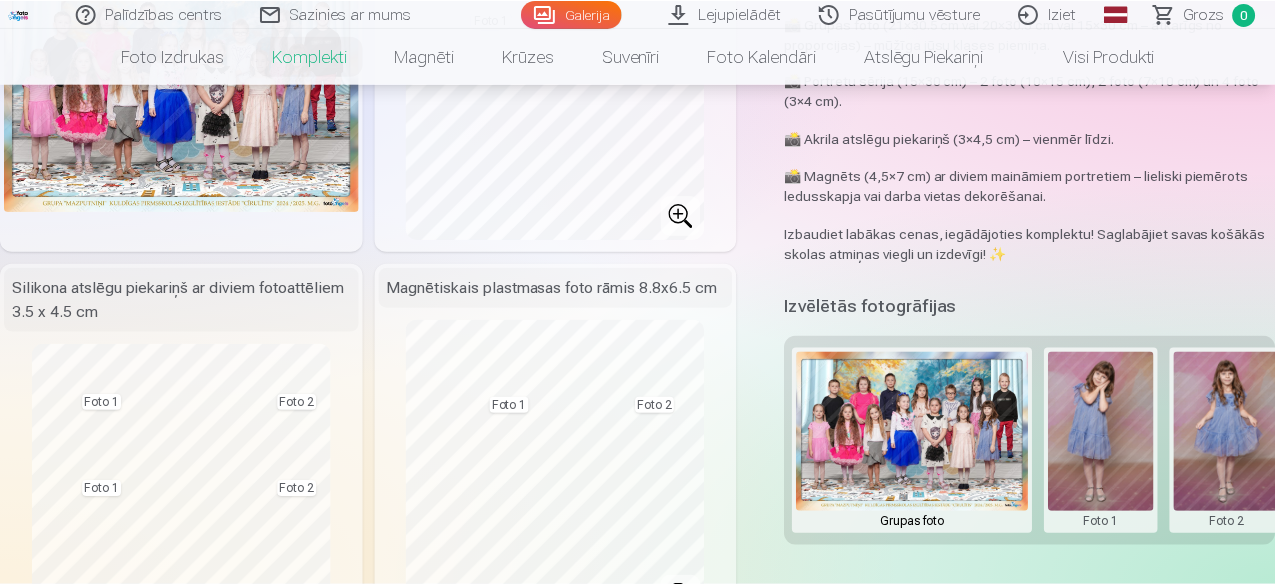 scroll, scrollTop: 1096, scrollLeft: 0, axis: vertical 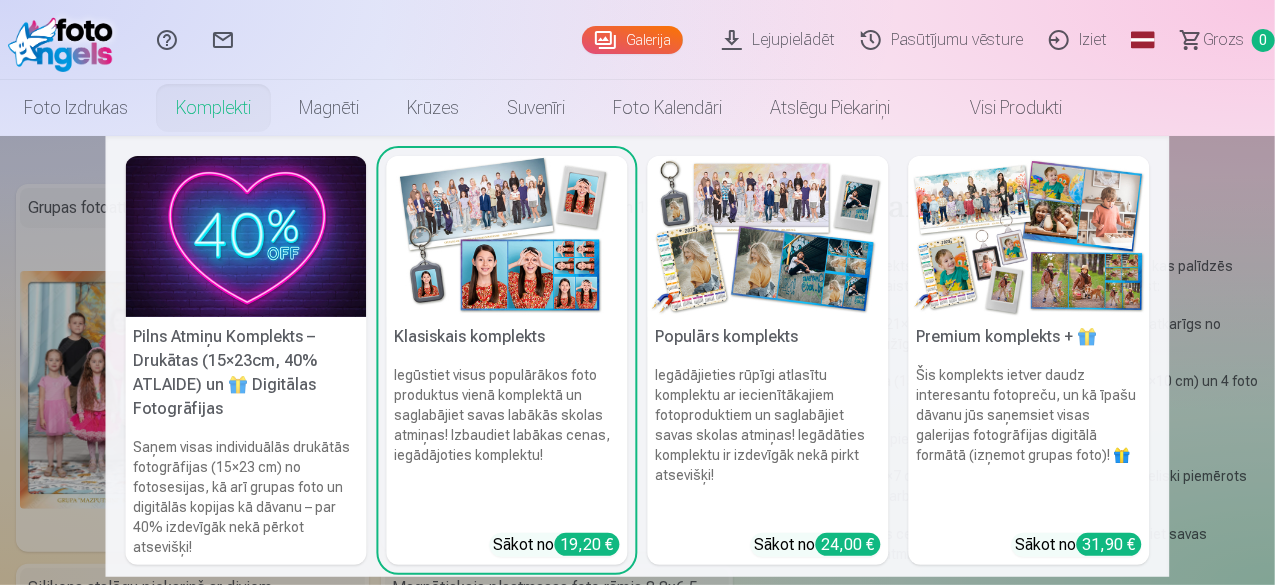 click on "Komplekti" at bounding box center (213, 108) 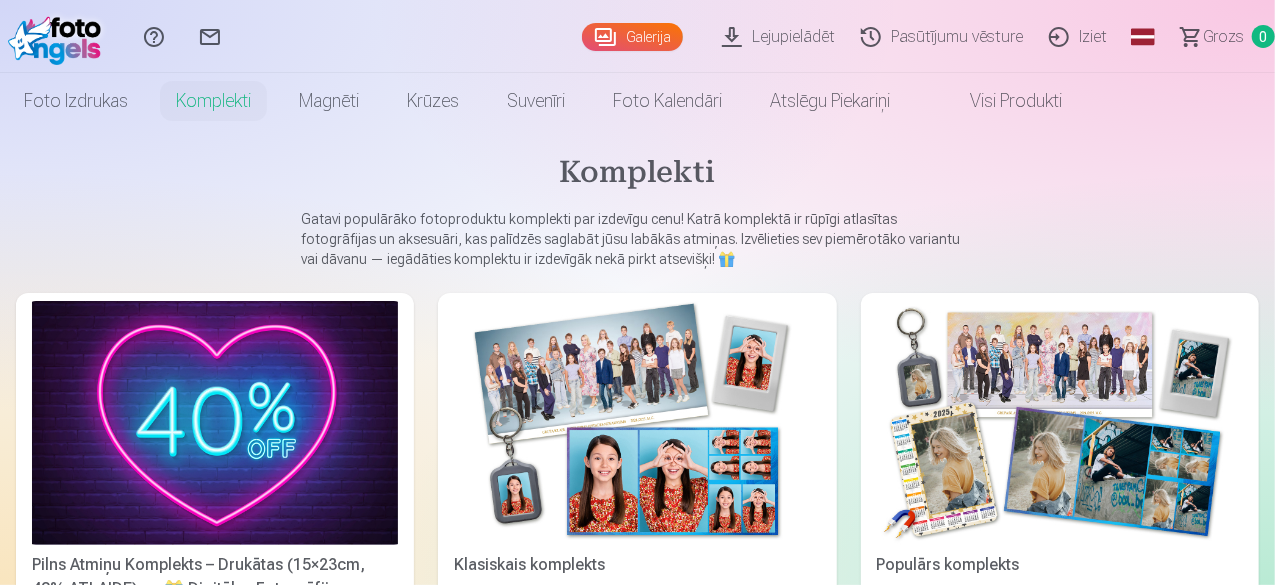 scroll, scrollTop: 100, scrollLeft: 0, axis: vertical 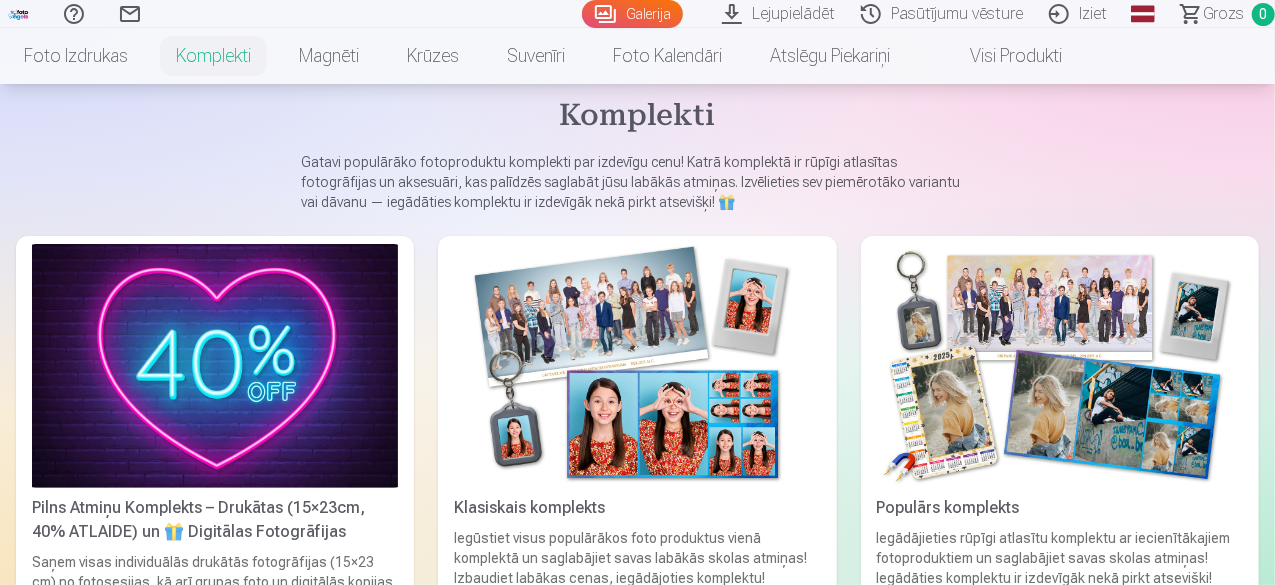 click at bounding box center (215, 798) 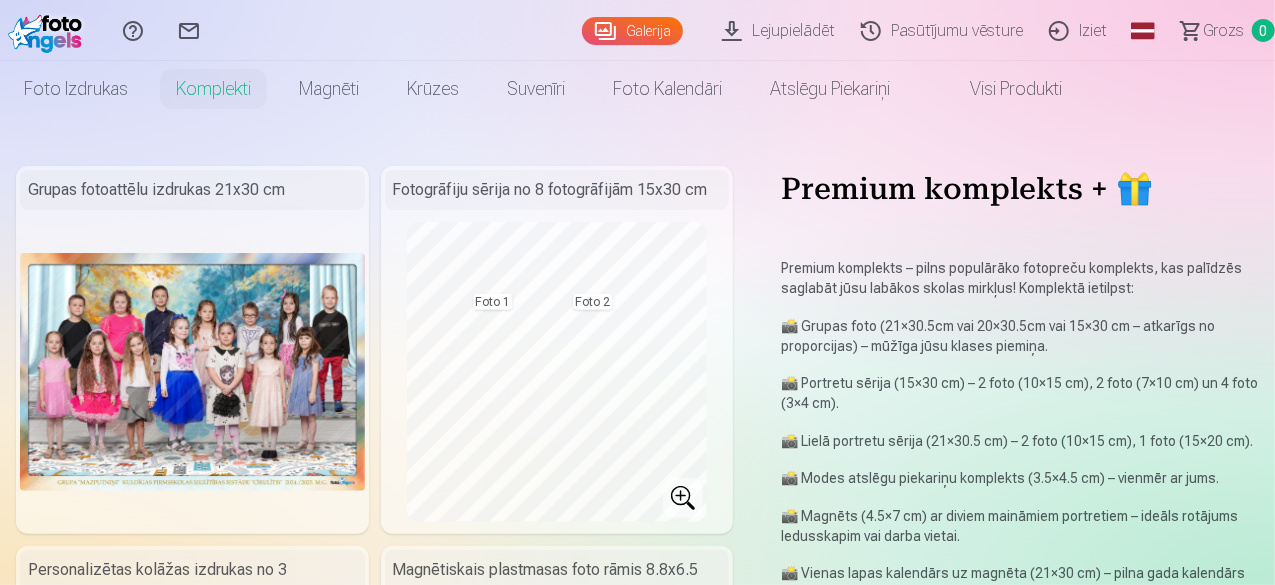 scroll, scrollTop: 0, scrollLeft: 0, axis: both 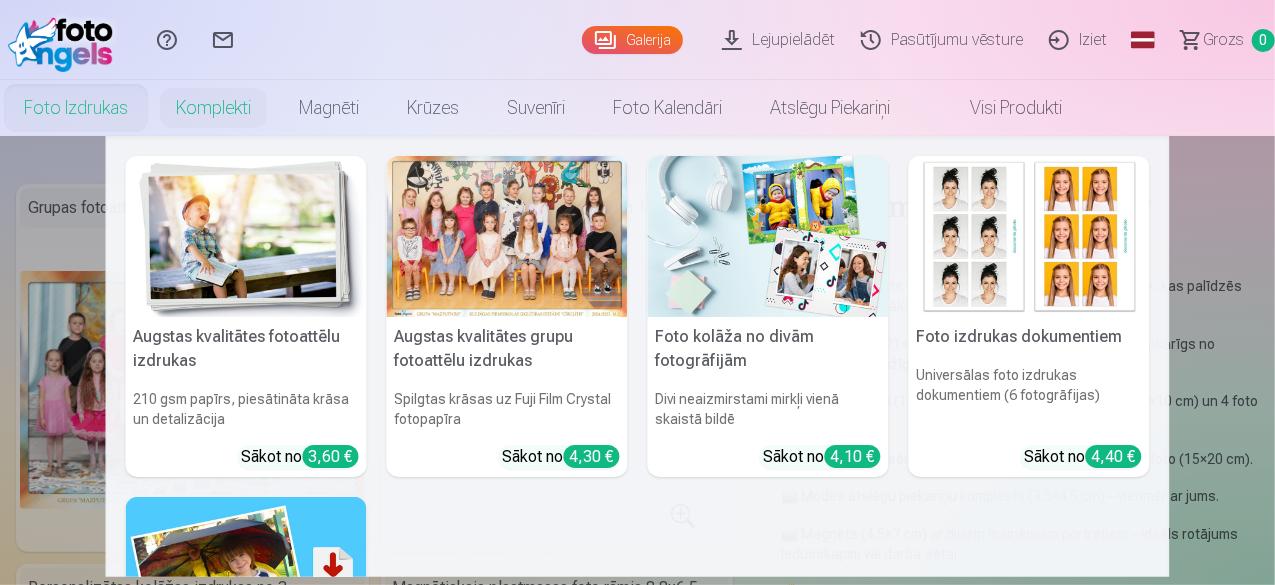 click on "Foto izdrukas" at bounding box center [76, 108] 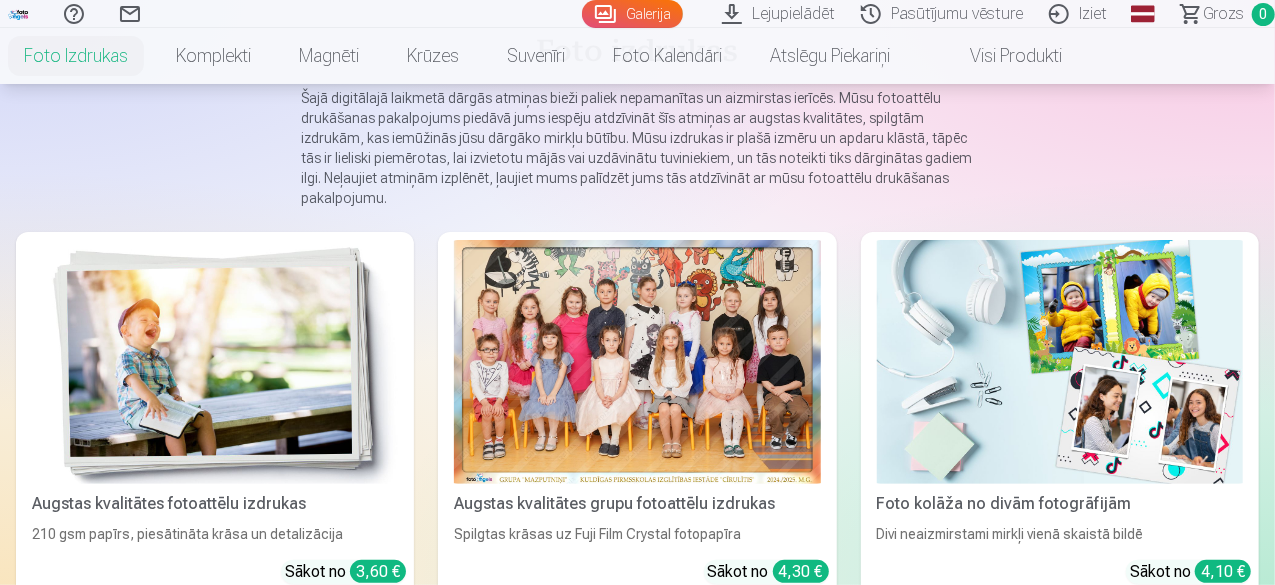 scroll, scrollTop: 200, scrollLeft: 0, axis: vertical 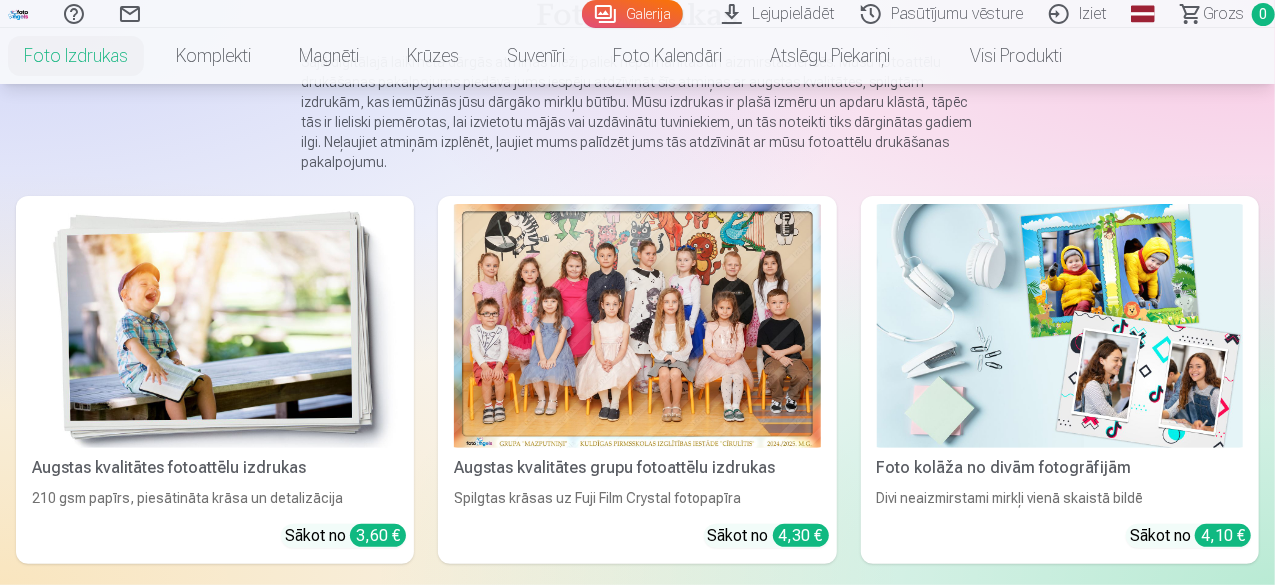 click at bounding box center [637, 326] 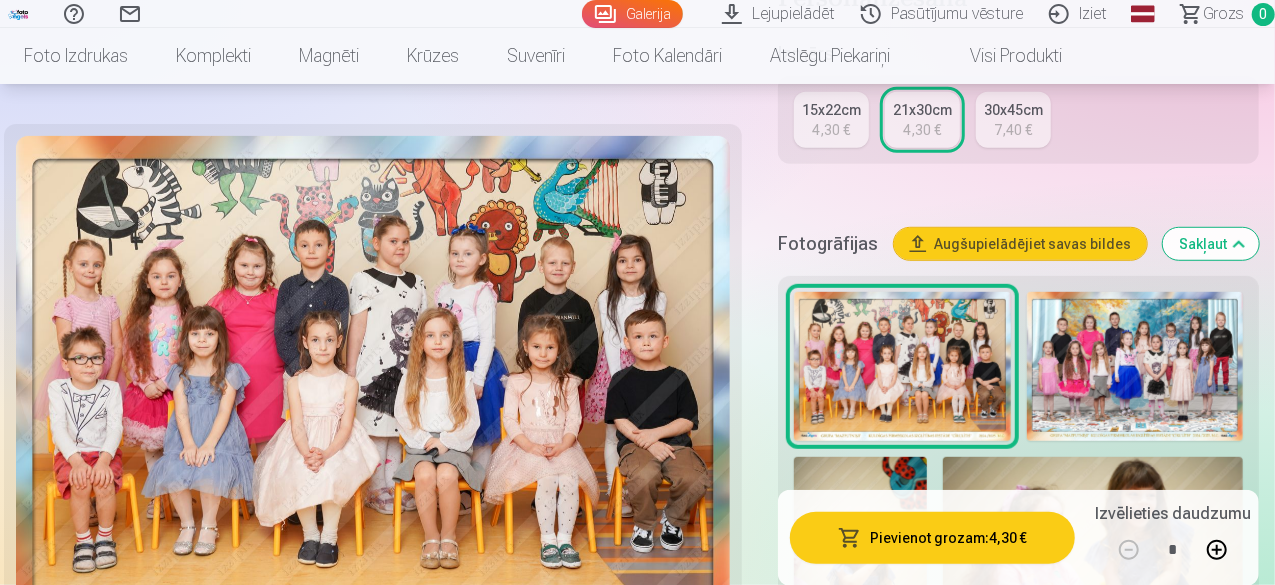 scroll, scrollTop: 600, scrollLeft: 0, axis: vertical 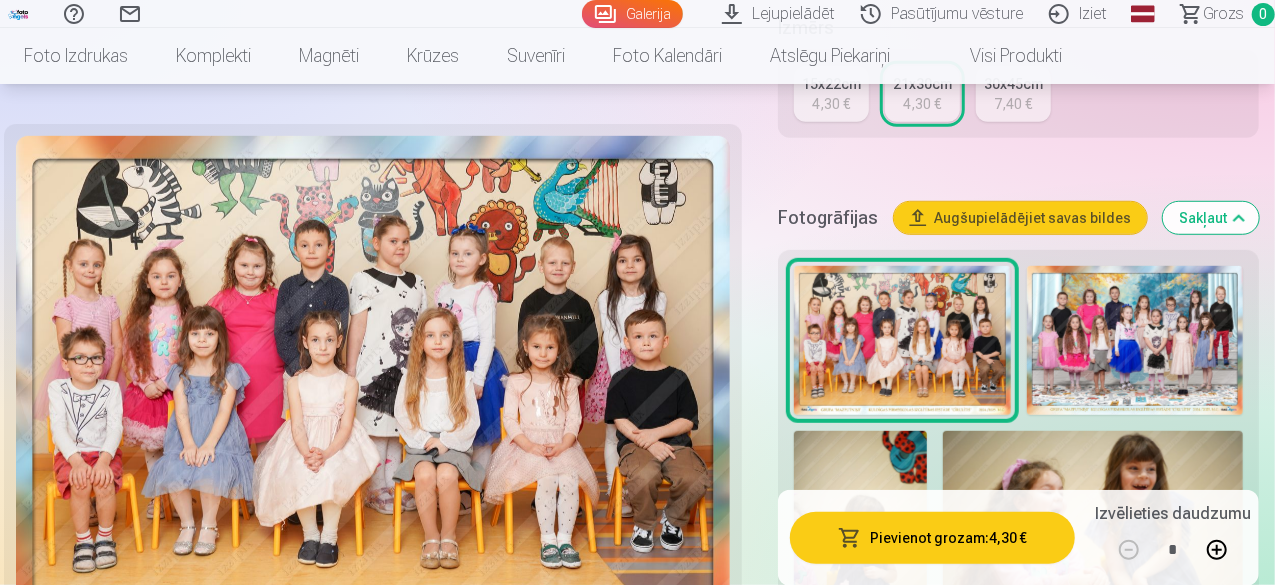 click on "Pievienot grozam :  4,30 €" at bounding box center (932, 537) 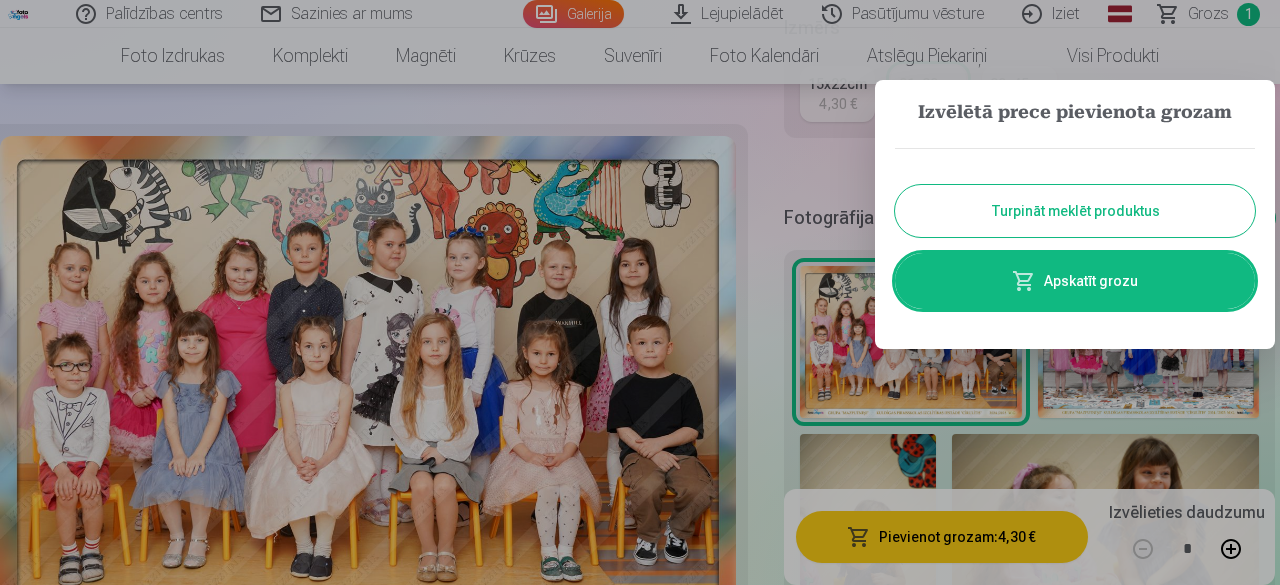click on "Turpināt meklēt produktus" at bounding box center (1075, 211) 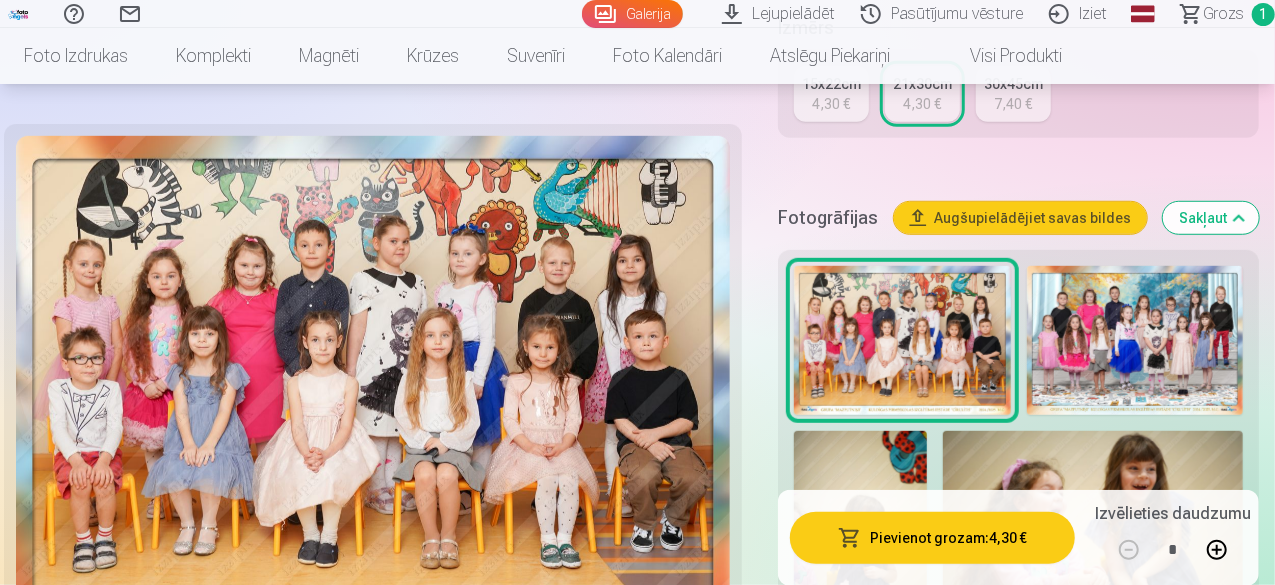 click at bounding box center [1135, 340] 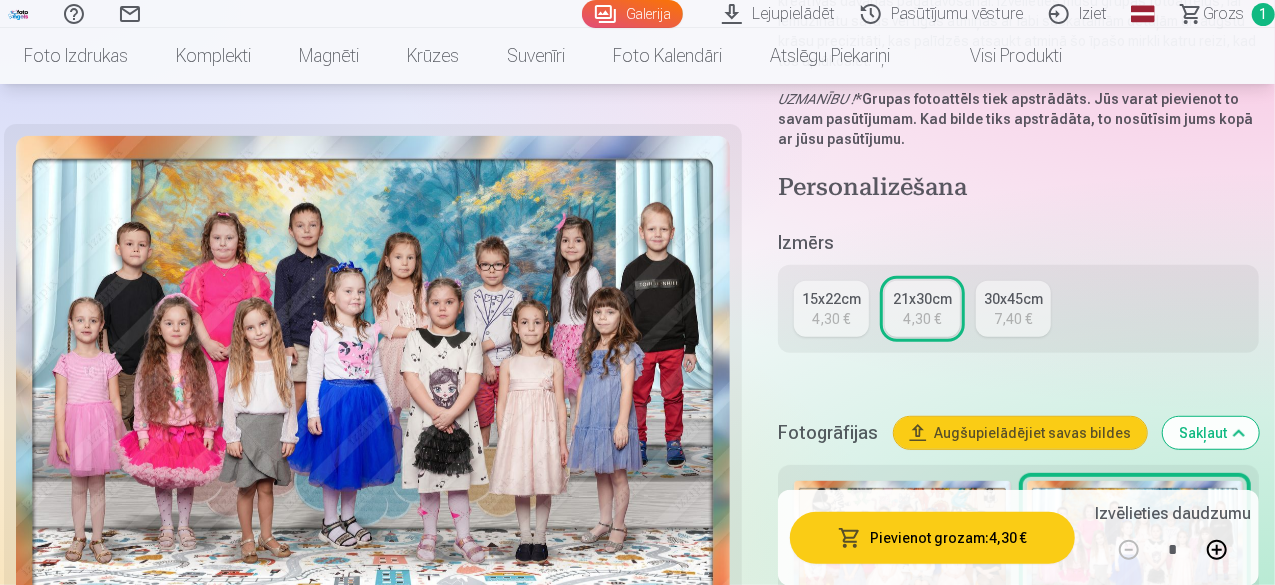 scroll, scrollTop: 500, scrollLeft: 0, axis: vertical 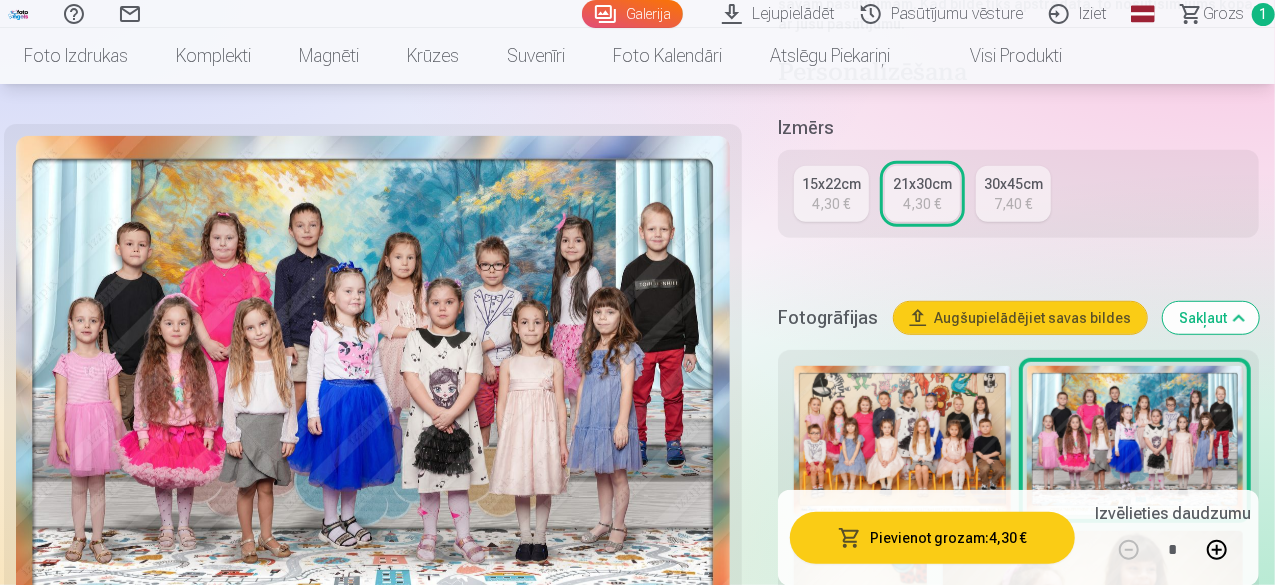 click on "Pievienot grozam :  4,30 €" at bounding box center [932, 537] 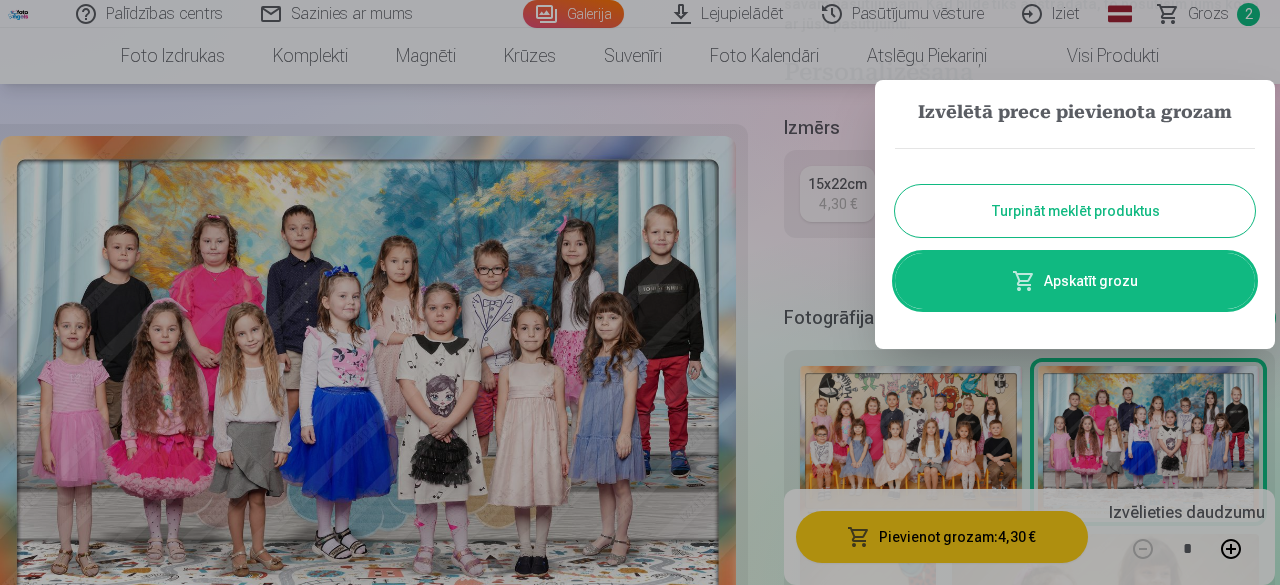 click on "Turpināt meklēt produktus" at bounding box center (1075, 211) 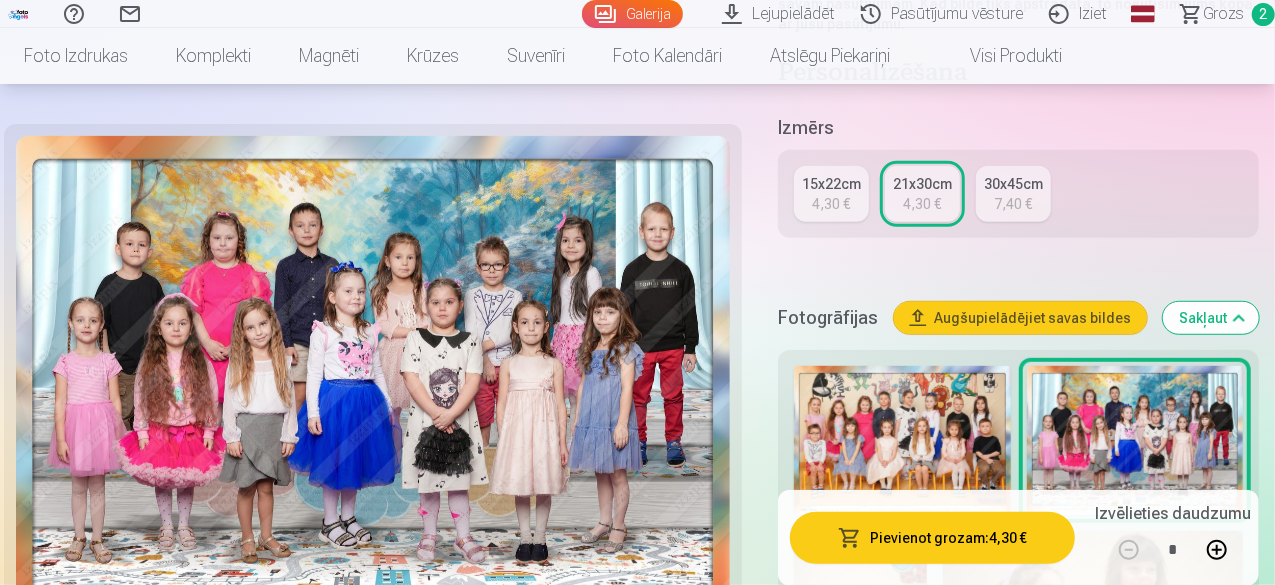 scroll, scrollTop: 300, scrollLeft: 0, axis: vertical 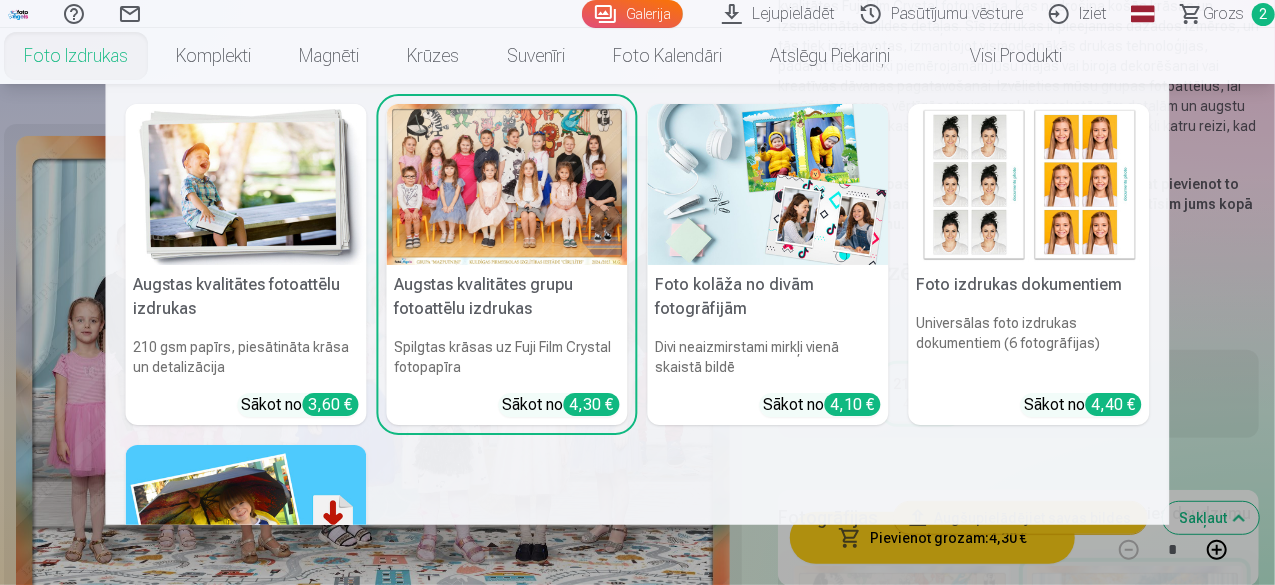 click on "Foto izdrukas" at bounding box center [76, 56] 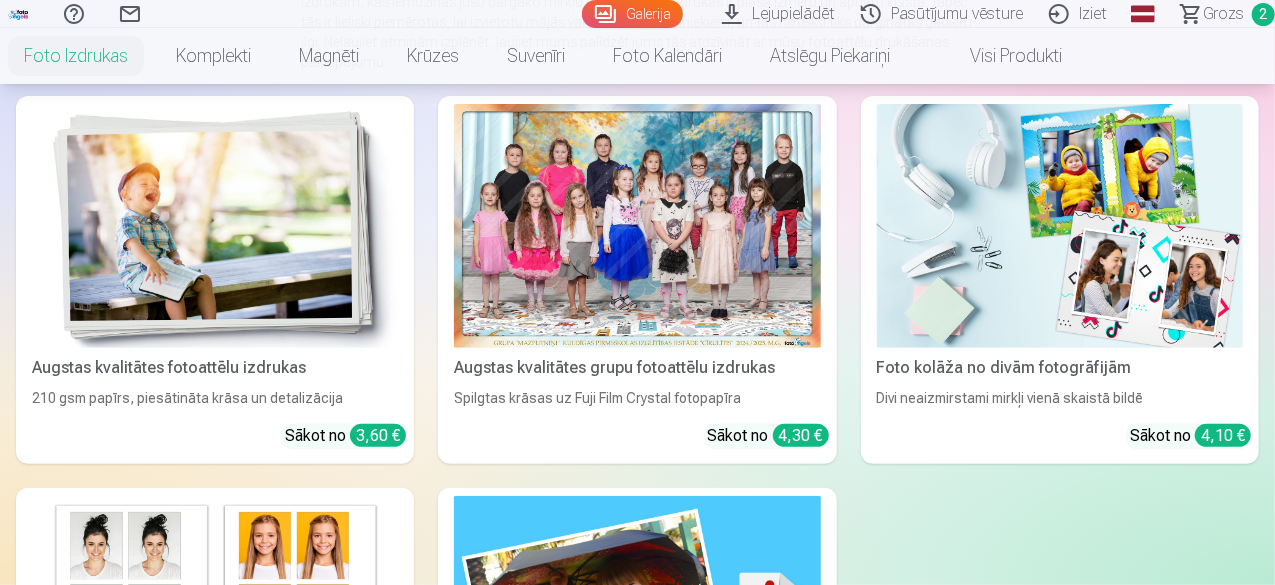 scroll, scrollTop: 0, scrollLeft: 0, axis: both 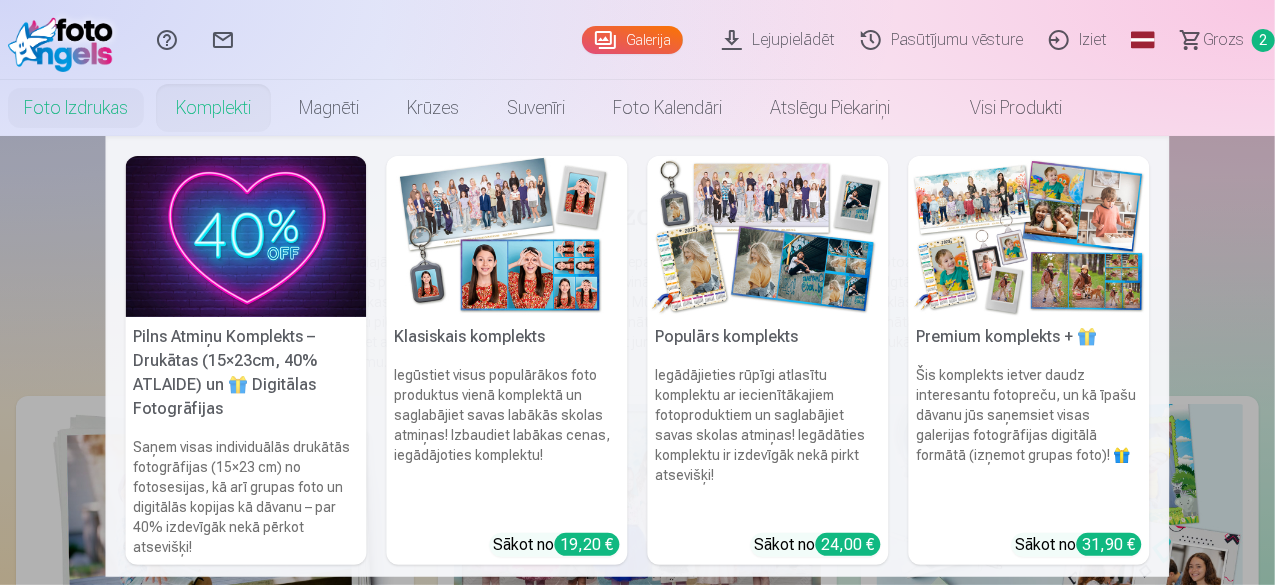 click on "Komplekti" at bounding box center (213, 108) 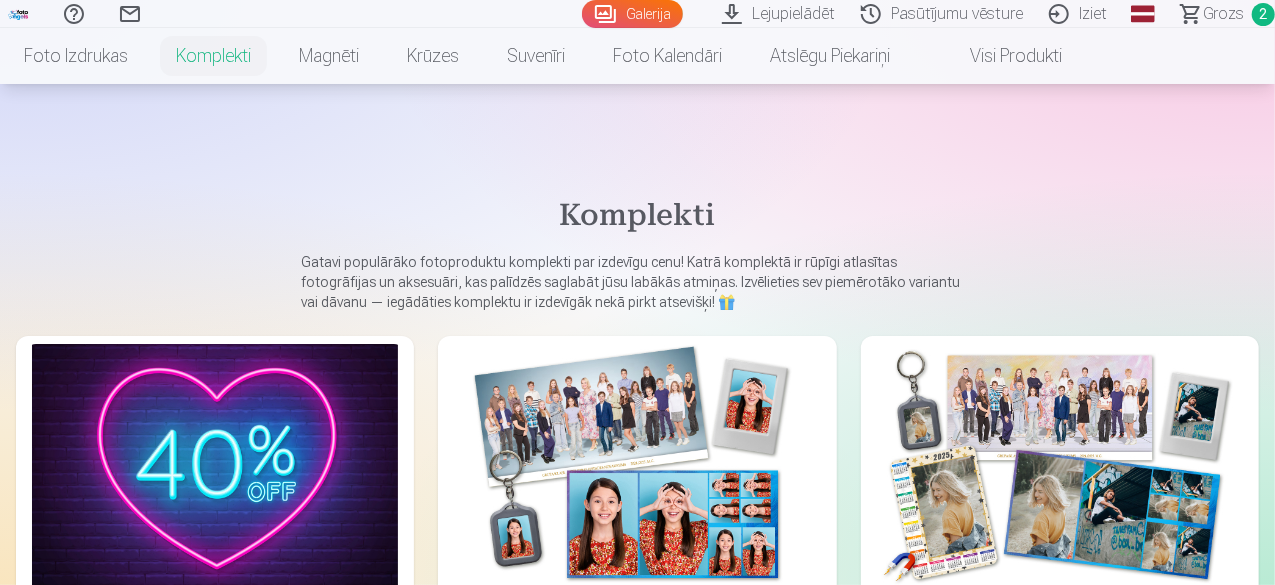 scroll, scrollTop: 200, scrollLeft: 0, axis: vertical 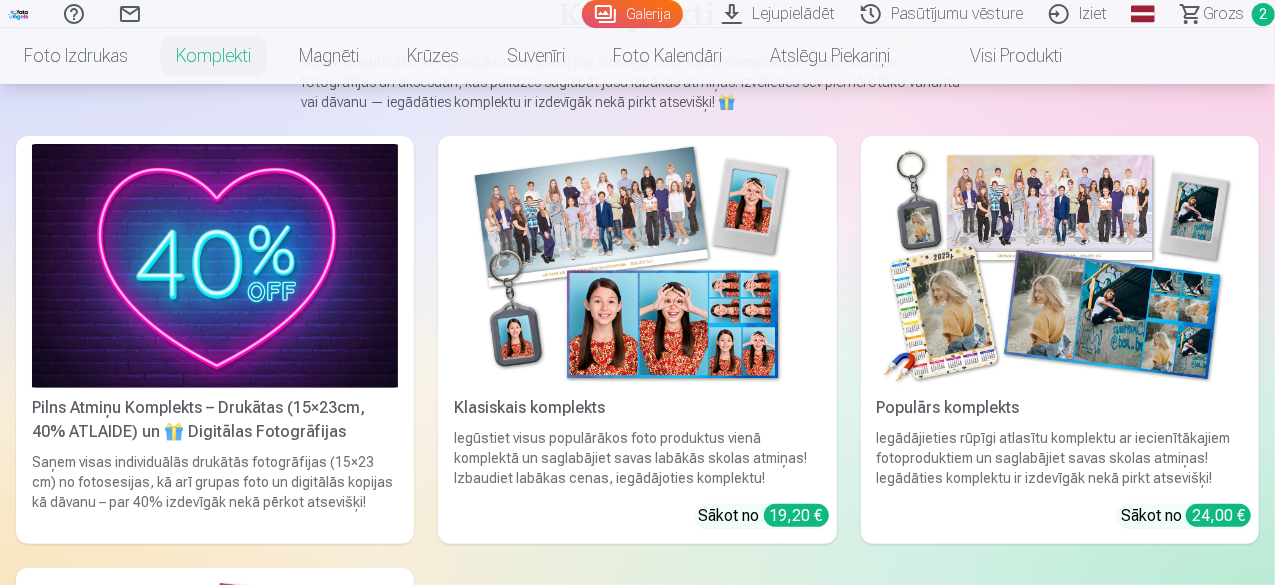 click at bounding box center [1060, 266] 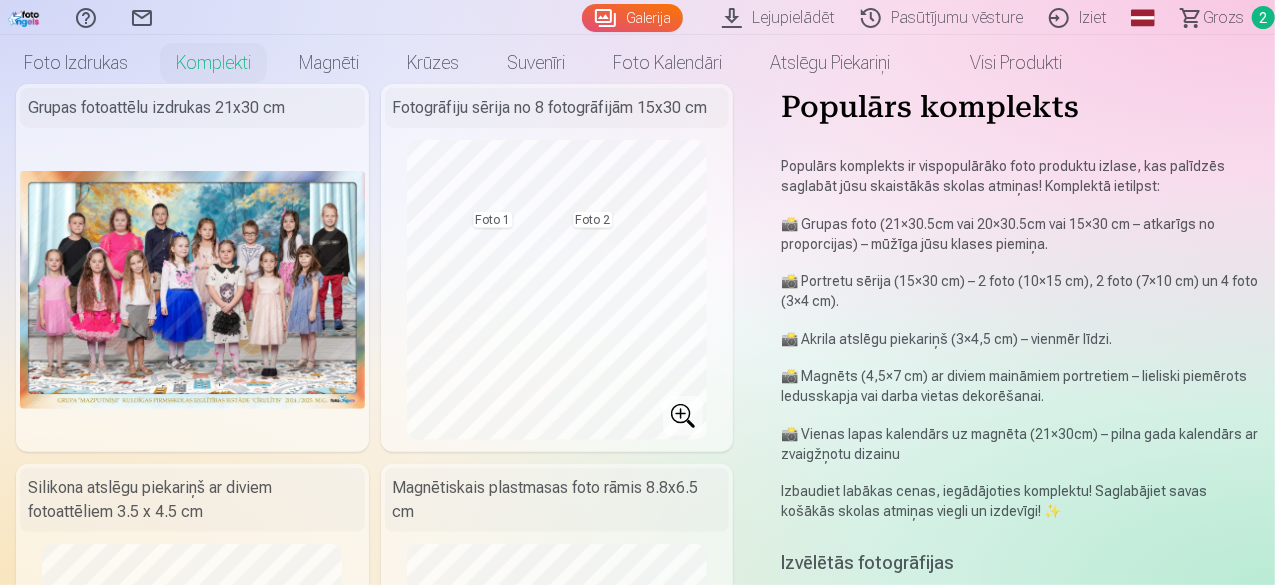 scroll, scrollTop: 0, scrollLeft: 0, axis: both 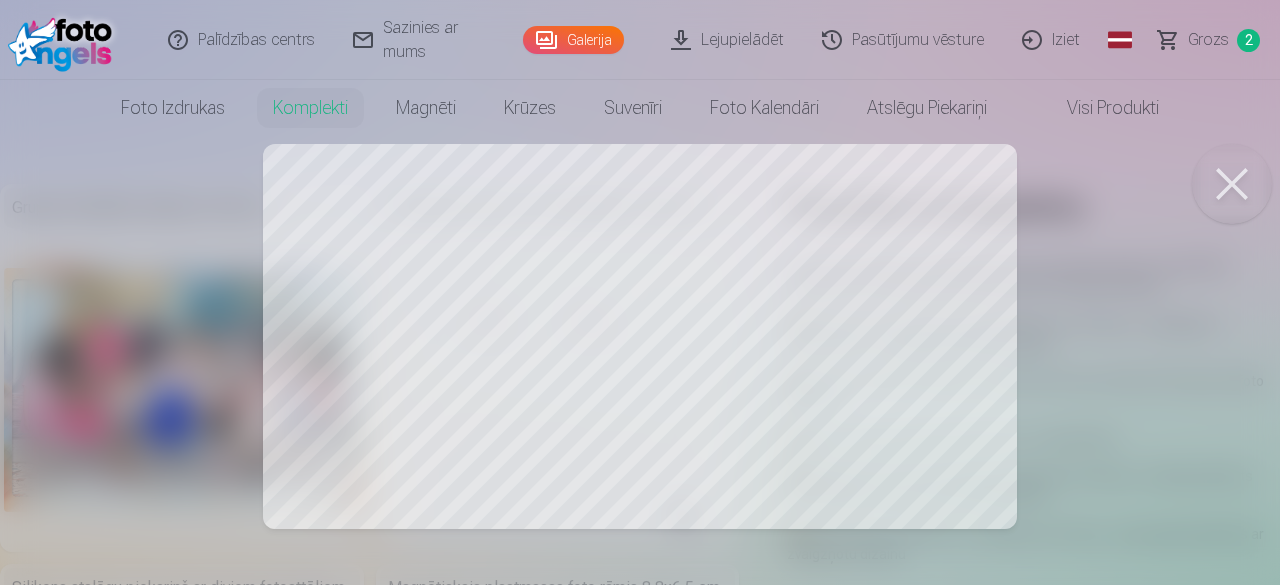 click at bounding box center [1232, 184] 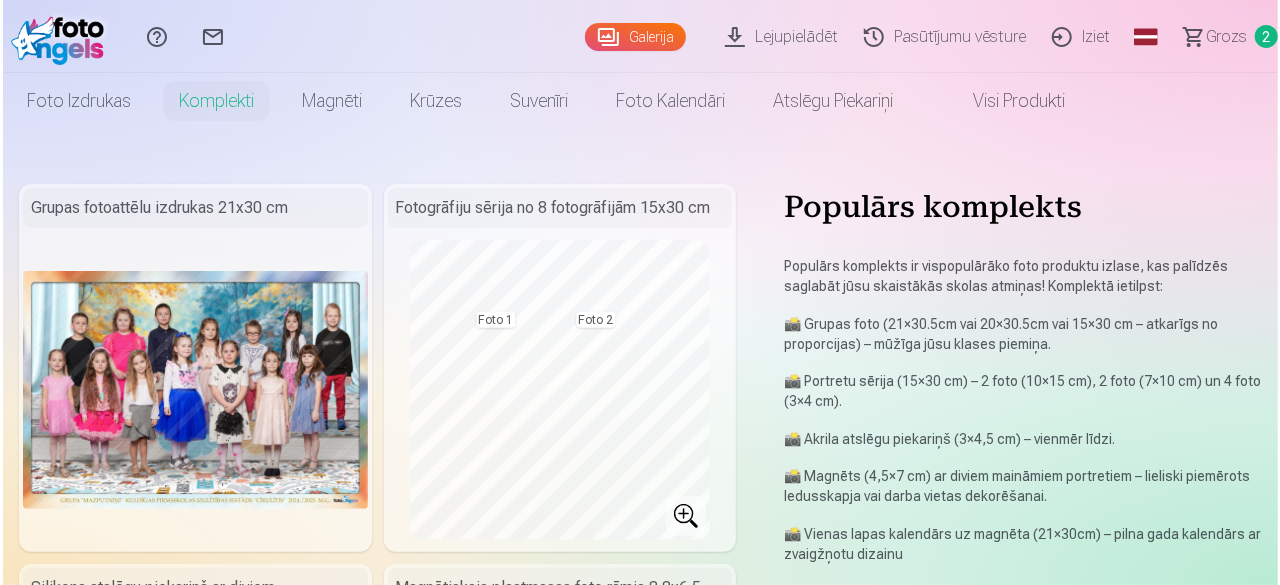 scroll, scrollTop: 100, scrollLeft: 0, axis: vertical 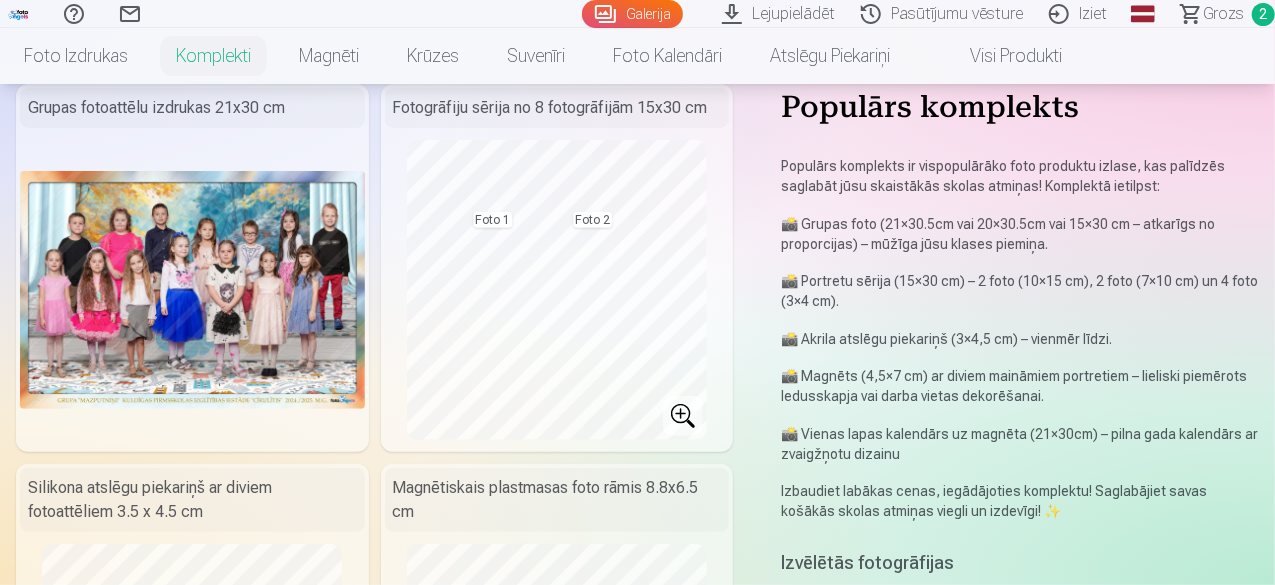 click at bounding box center [192, 289] 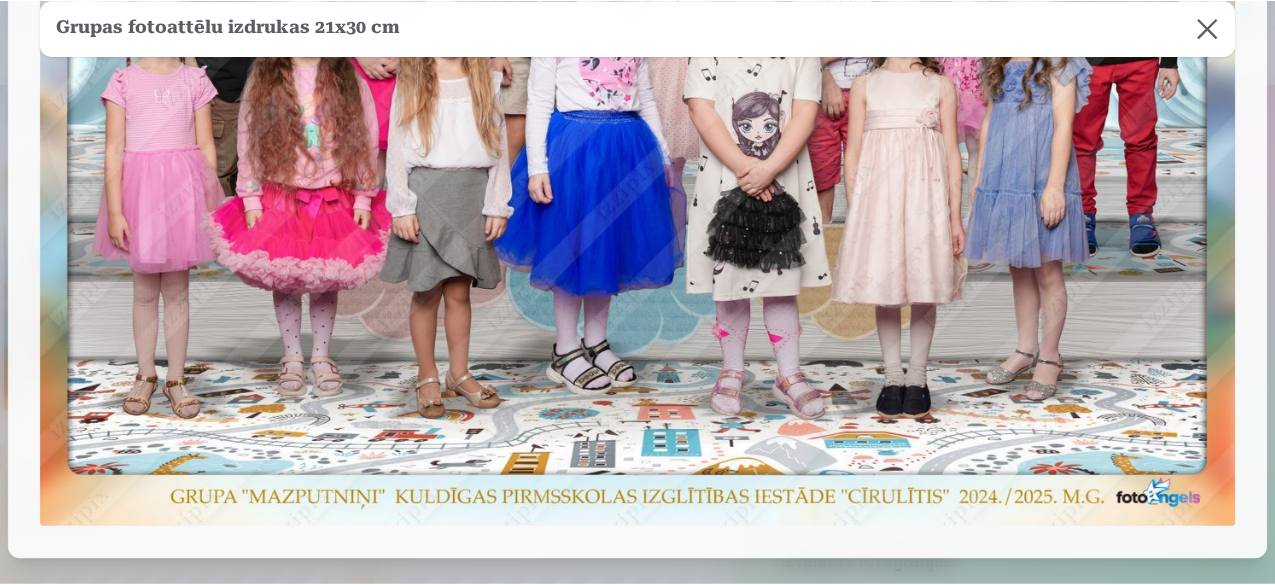 scroll, scrollTop: 500, scrollLeft: 0, axis: vertical 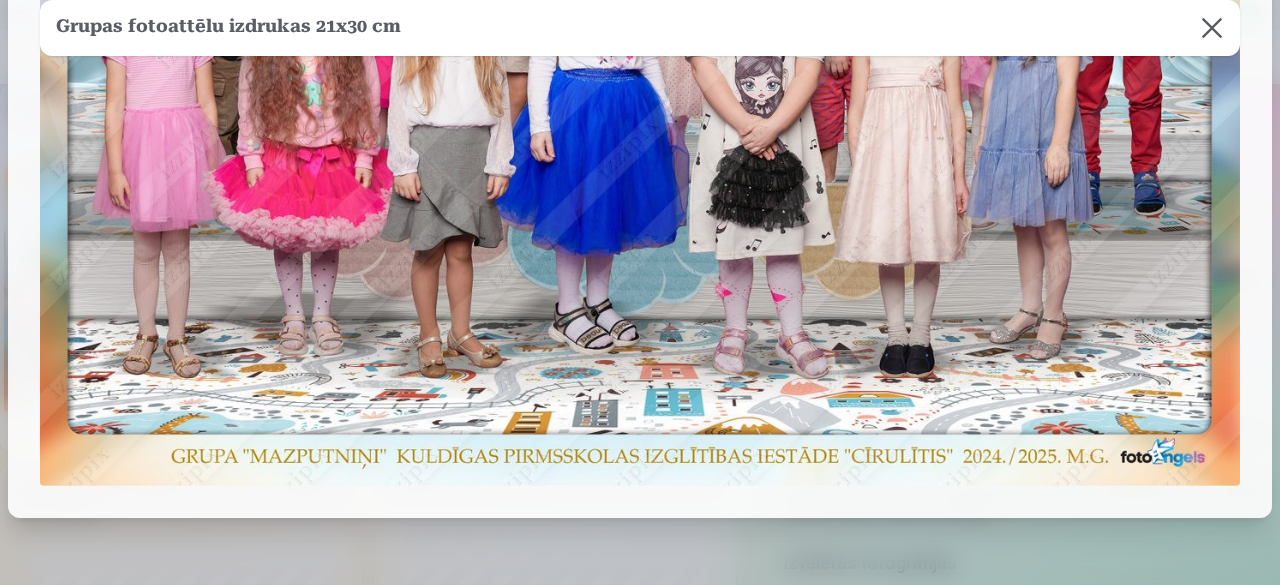 click at bounding box center (1212, 28) 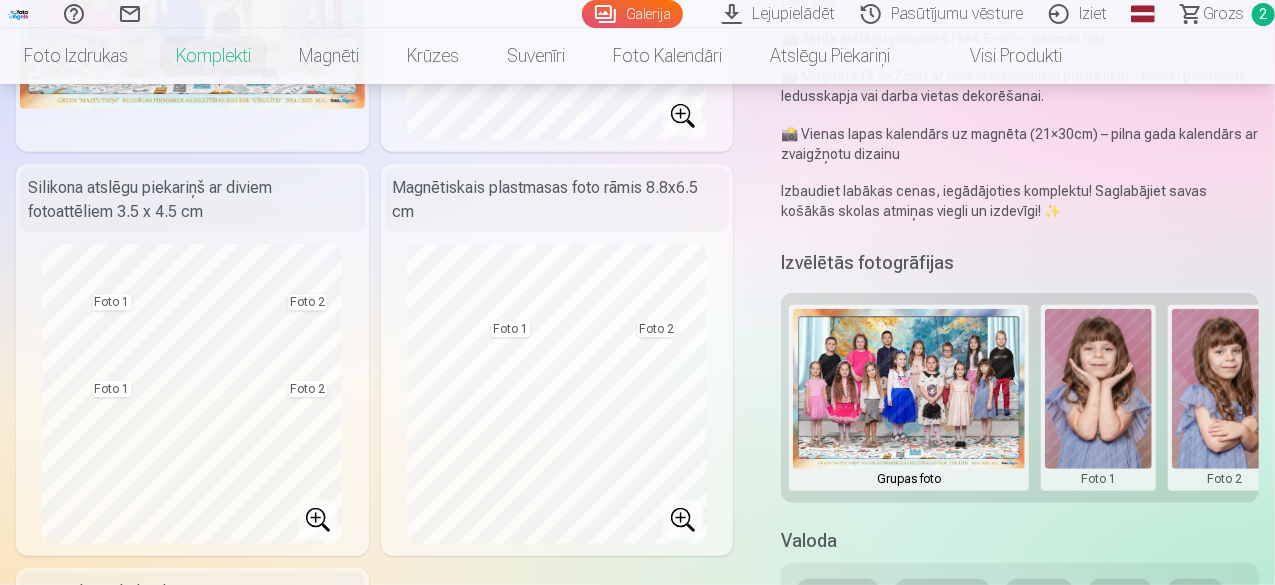 scroll, scrollTop: 0, scrollLeft: 0, axis: both 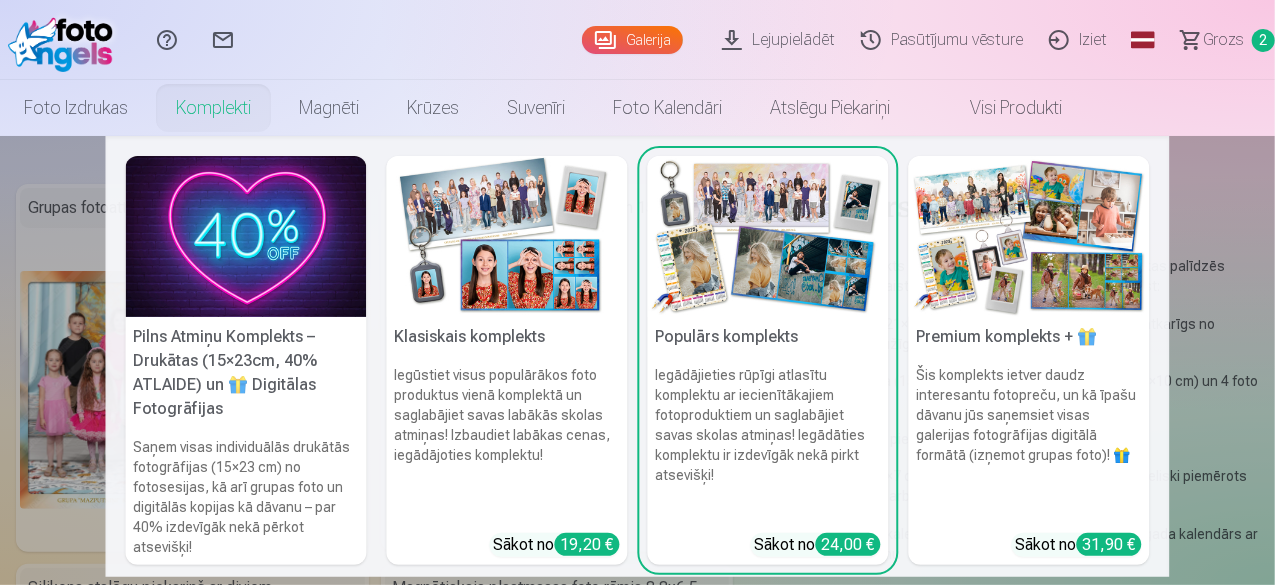 click on "Komplekti" at bounding box center (213, 108) 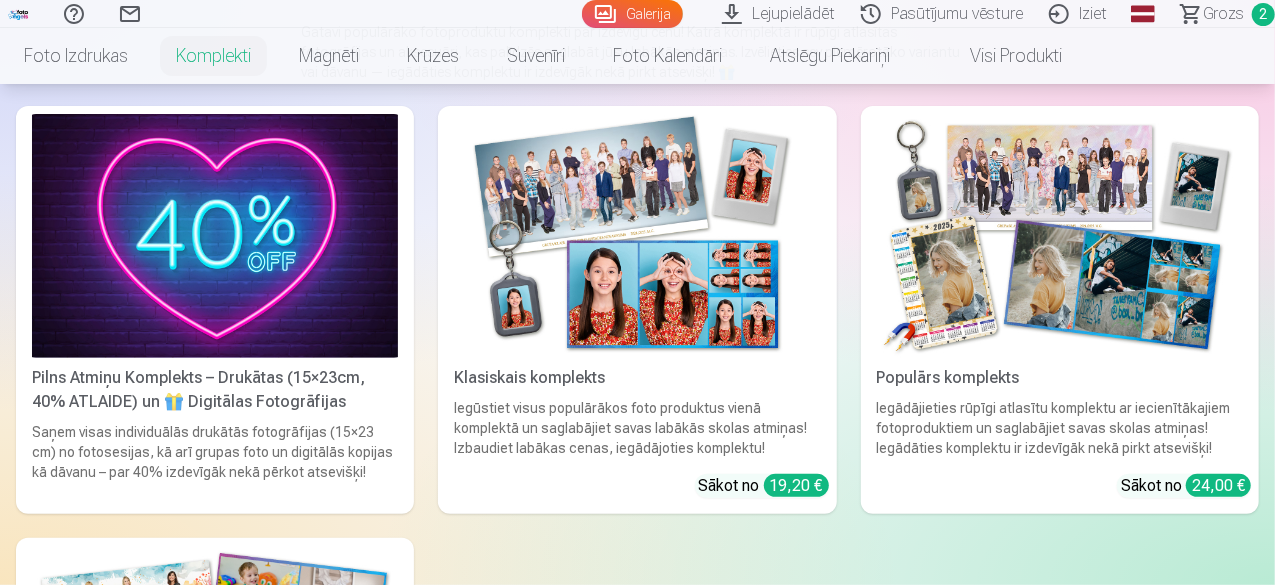 scroll, scrollTop: 200, scrollLeft: 0, axis: vertical 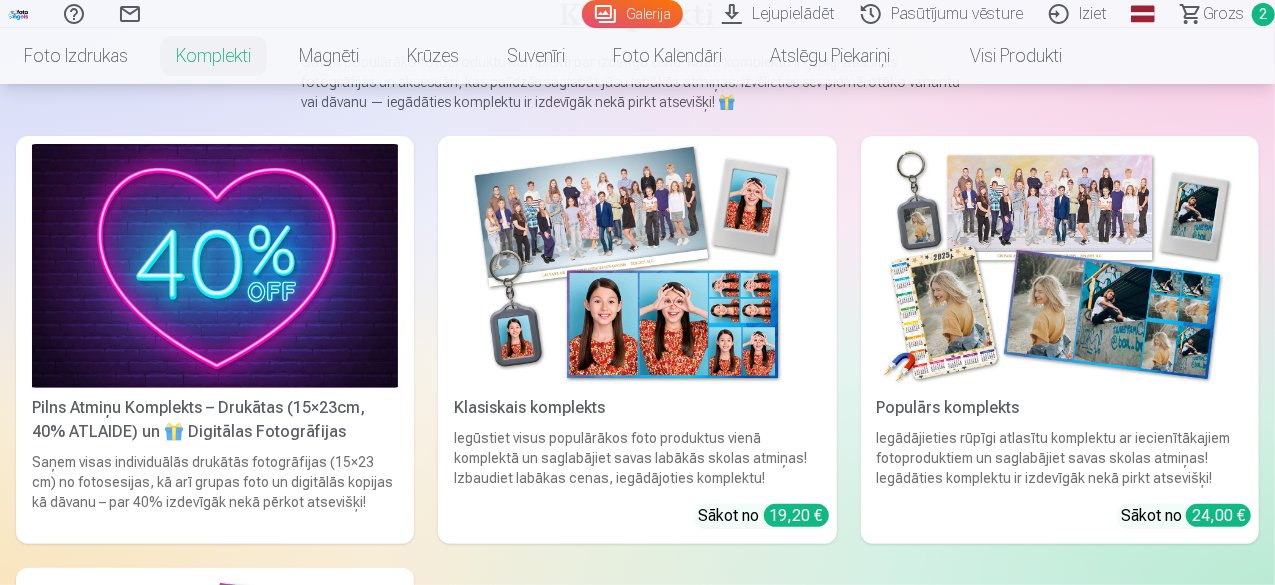 click at bounding box center (637, 266) 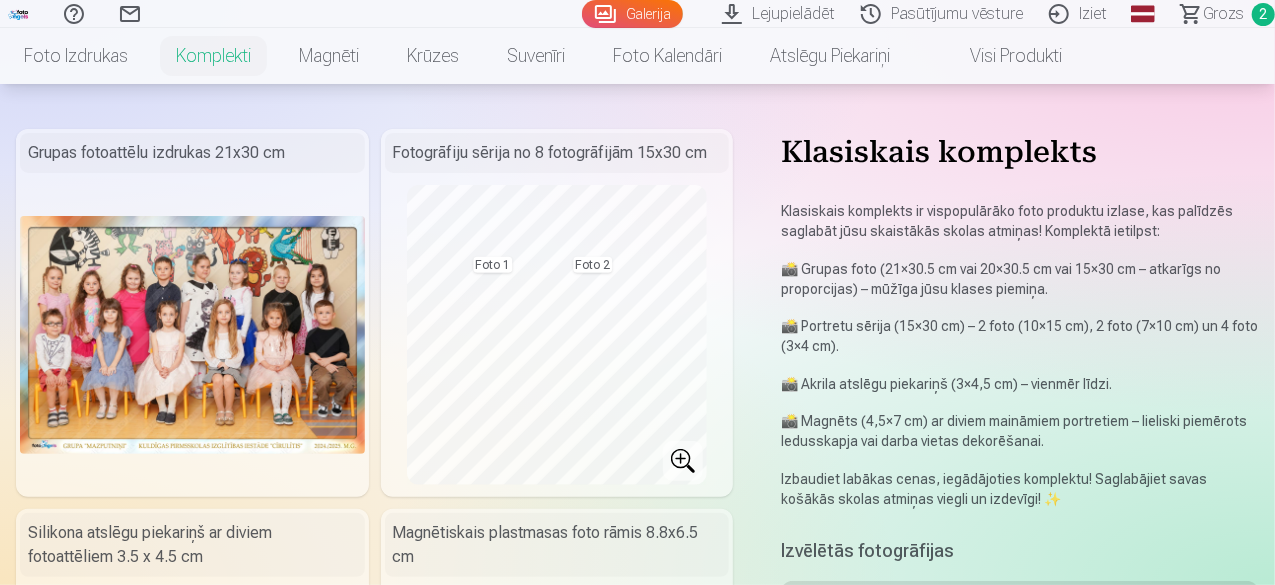 scroll, scrollTop: 100, scrollLeft: 0, axis: vertical 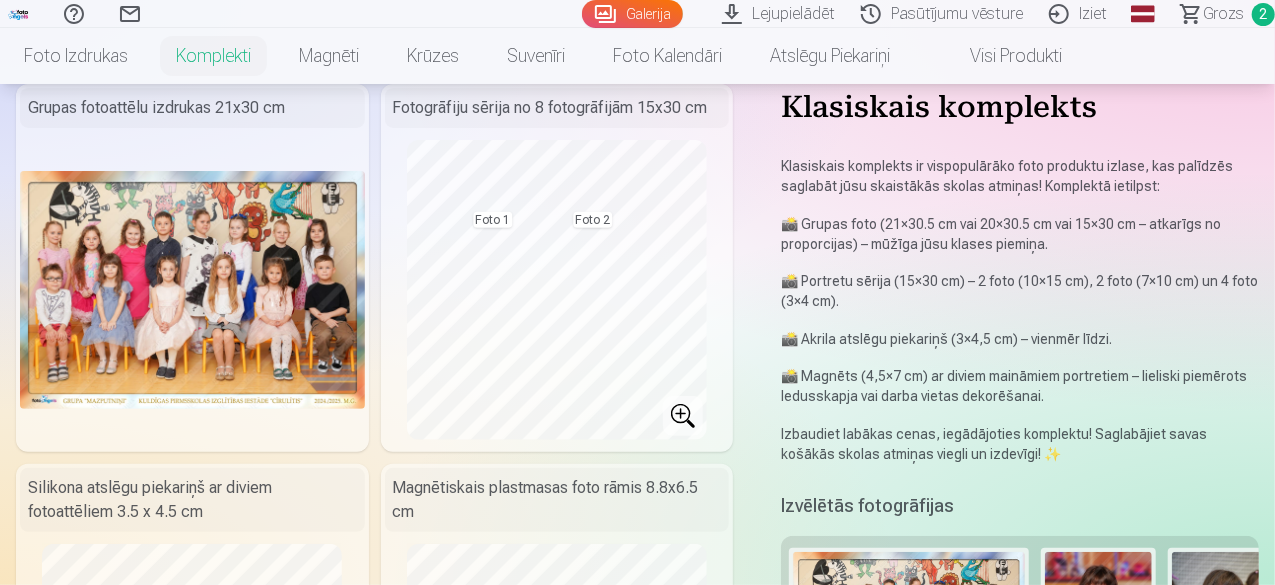 click at bounding box center (192, 289) 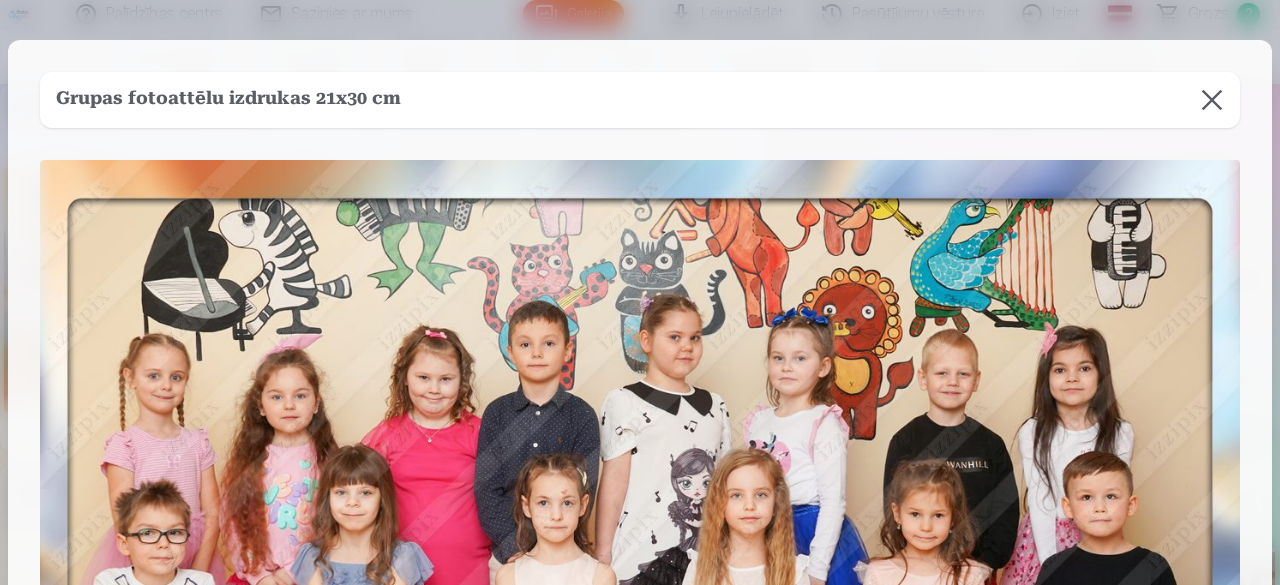 click at bounding box center [1212, 100] 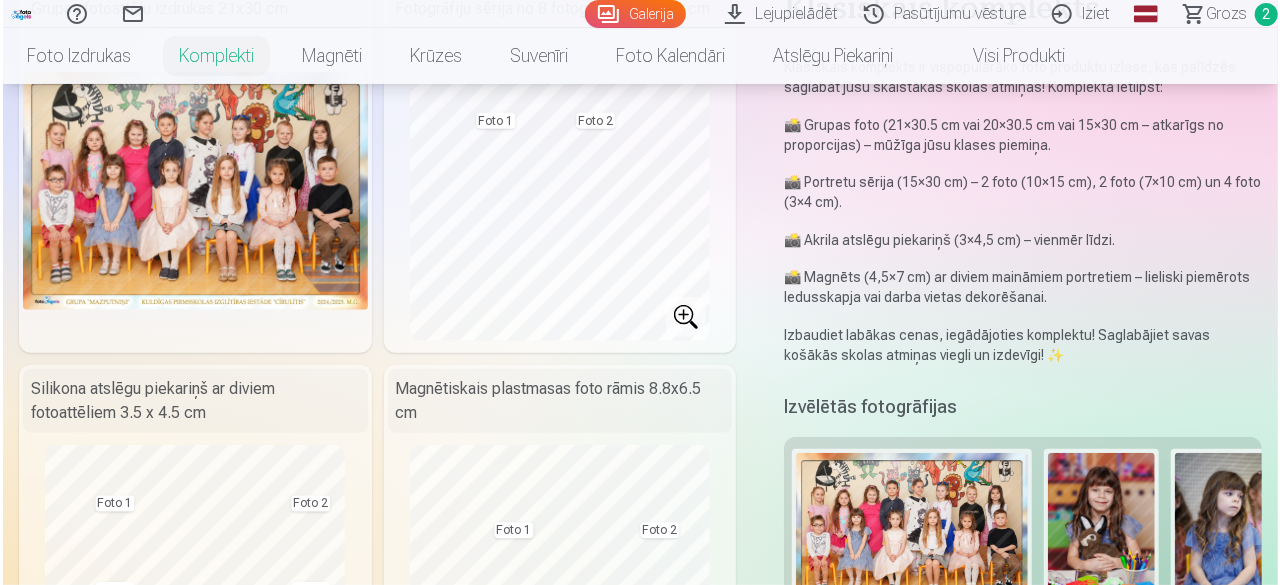scroll, scrollTop: 200, scrollLeft: 0, axis: vertical 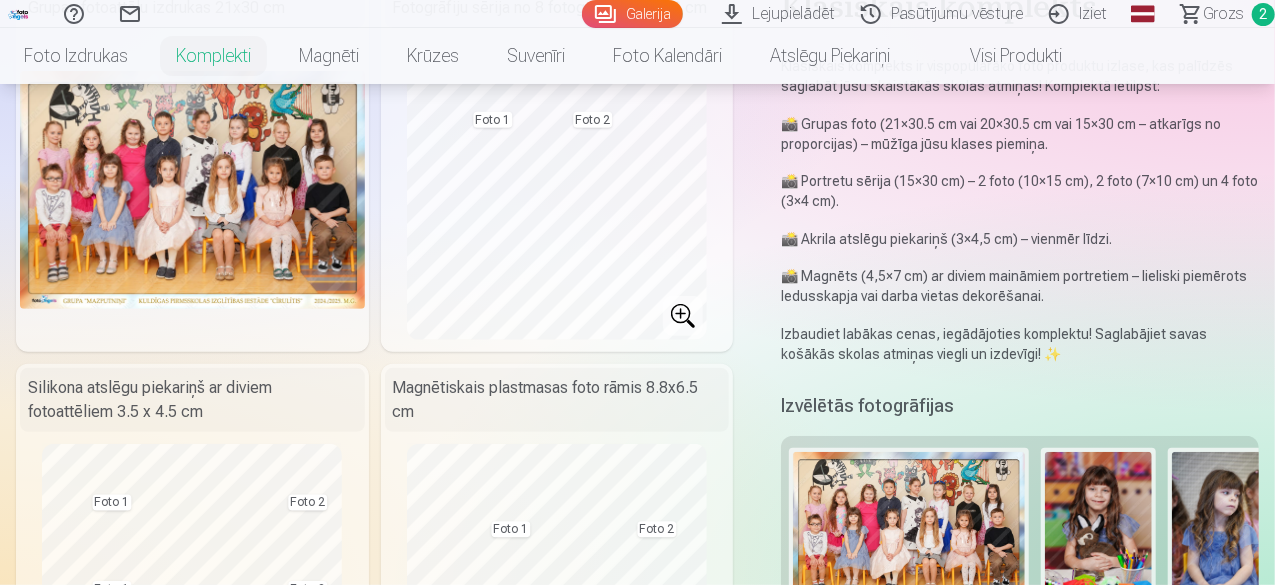 click at bounding box center (192, 189) 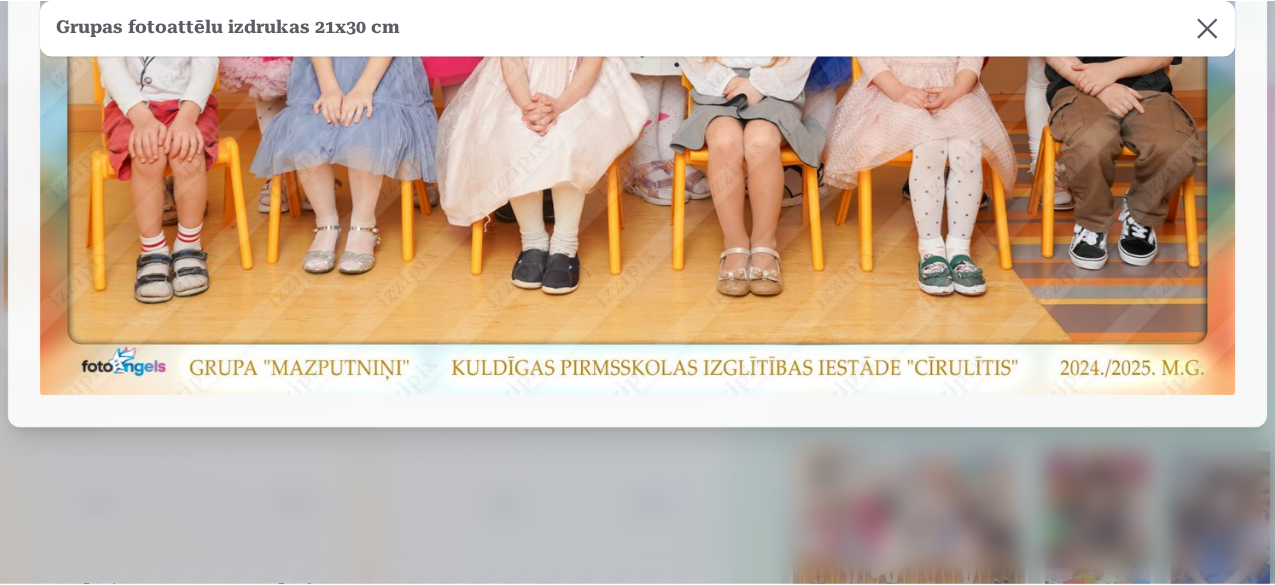 scroll, scrollTop: 90, scrollLeft: 0, axis: vertical 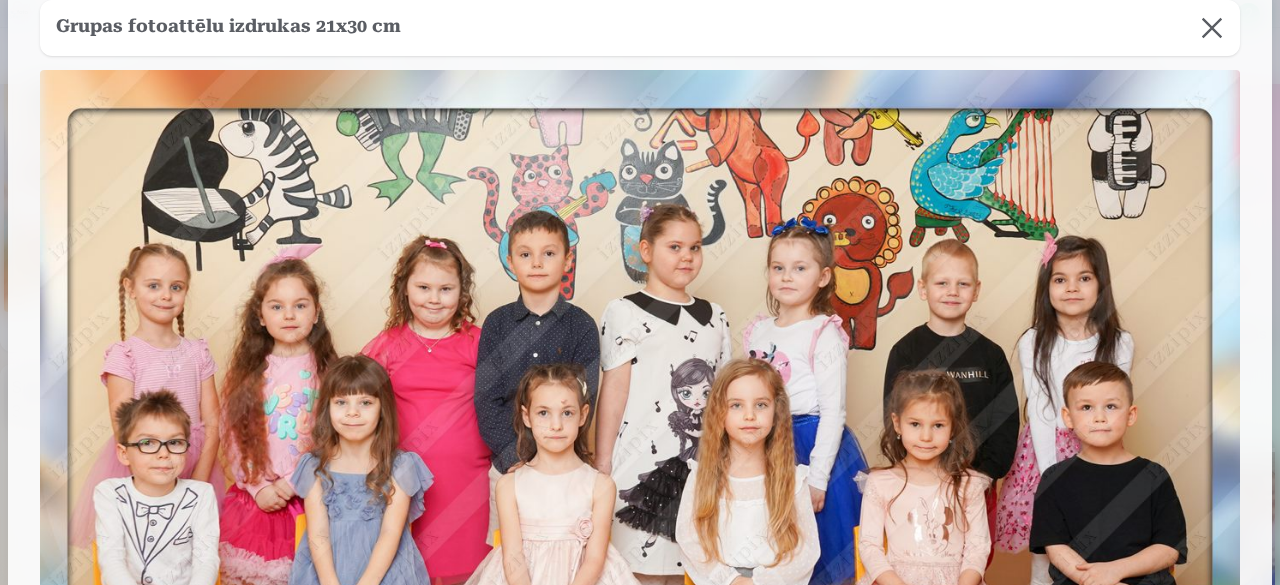 click at bounding box center [1212, 28] 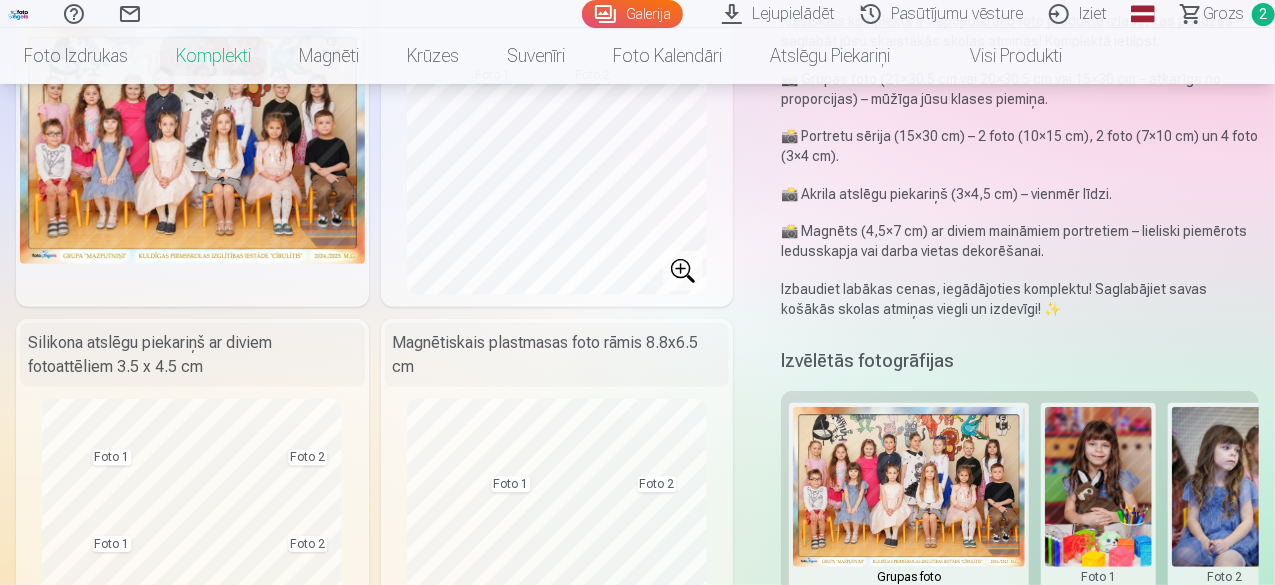 scroll, scrollTop: 300, scrollLeft: 0, axis: vertical 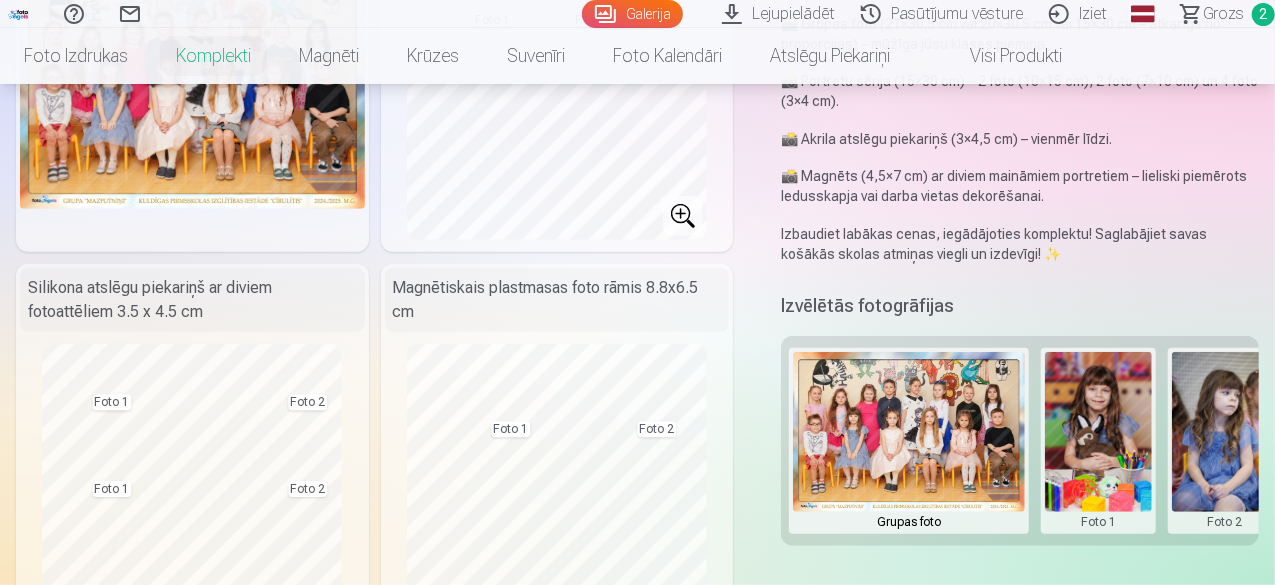 click at bounding box center [909, 441] 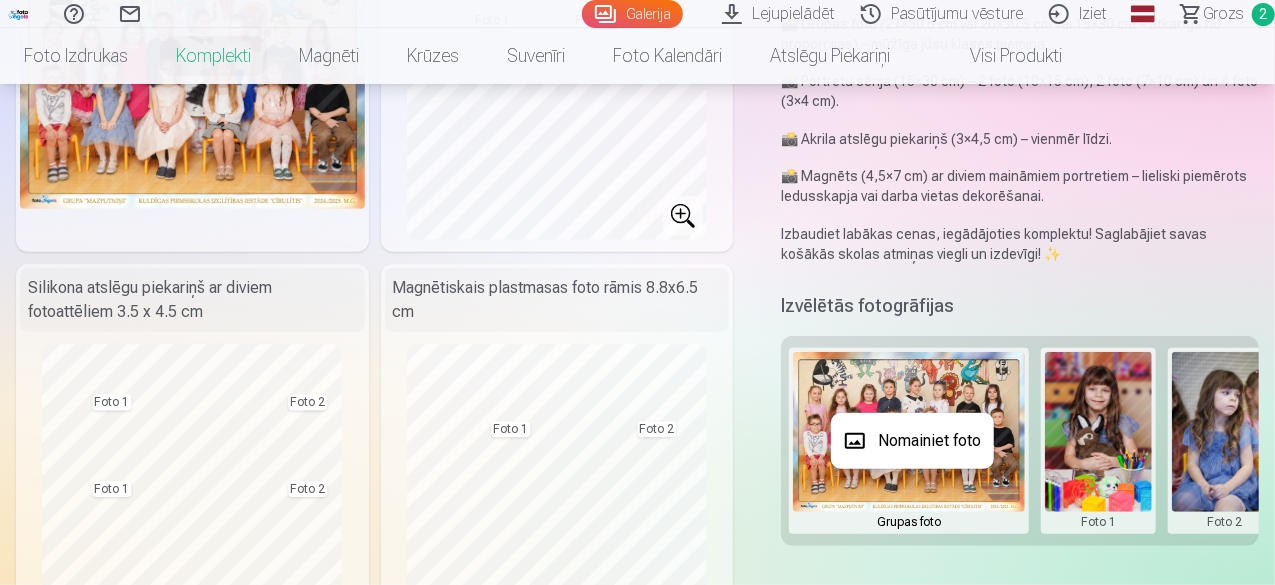 click on "Nomainiet foto" at bounding box center [912, 441] 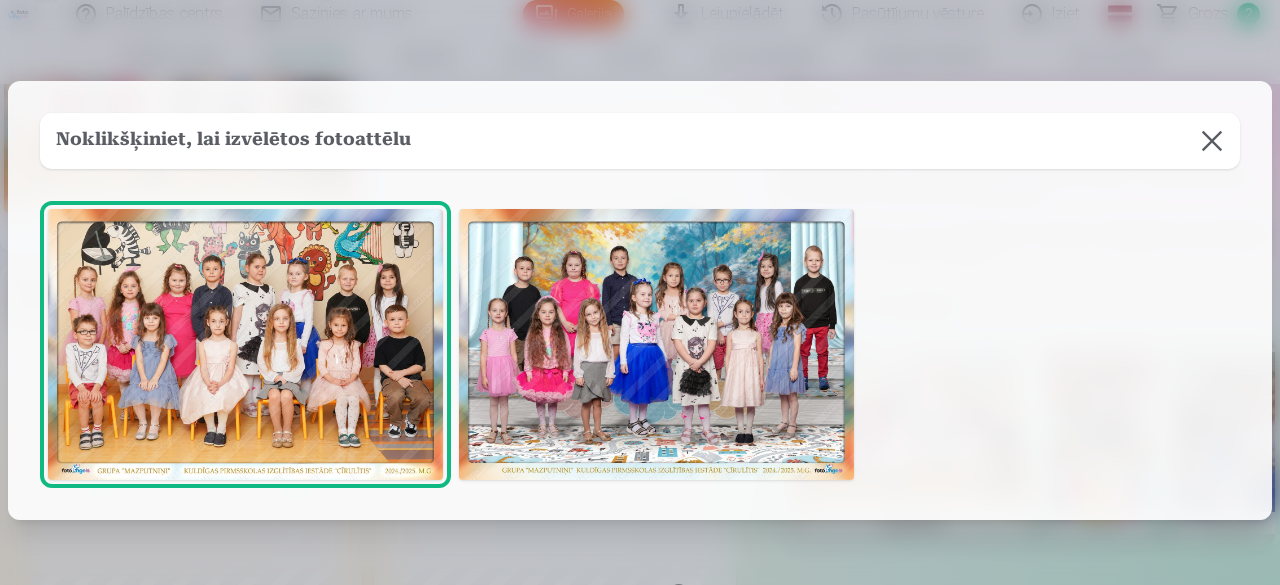 click at bounding box center [656, 345] 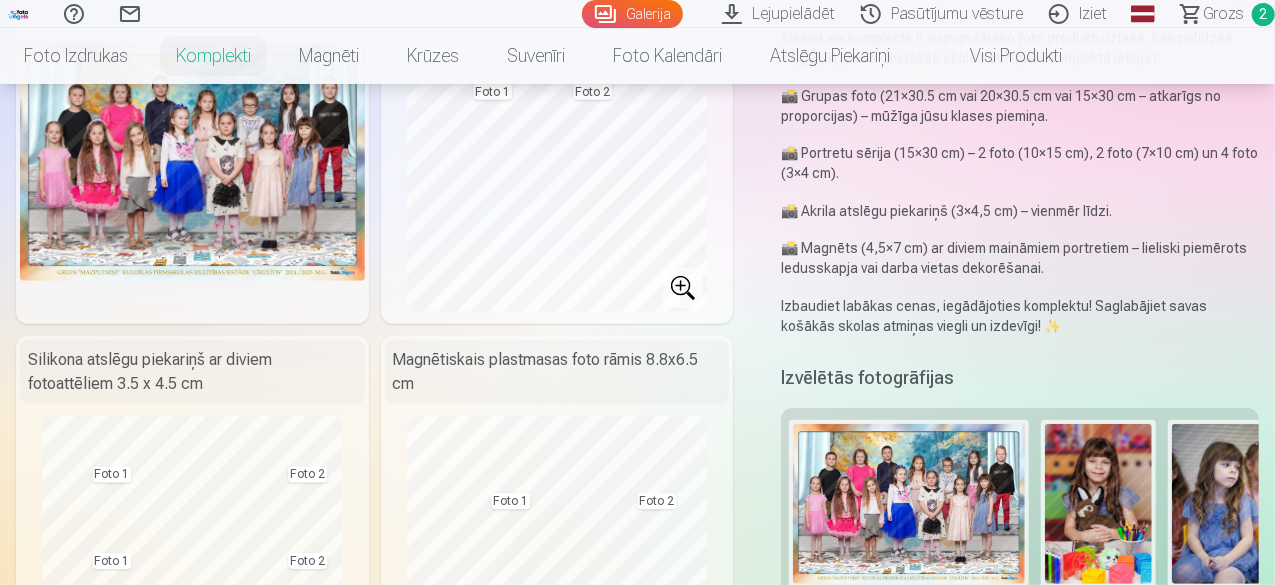 scroll, scrollTop: 200, scrollLeft: 0, axis: vertical 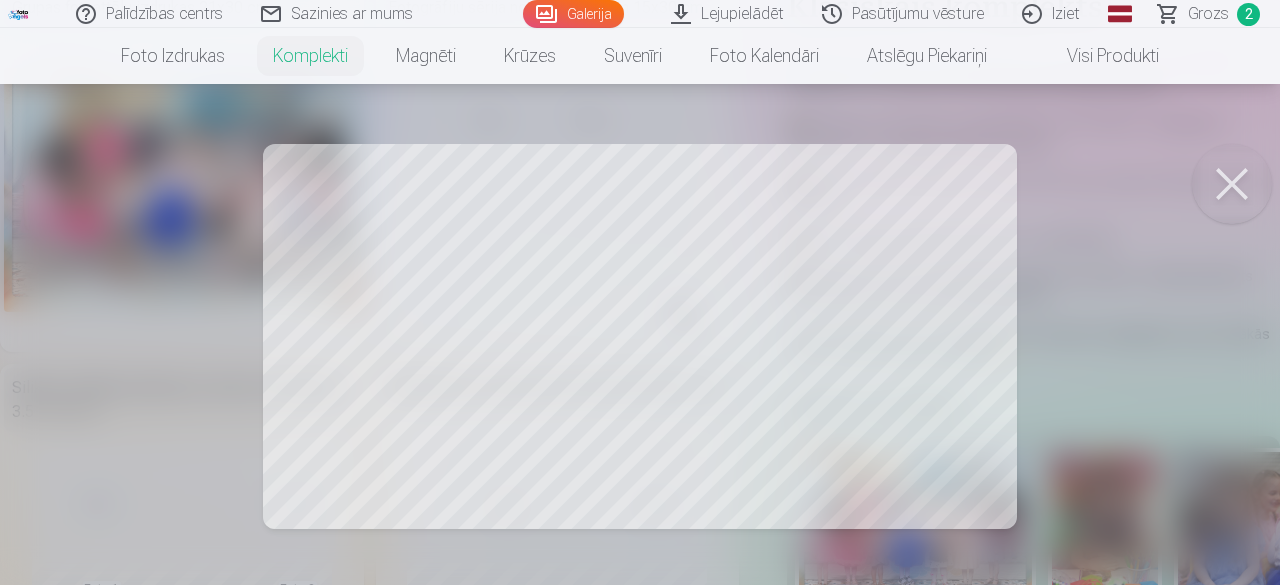 click at bounding box center [1232, 184] 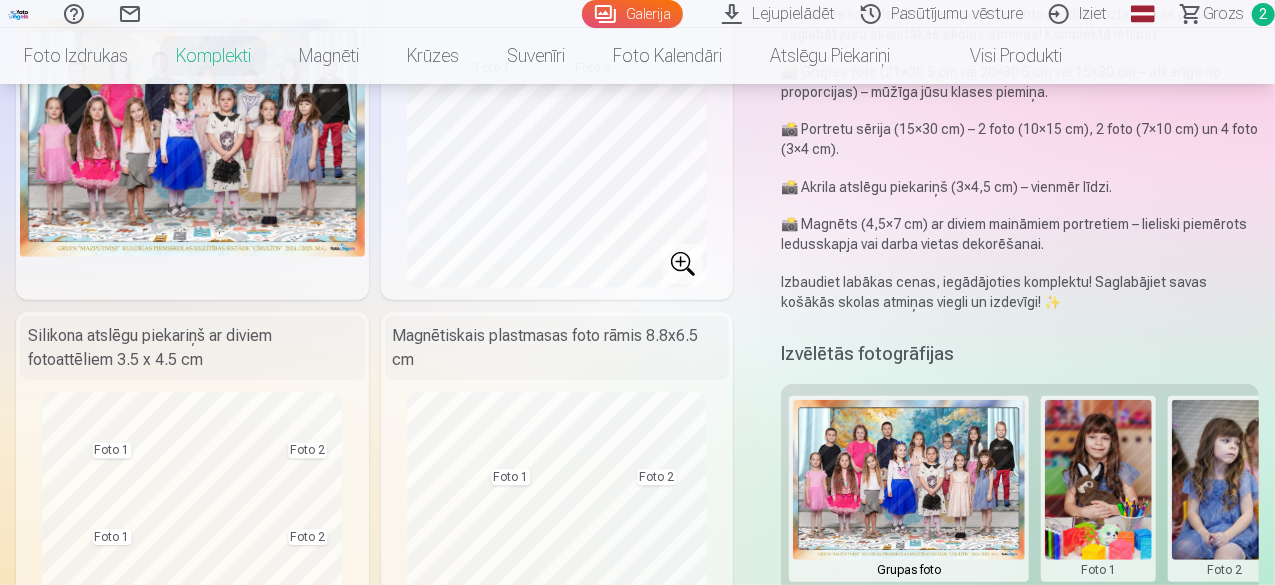 scroll, scrollTop: 400, scrollLeft: 0, axis: vertical 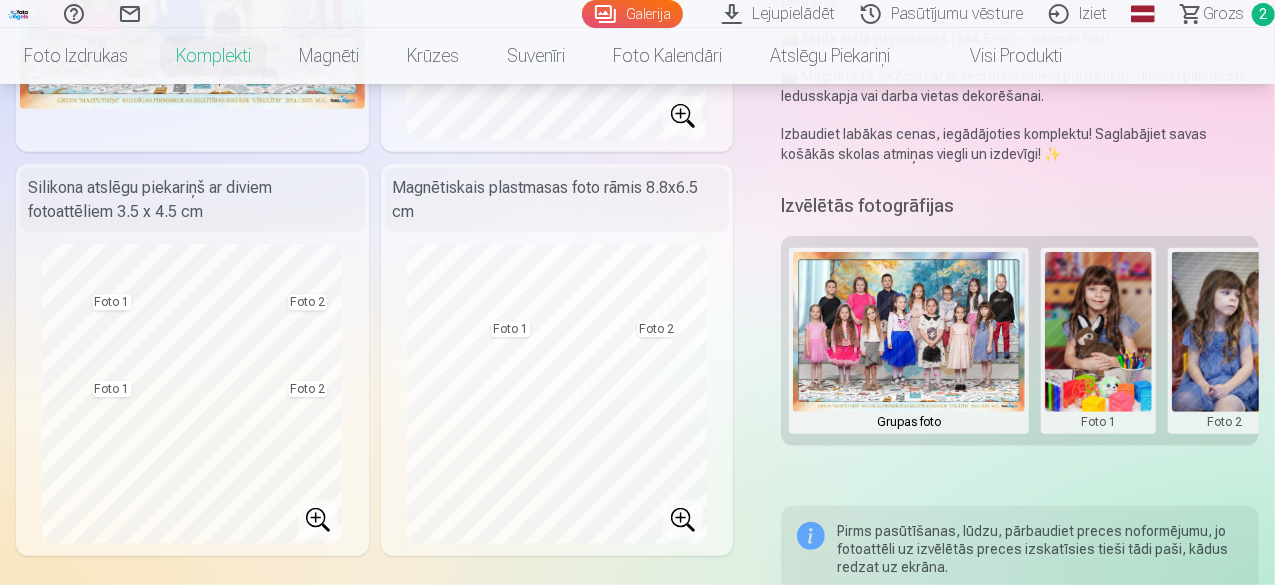 click at bounding box center (1098, 341) 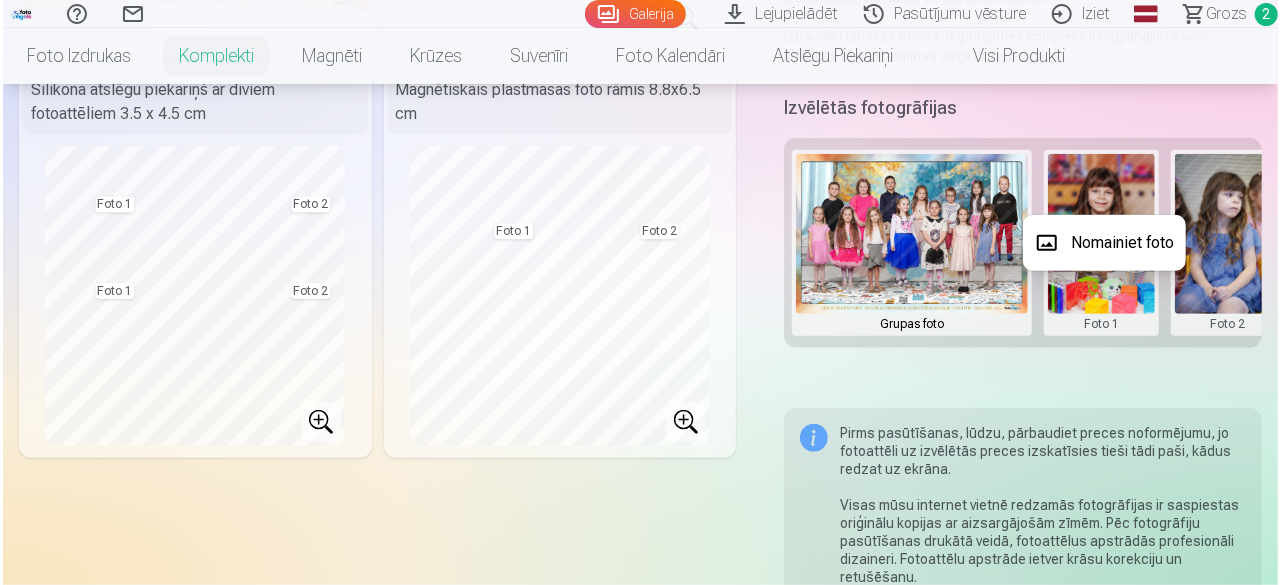 scroll, scrollTop: 500, scrollLeft: 0, axis: vertical 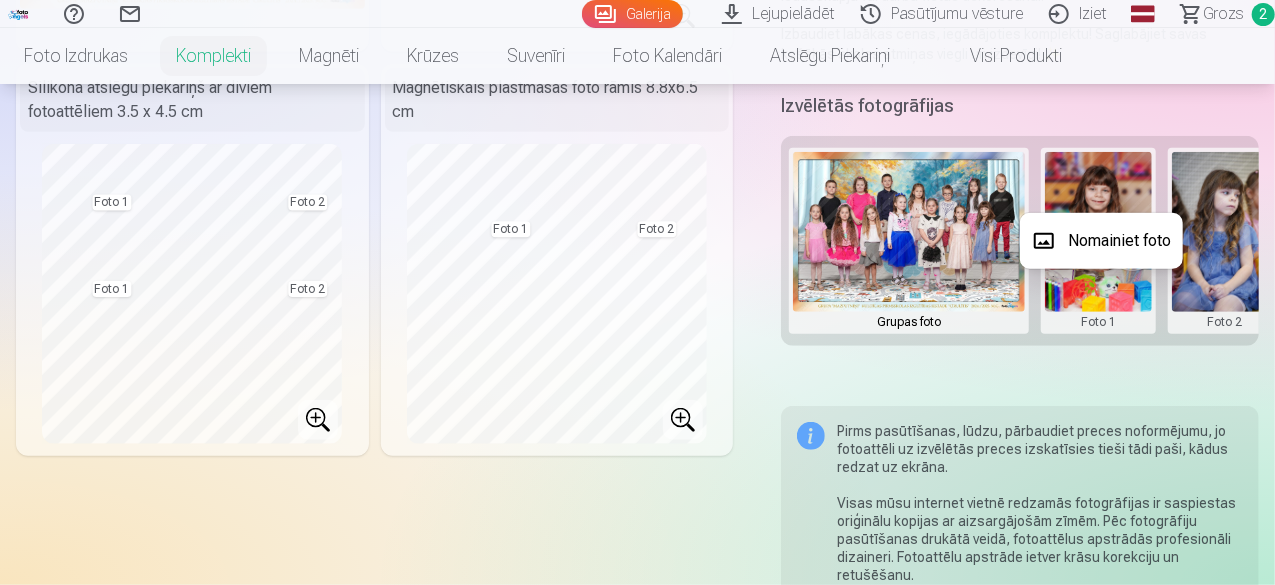 click on "Nomainiet foto" at bounding box center [1101, 241] 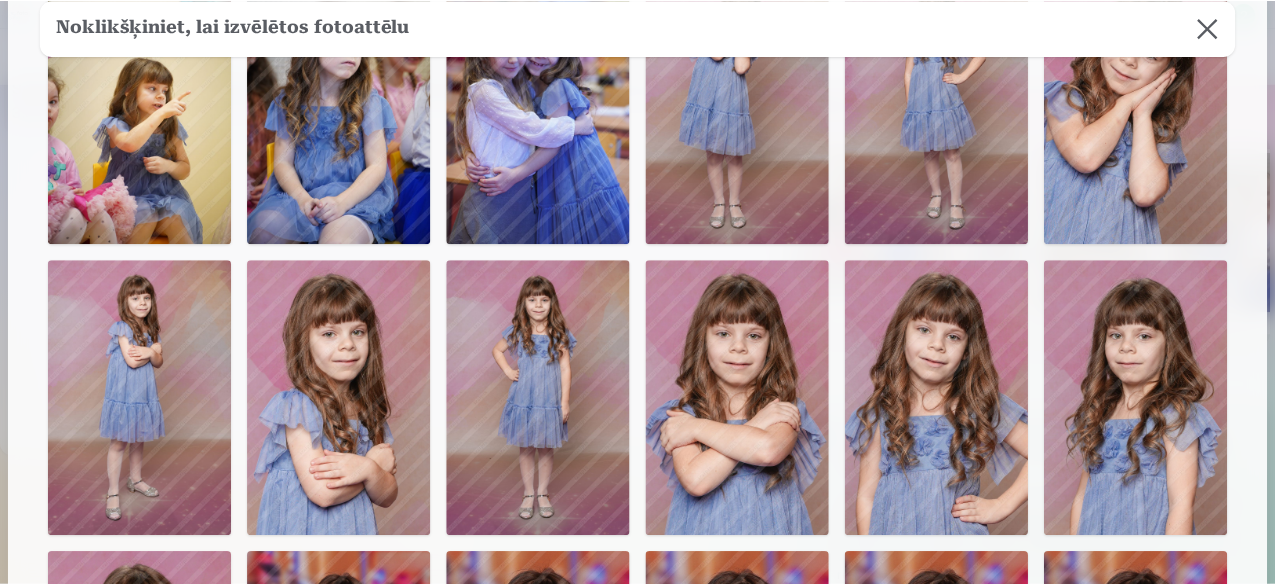 scroll, scrollTop: 400, scrollLeft: 0, axis: vertical 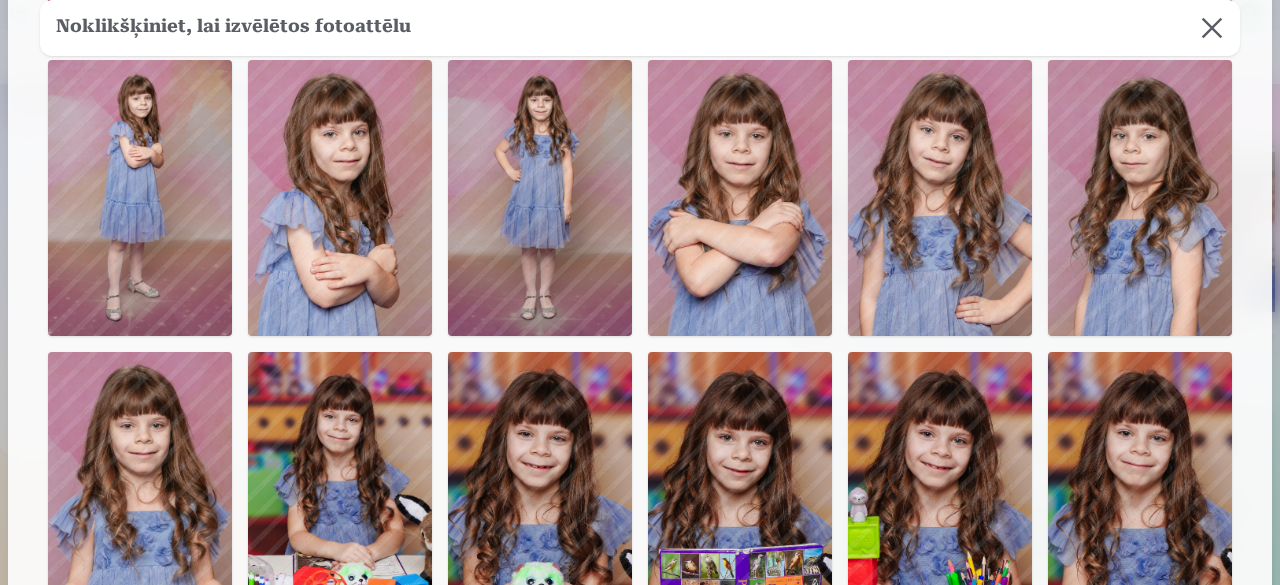 click at bounding box center [940, 198] 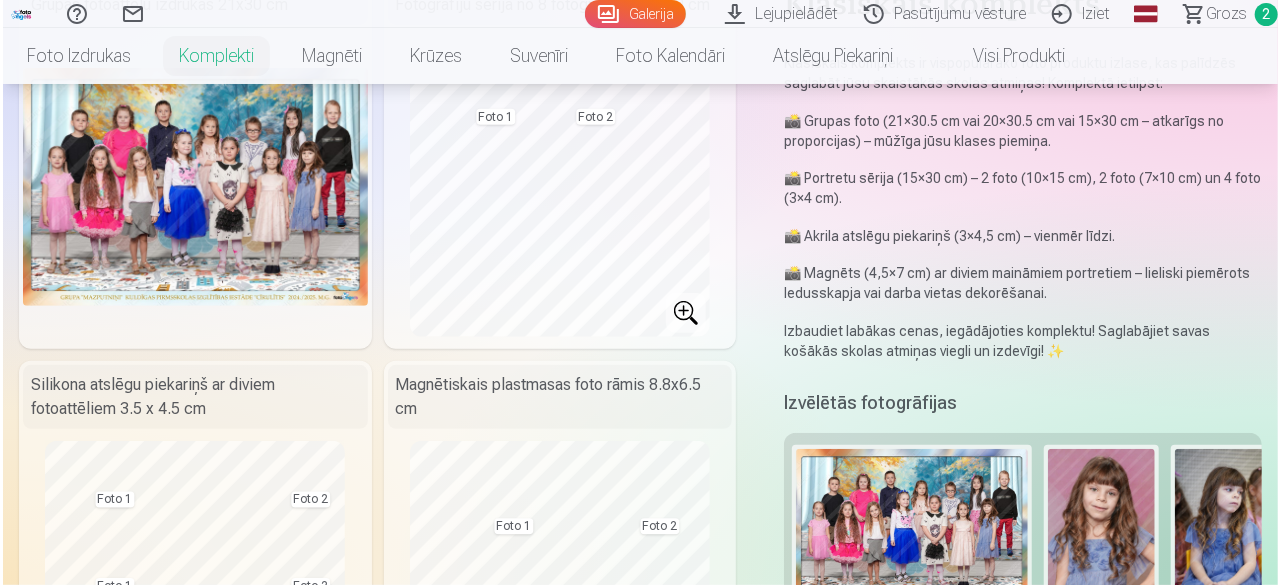 scroll, scrollTop: 200, scrollLeft: 0, axis: vertical 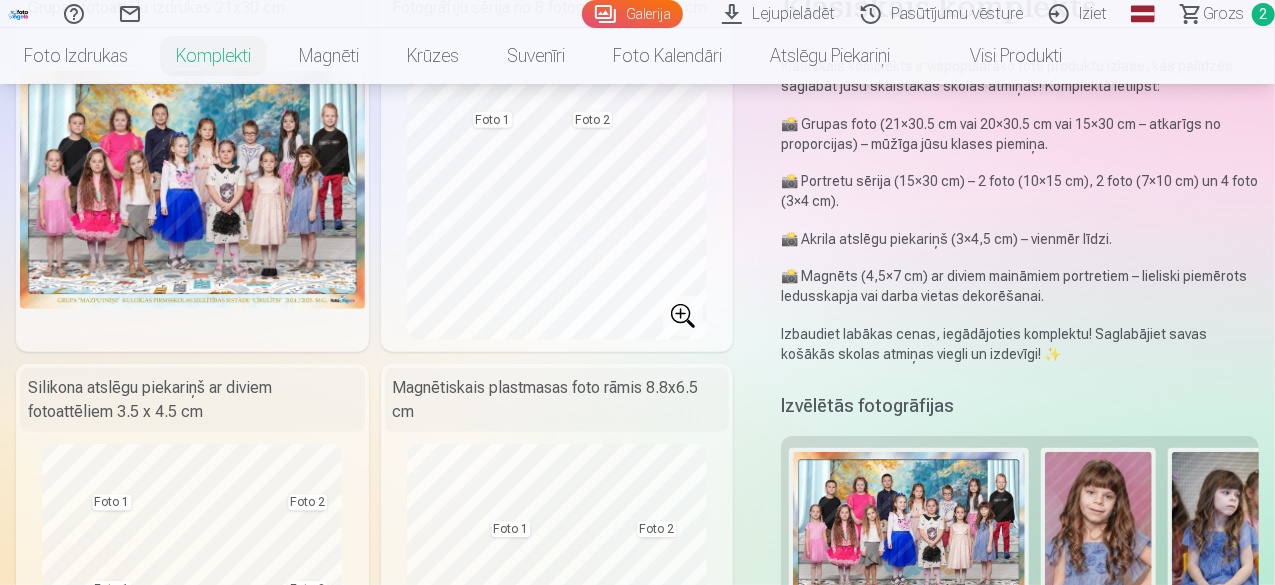 click at bounding box center (1225, 541) 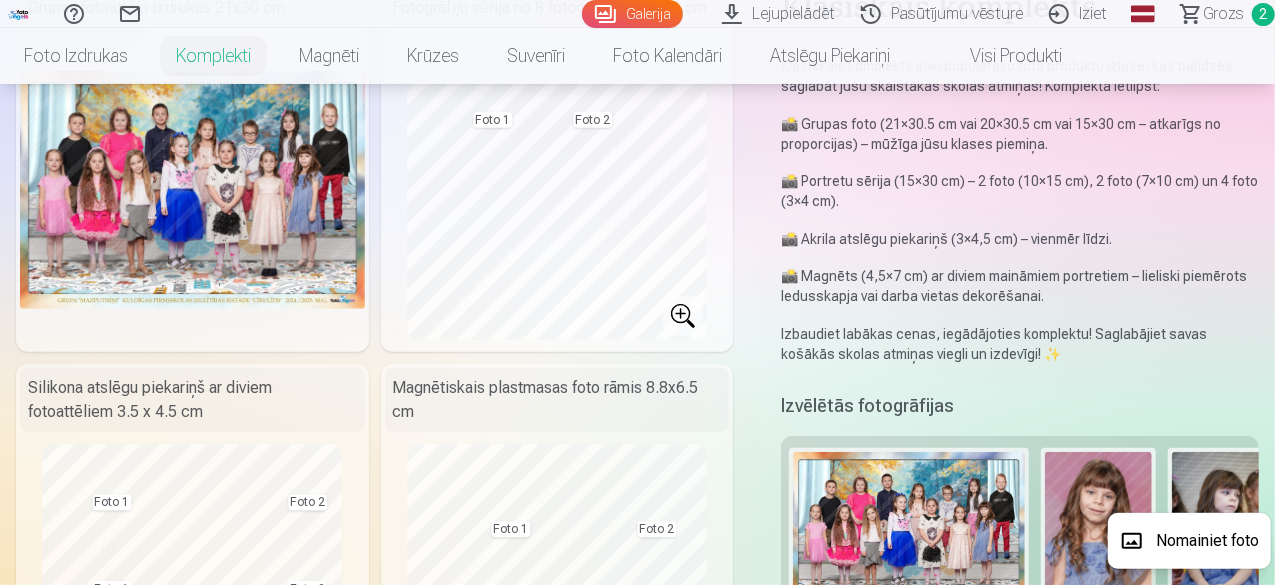click on "Nomainiet foto" at bounding box center (1189, 541) 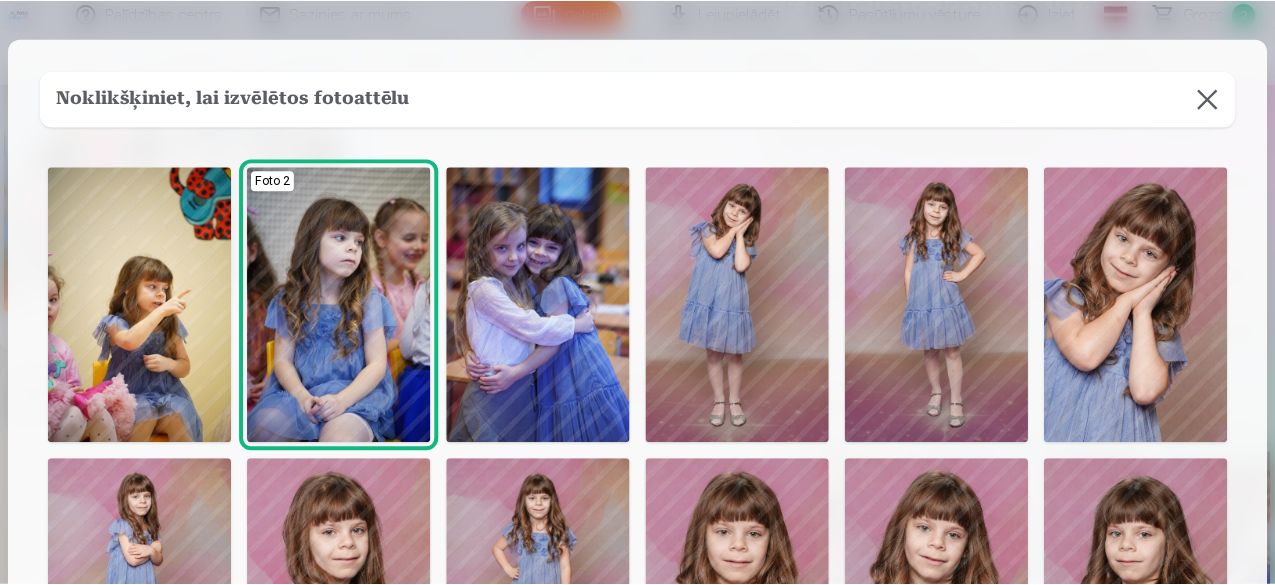 scroll, scrollTop: 0, scrollLeft: 0, axis: both 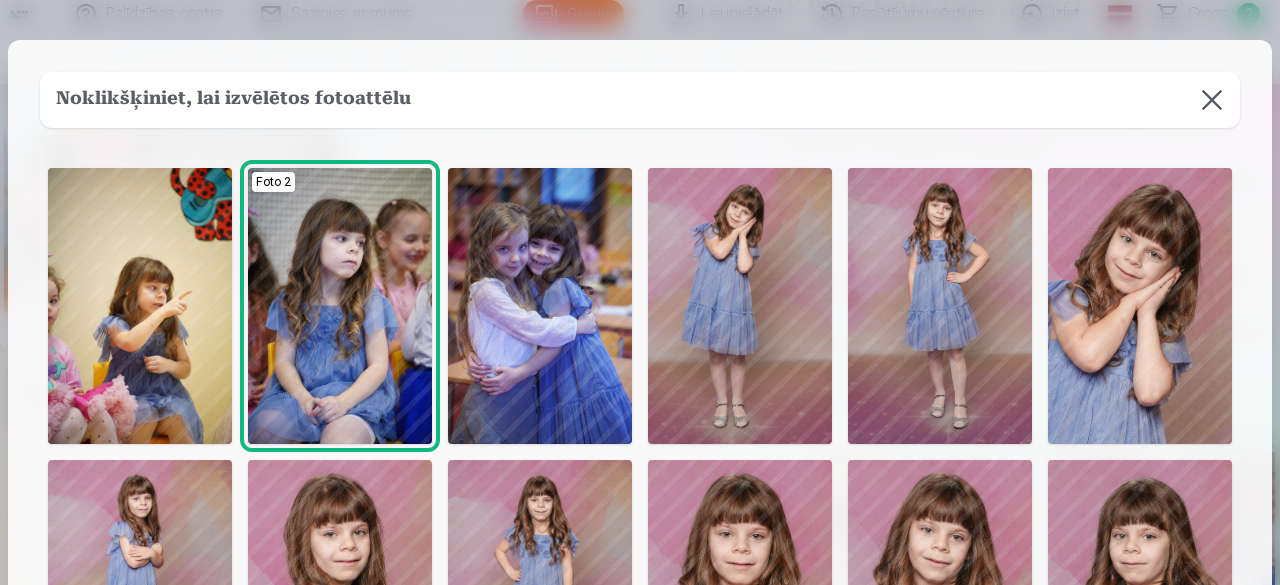click at bounding box center [1212, 100] 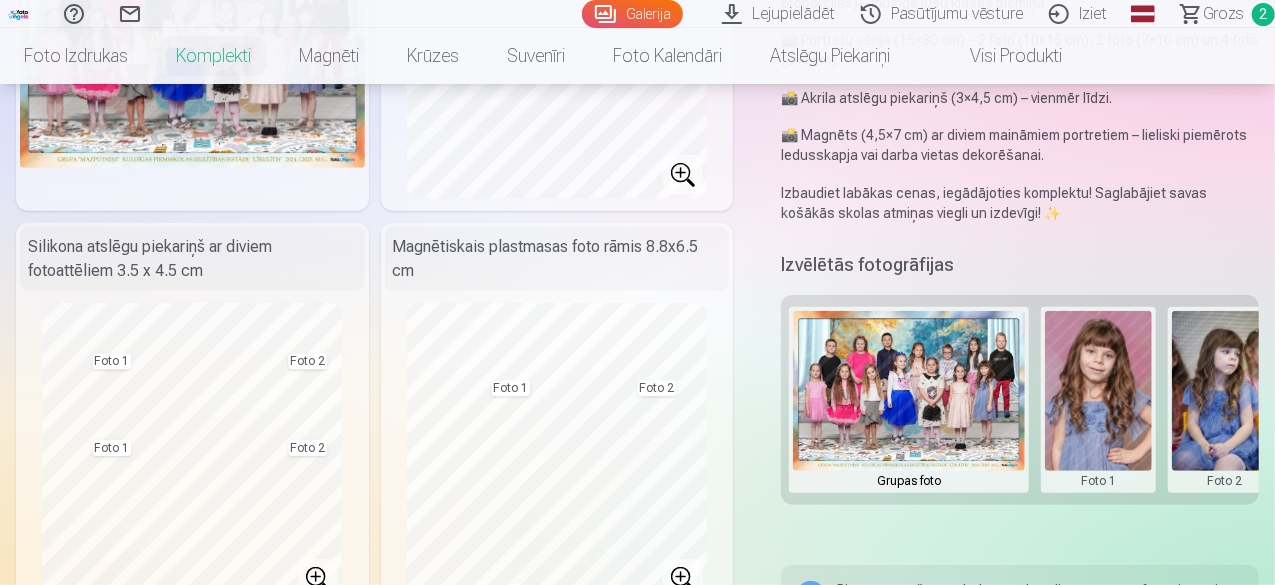 scroll, scrollTop: 500, scrollLeft: 0, axis: vertical 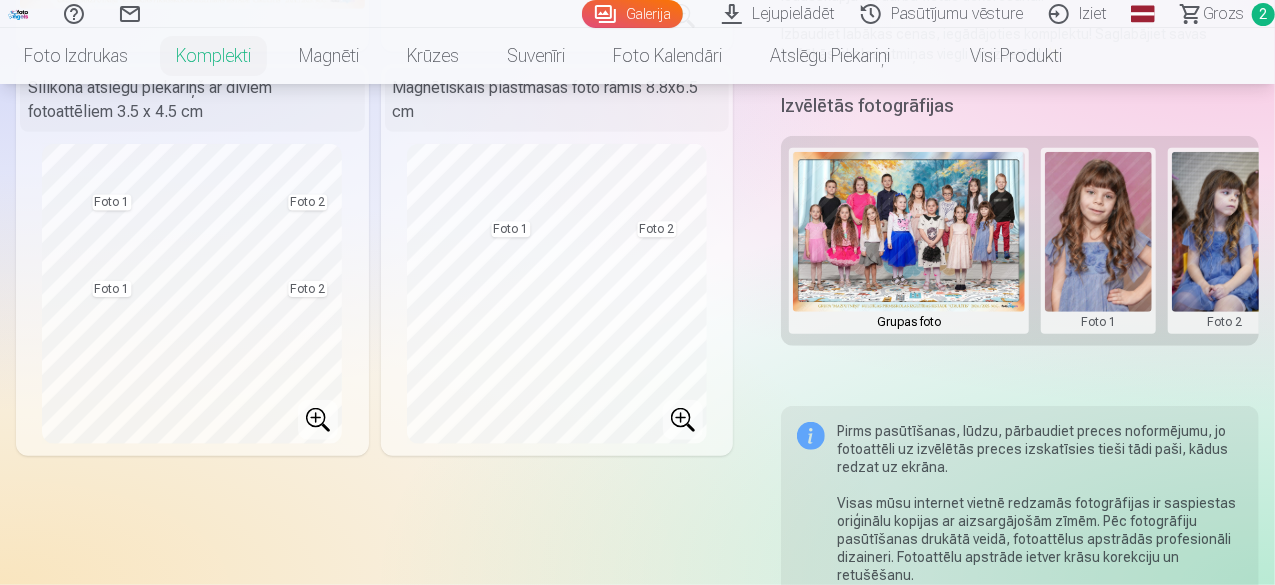 drag, startPoint x: 1175, startPoint y: 242, endPoint x: 1040, endPoint y: 253, distance: 135.4474 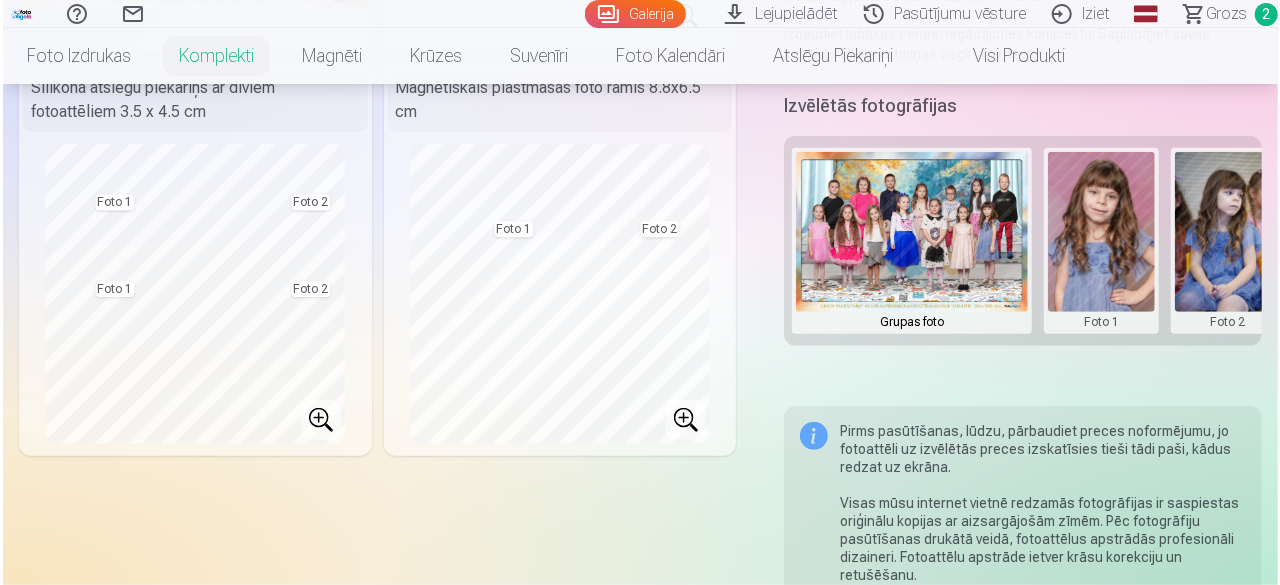 scroll, scrollTop: 0, scrollLeft: 18, axis: horizontal 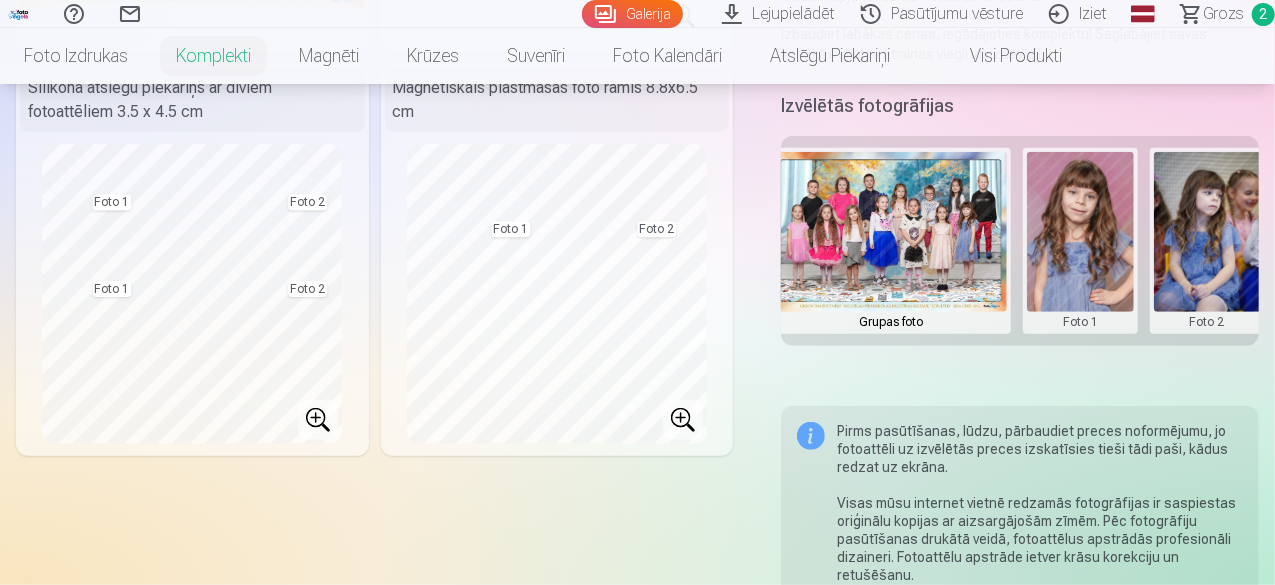 click at bounding box center (1207, 241) 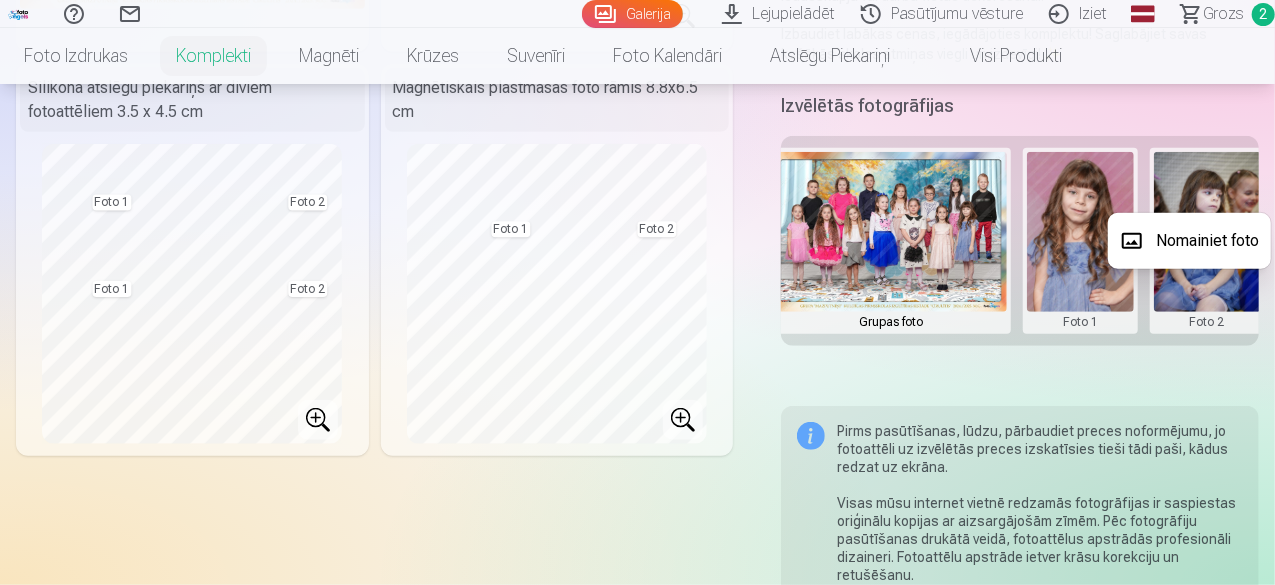 click on "Nomainiet foto" at bounding box center [1189, 241] 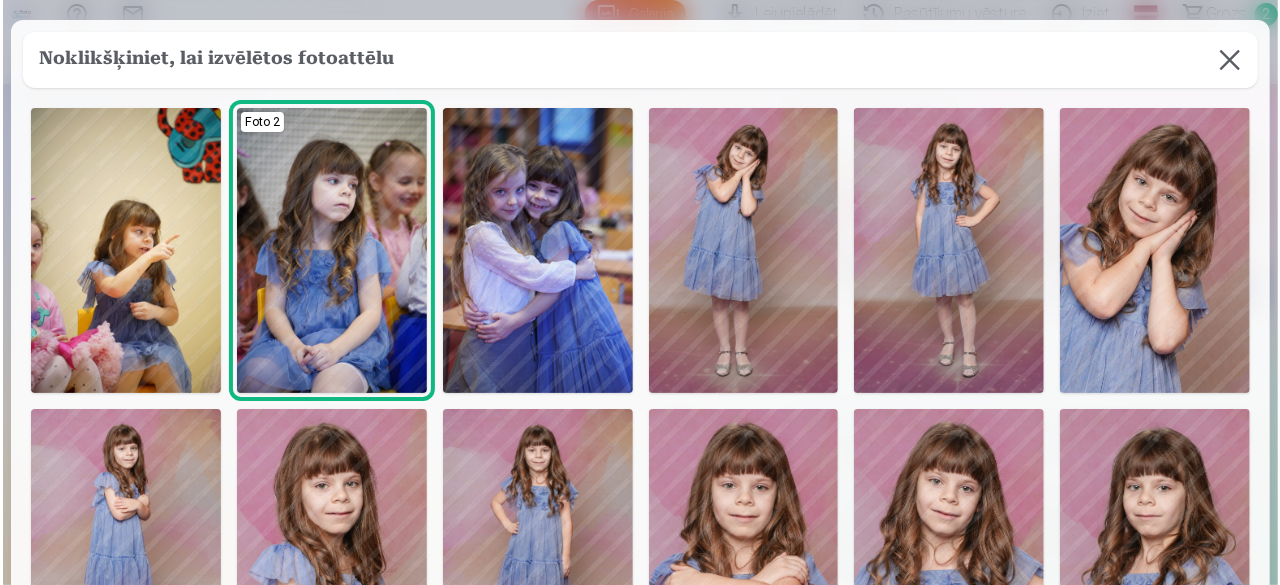 scroll, scrollTop: 0, scrollLeft: 16, axis: horizontal 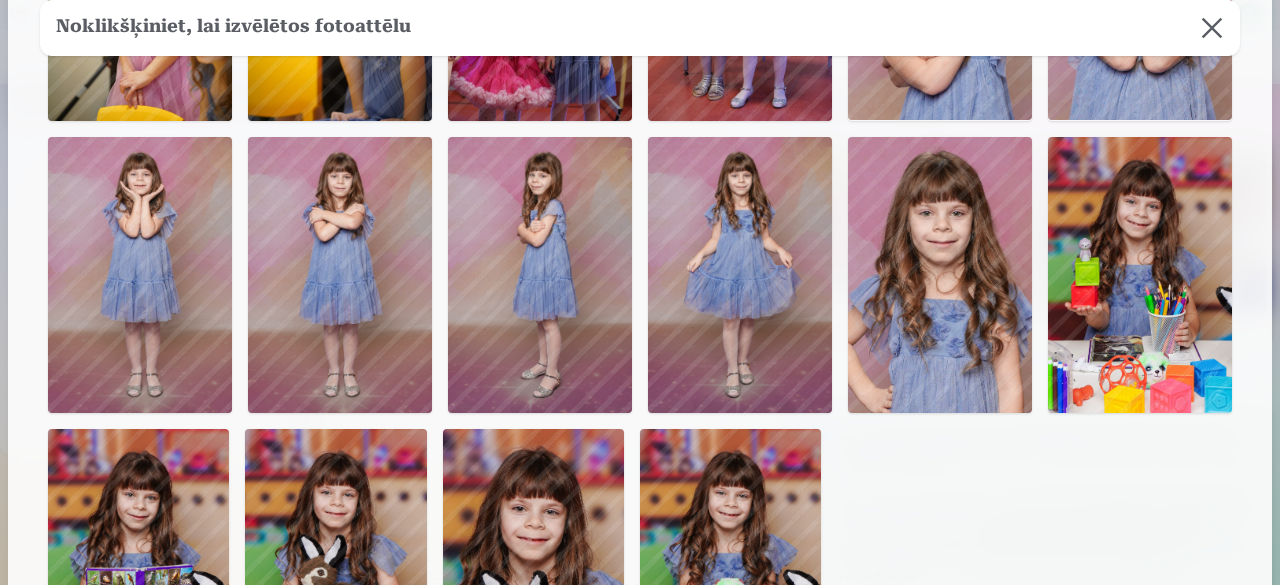 click at bounding box center (1140, 275) 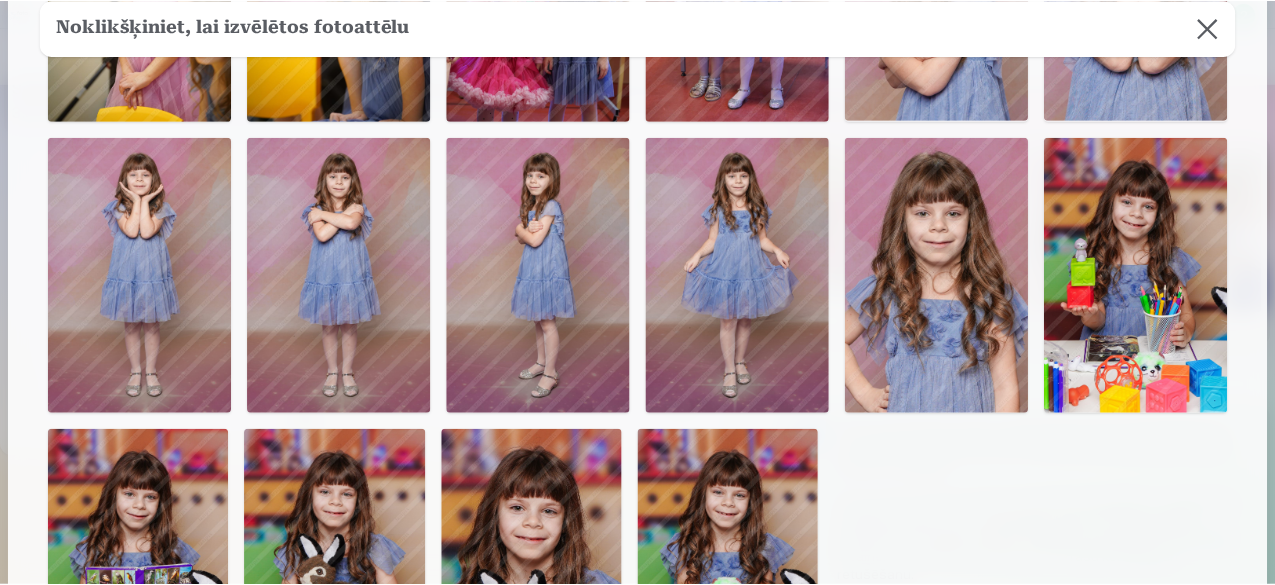 scroll, scrollTop: 1196, scrollLeft: 0, axis: vertical 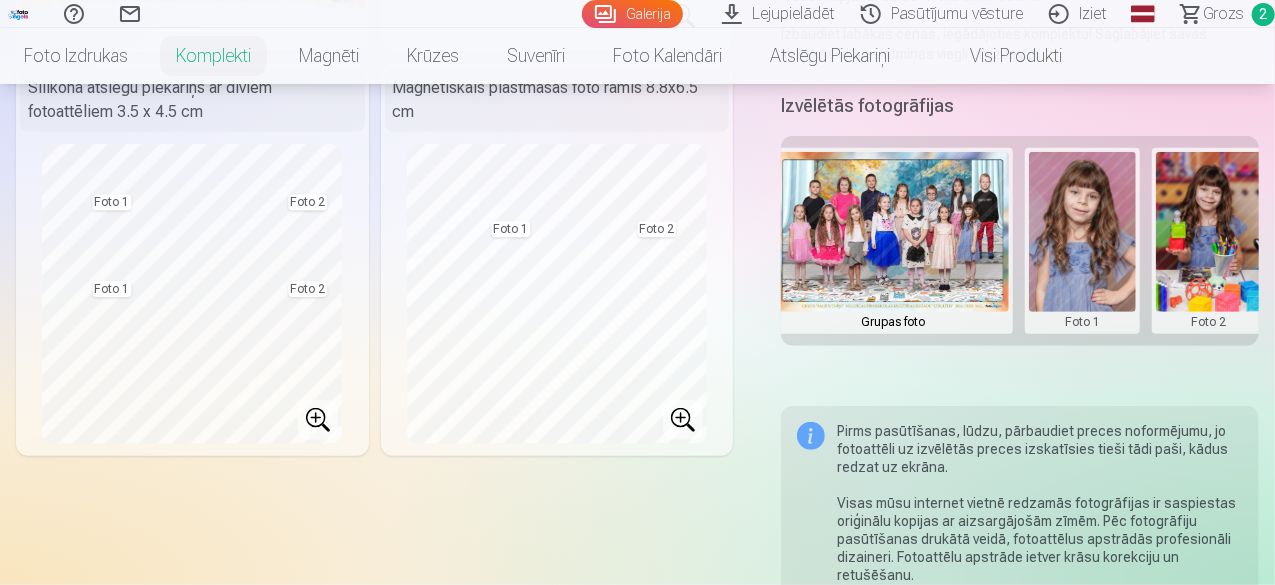 click at bounding box center [1082, 241] 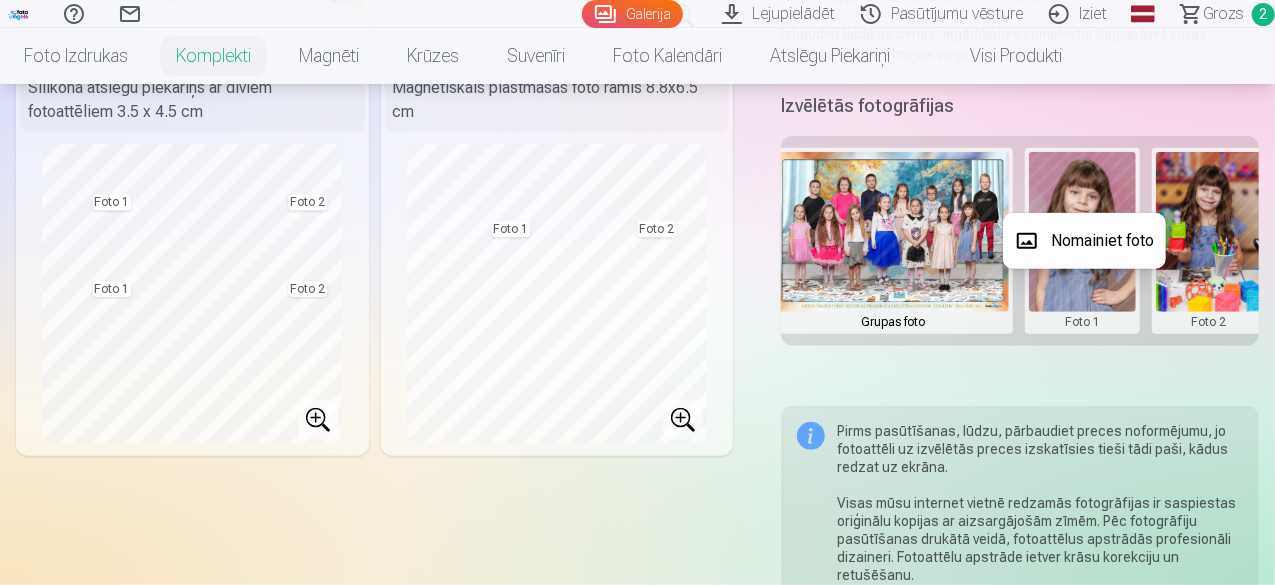 click on "Nomainiet foto" at bounding box center (1084, 241) 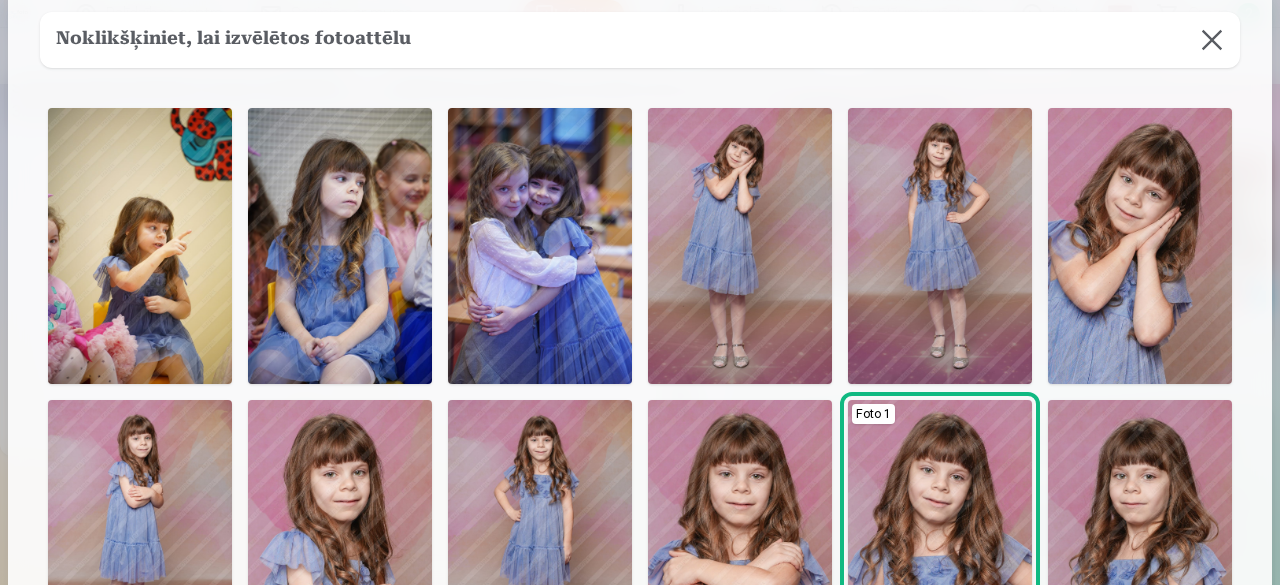 scroll, scrollTop: 200, scrollLeft: 0, axis: vertical 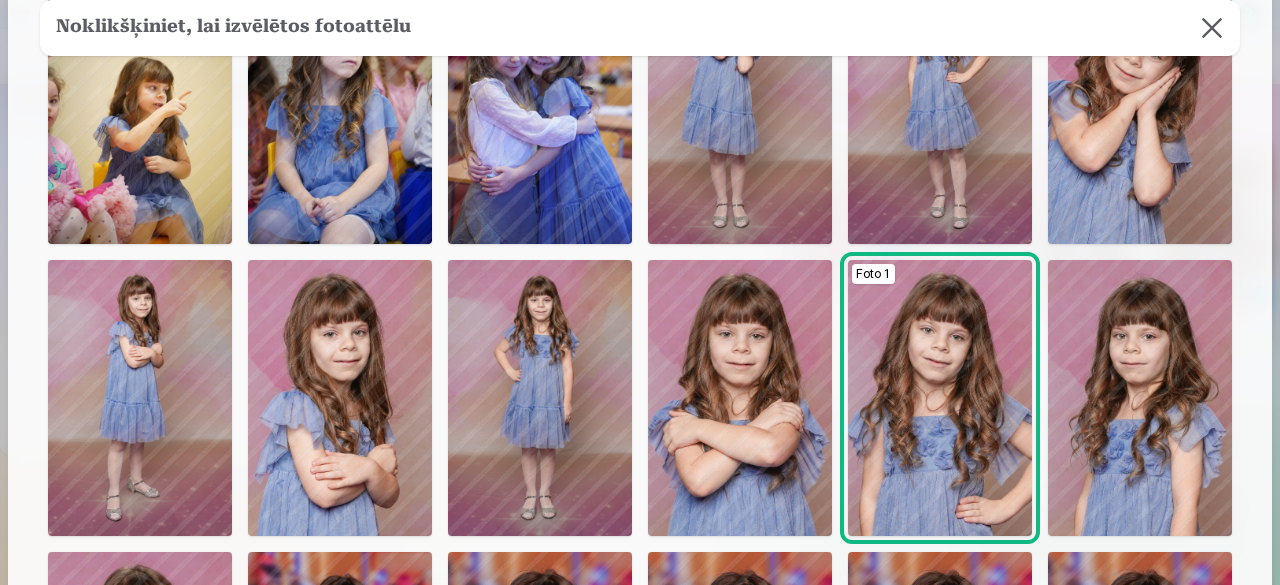 click at bounding box center [1212, 28] 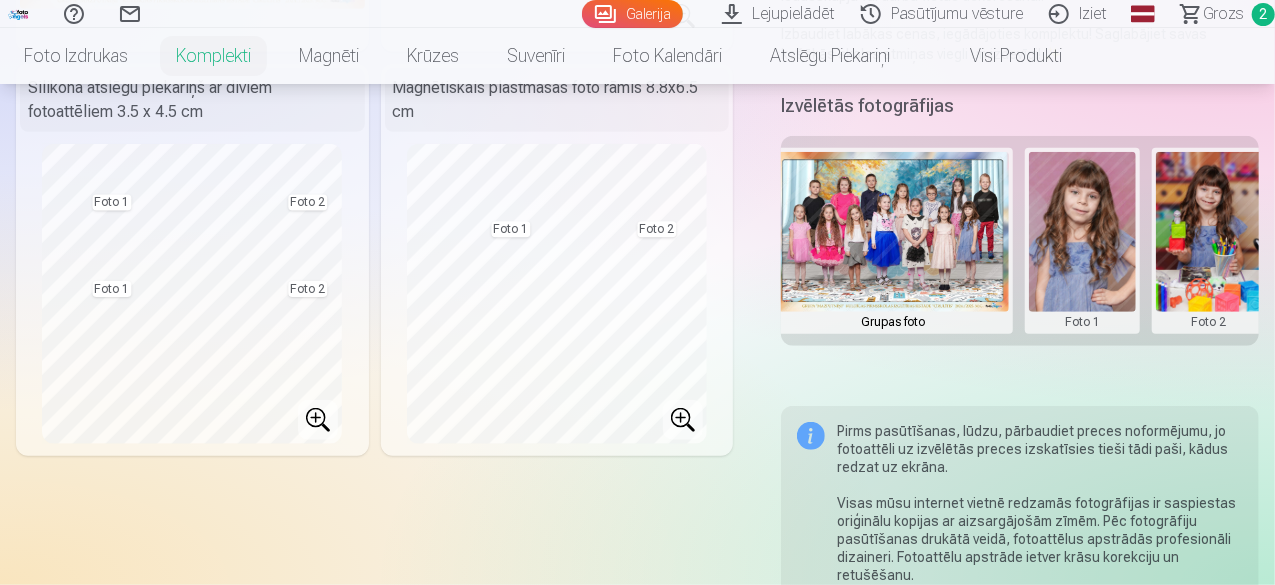click at bounding box center (1082, 241) 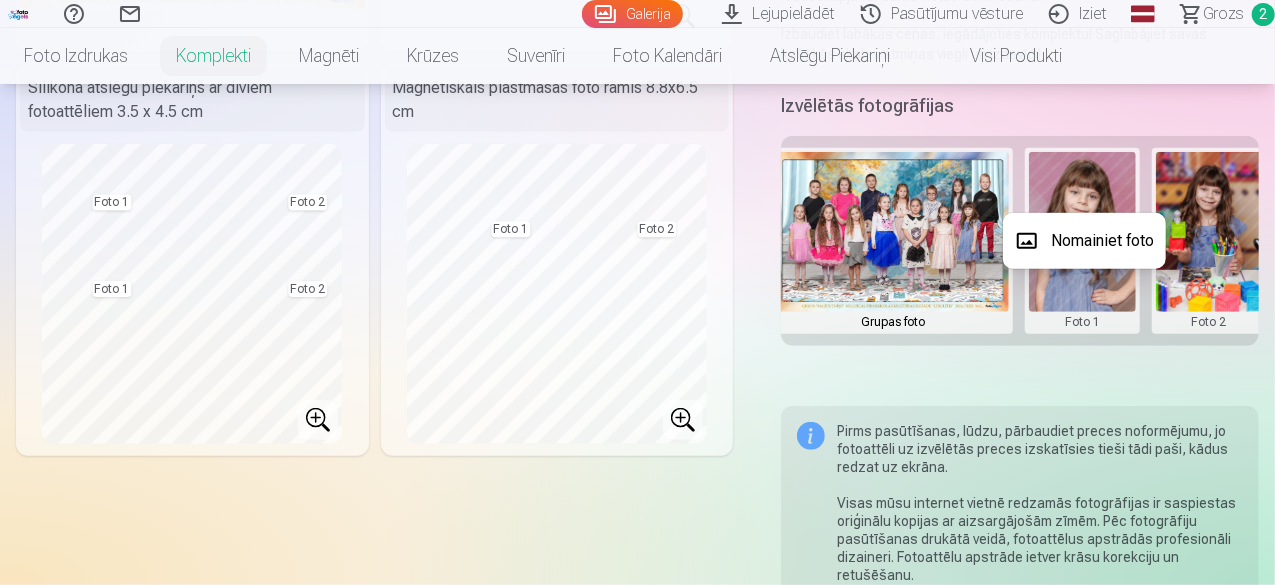 click on "Nomainiet foto" at bounding box center [1084, 241] 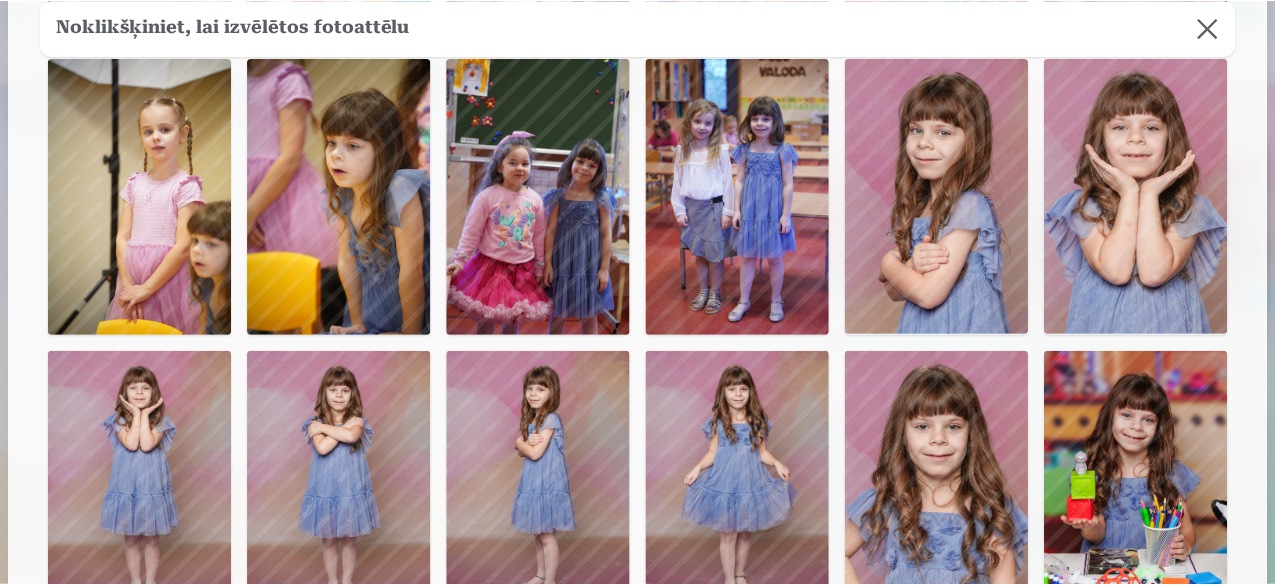 scroll, scrollTop: 1200, scrollLeft: 0, axis: vertical 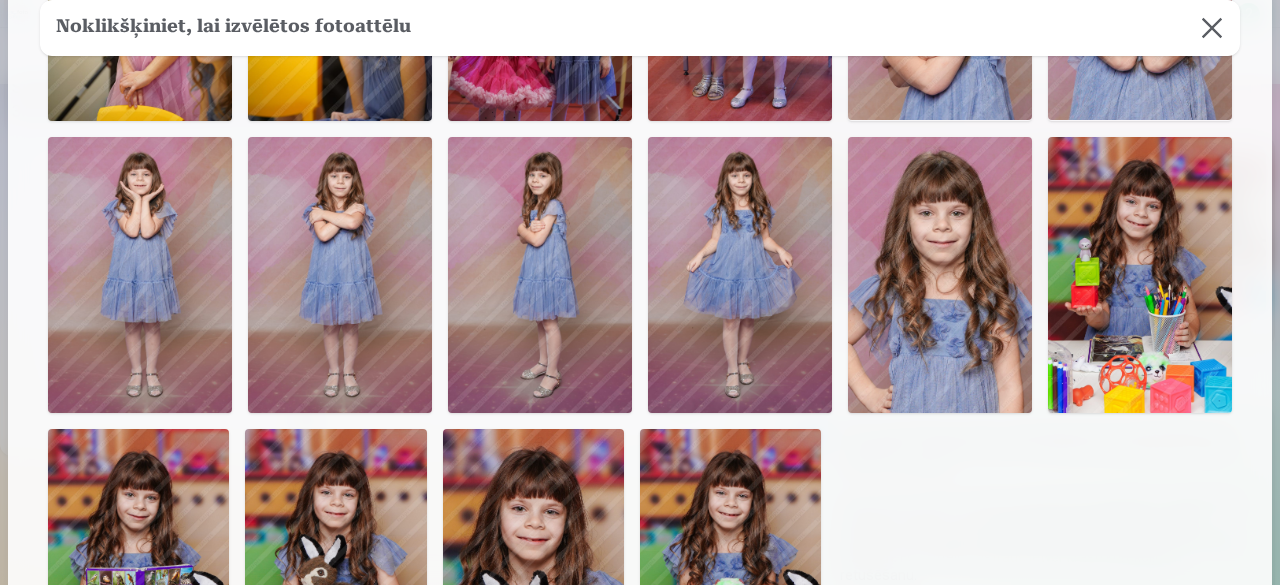 click at bounding box center (940, 275) 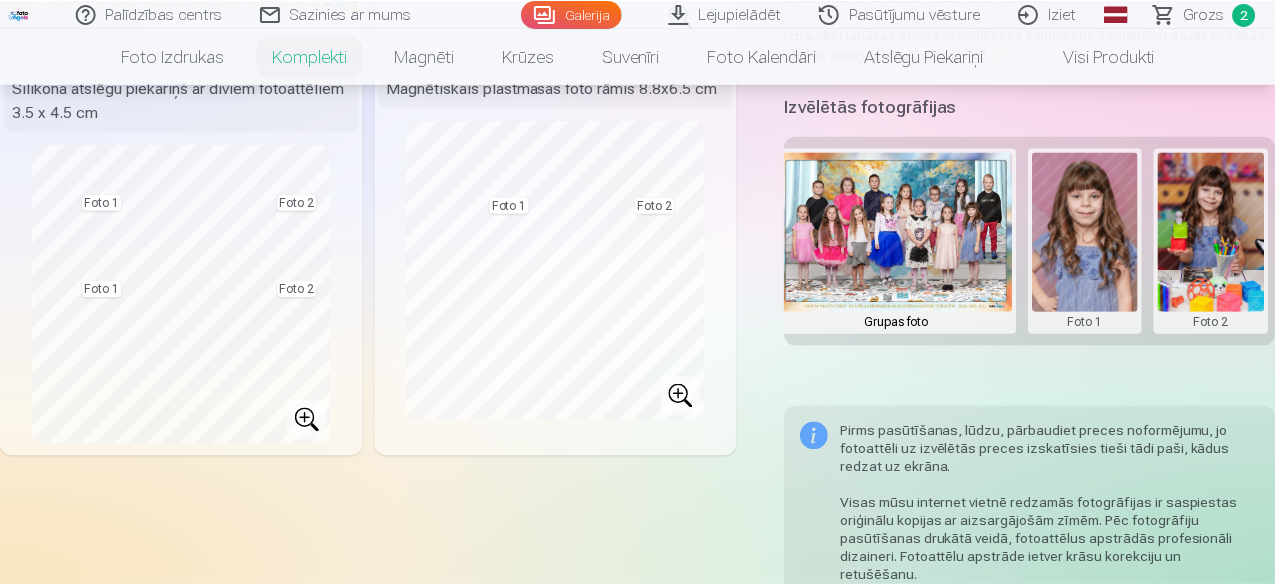 scroll, scrollTop: 1196, scrollLeft: 0, axis: vertical 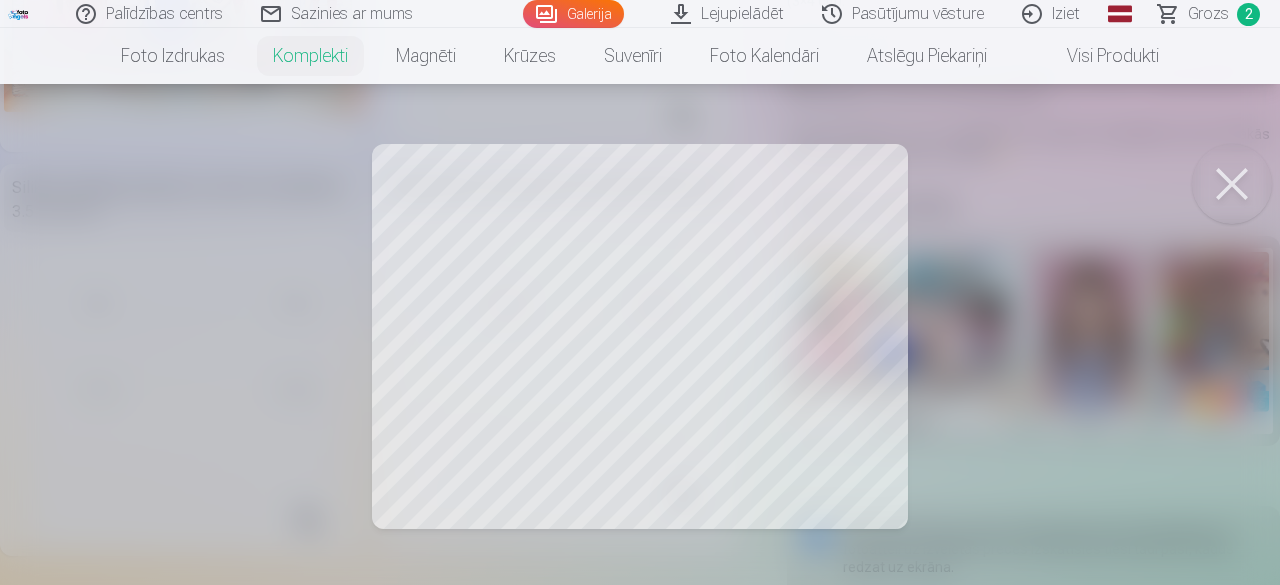 click at bounding box center (640, 292) 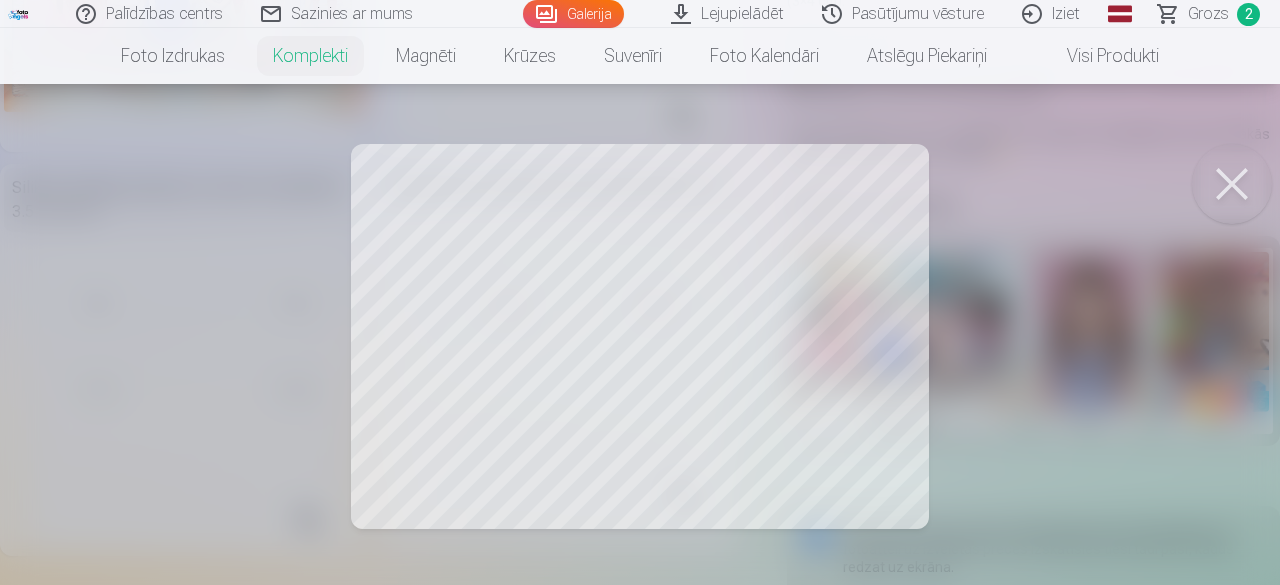 click at bounding box center (640, 292) 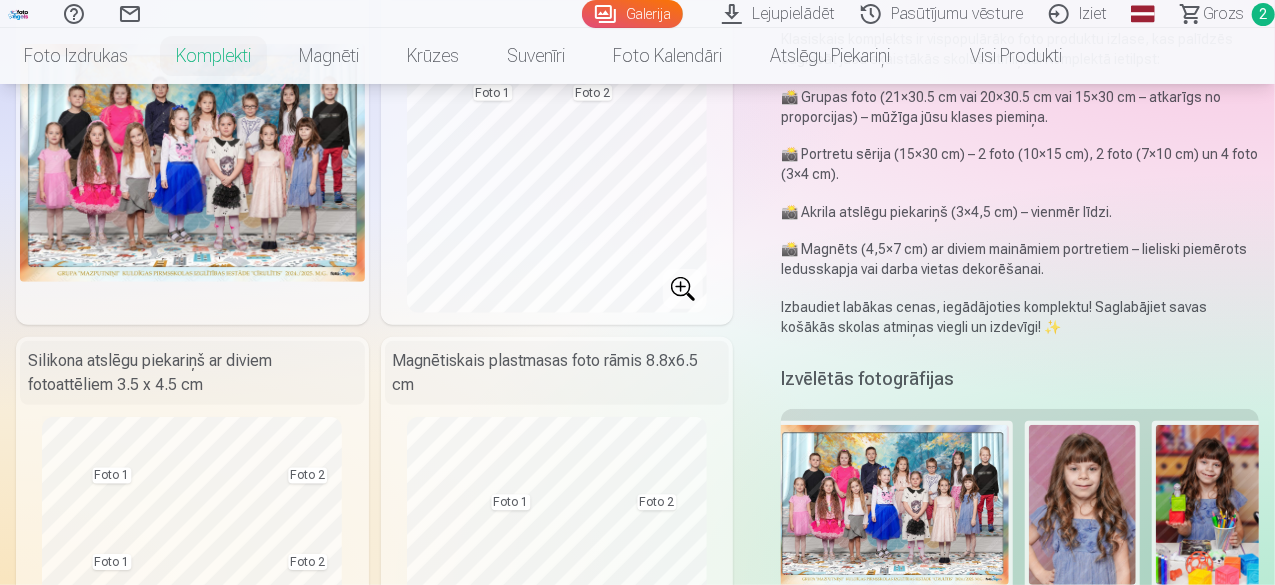 scroll, scrollTop: 200, scrollLeft: 0, axis: vertical 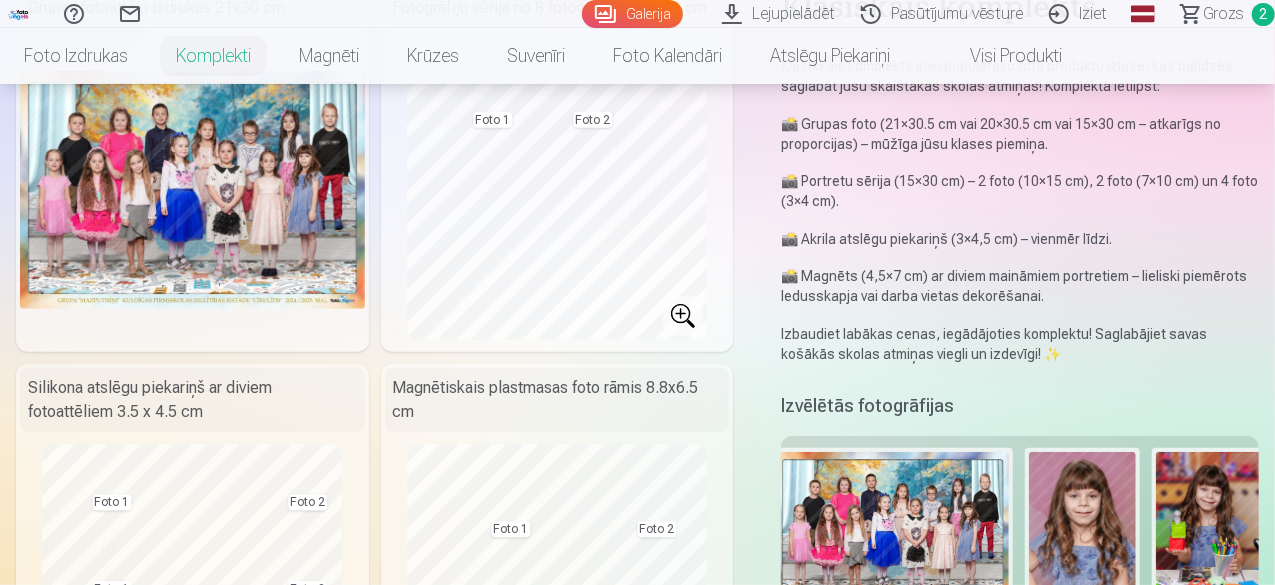 click at bounding box center (1082, 541) 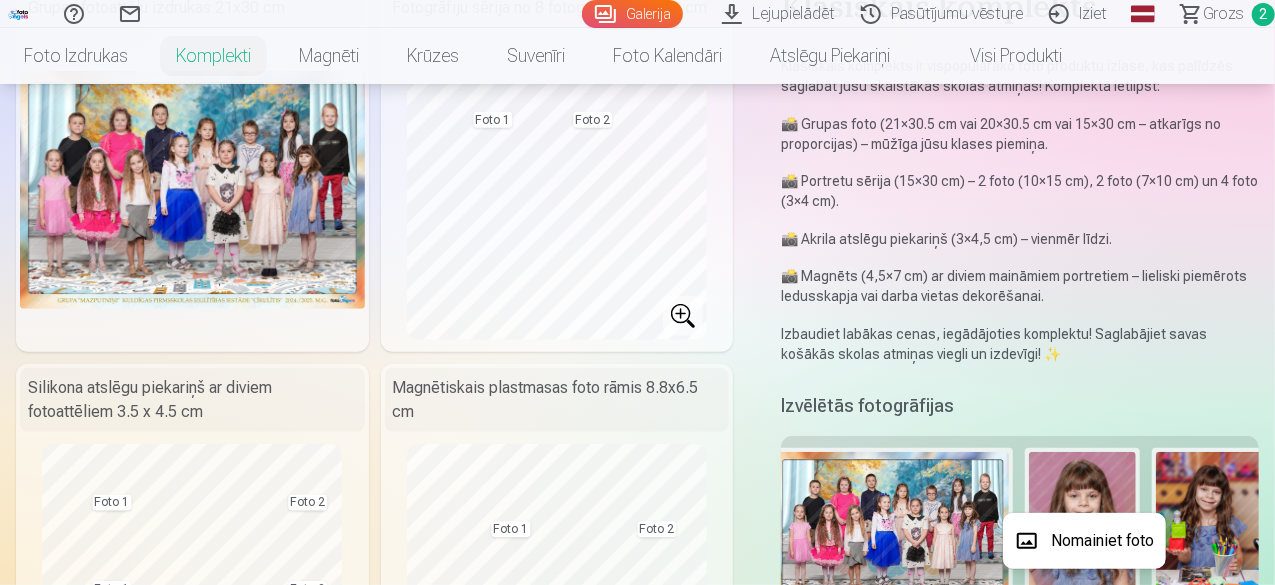 click on "Nomainiet foto" at bounding box center [1084, 541] 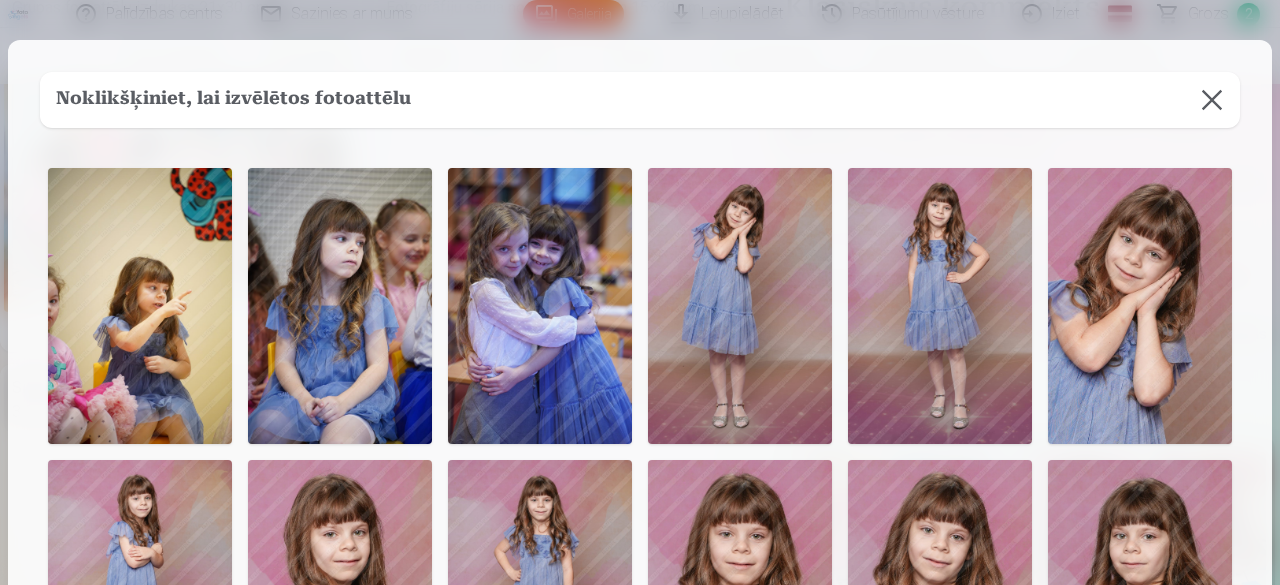 click at bounding box center [940, 306] 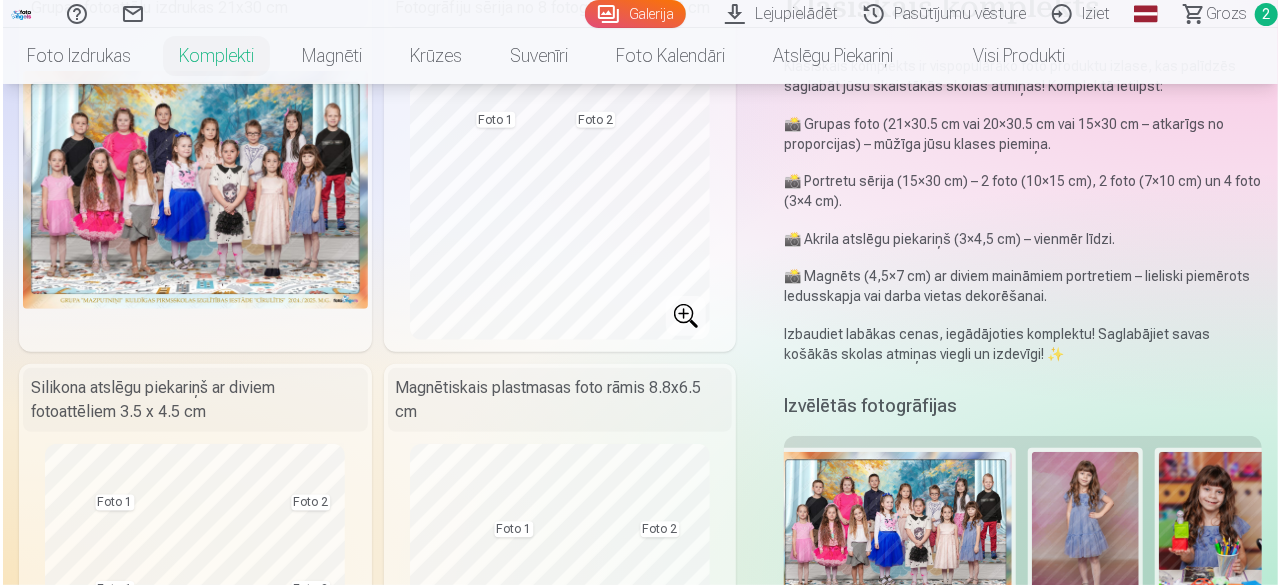 scroll, scrollTop: 500, scrollLeft: 0, axis: vertical 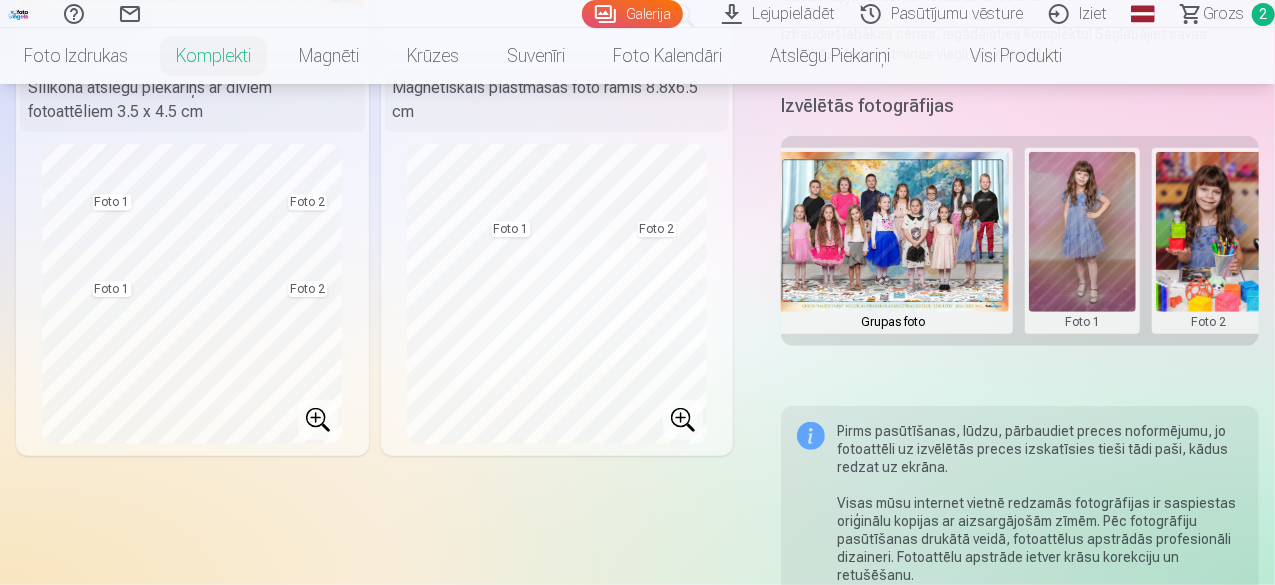 click at bounding box center [1082, 241] 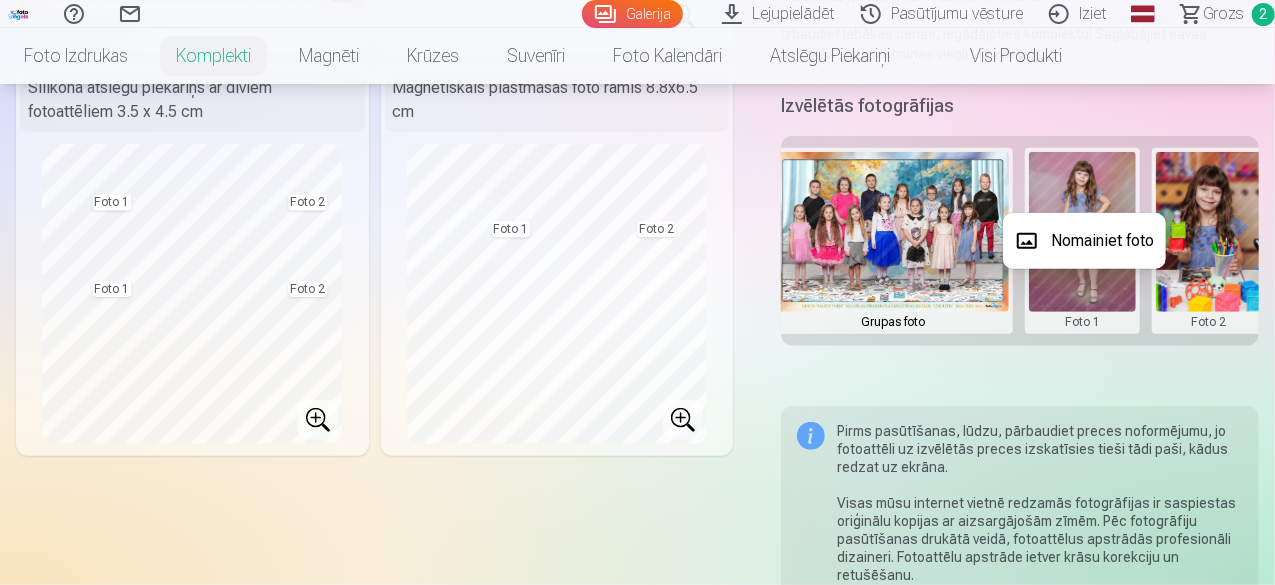click on "Nomainiet foto" at bounding box center [1084, 241] 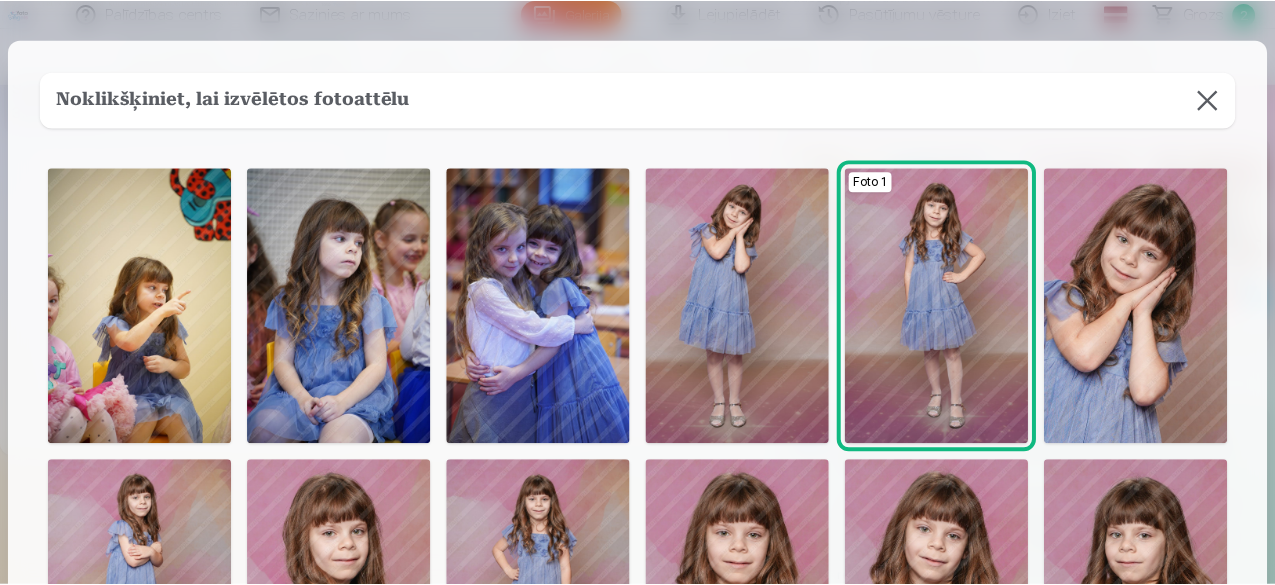 scroll, scrollTop: 400, scrollLeft: 0, axis: vertical 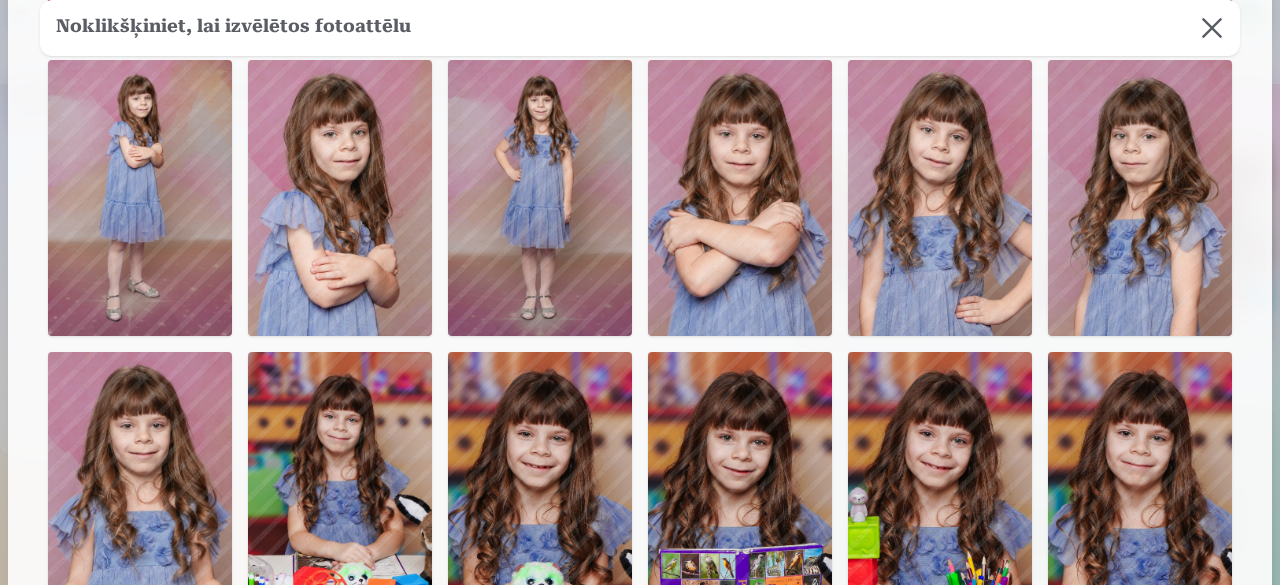 click at bounding box center [1140, 198] 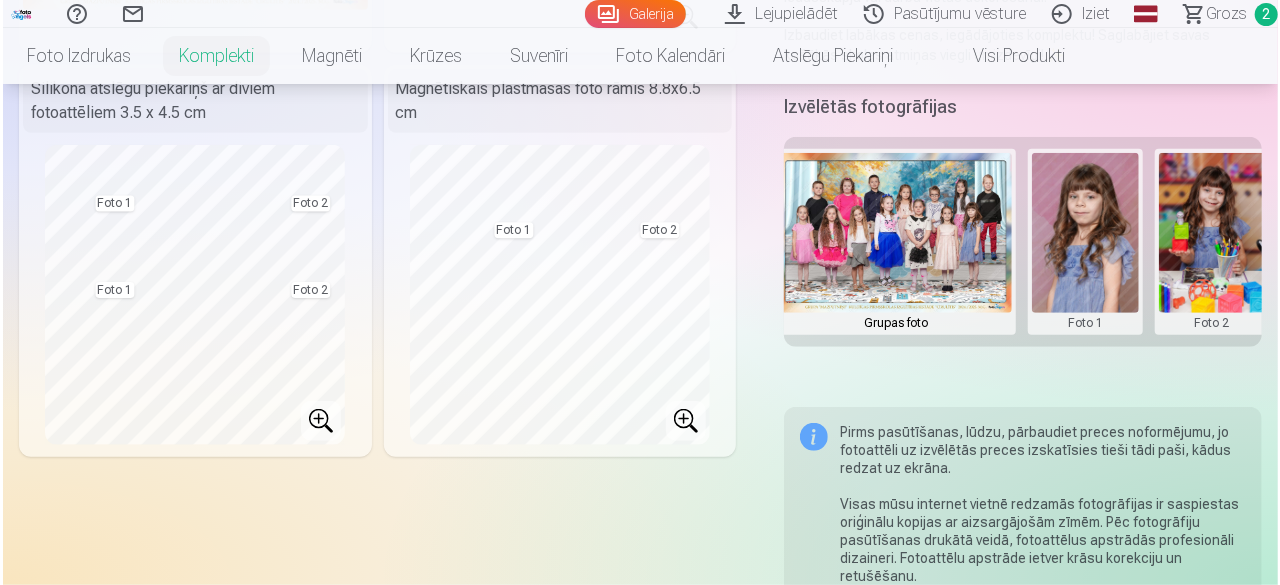 scroll, scrollTop: 500, scrollLeft: 0, axis: vertical 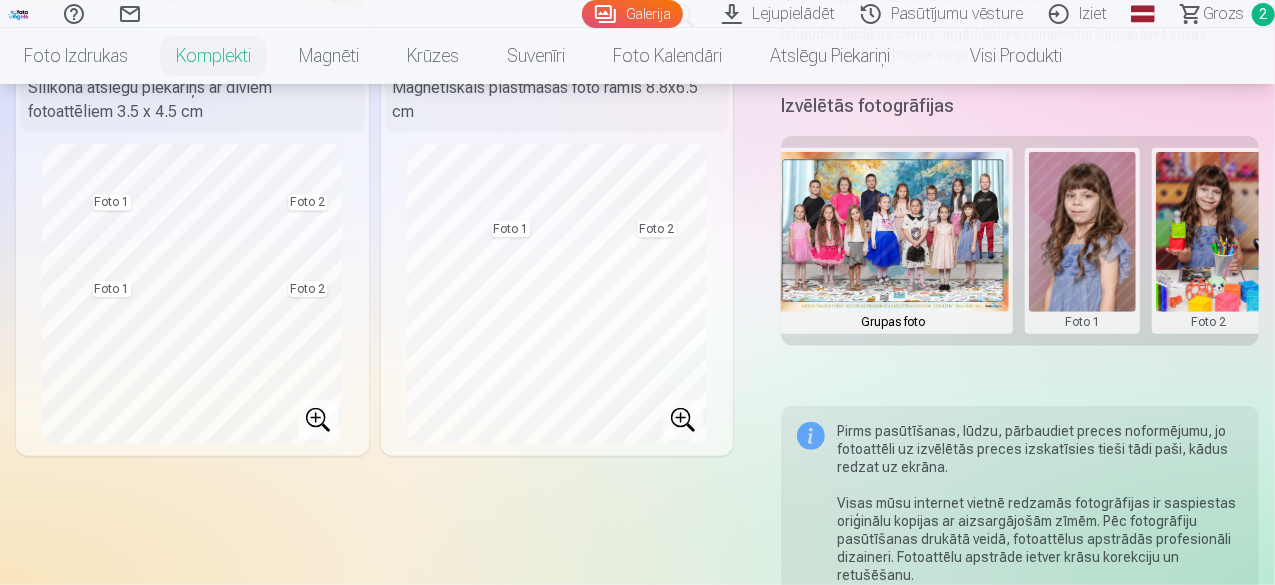 click at bounding box center (1082, 241) 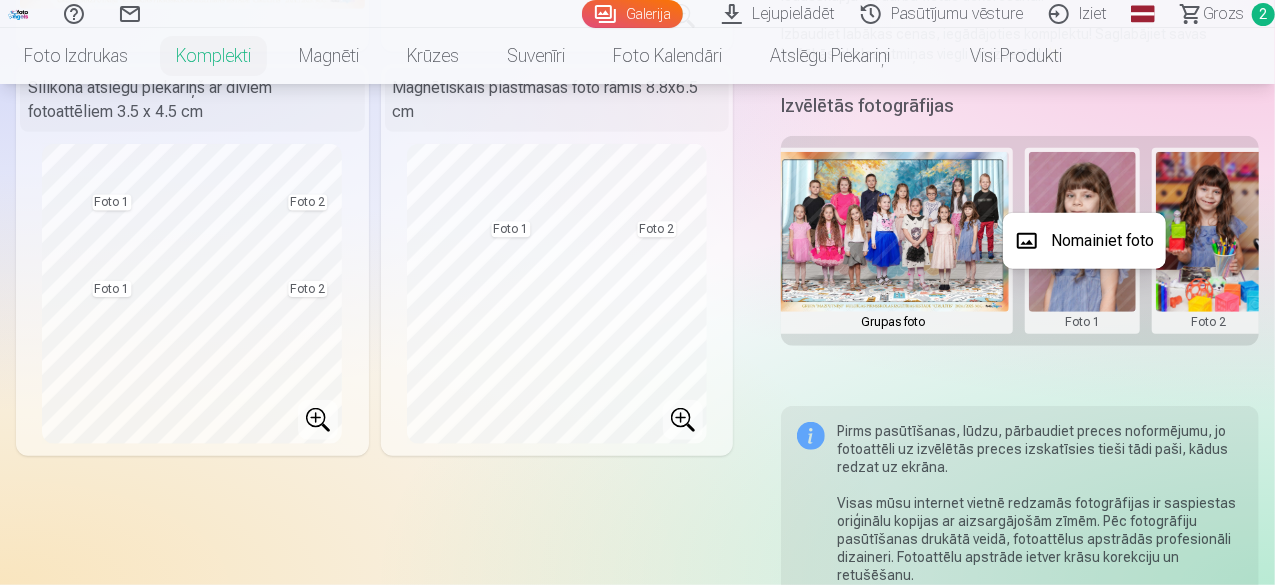 click on "Nomainiet foto" at bounding box center (1084, 241) 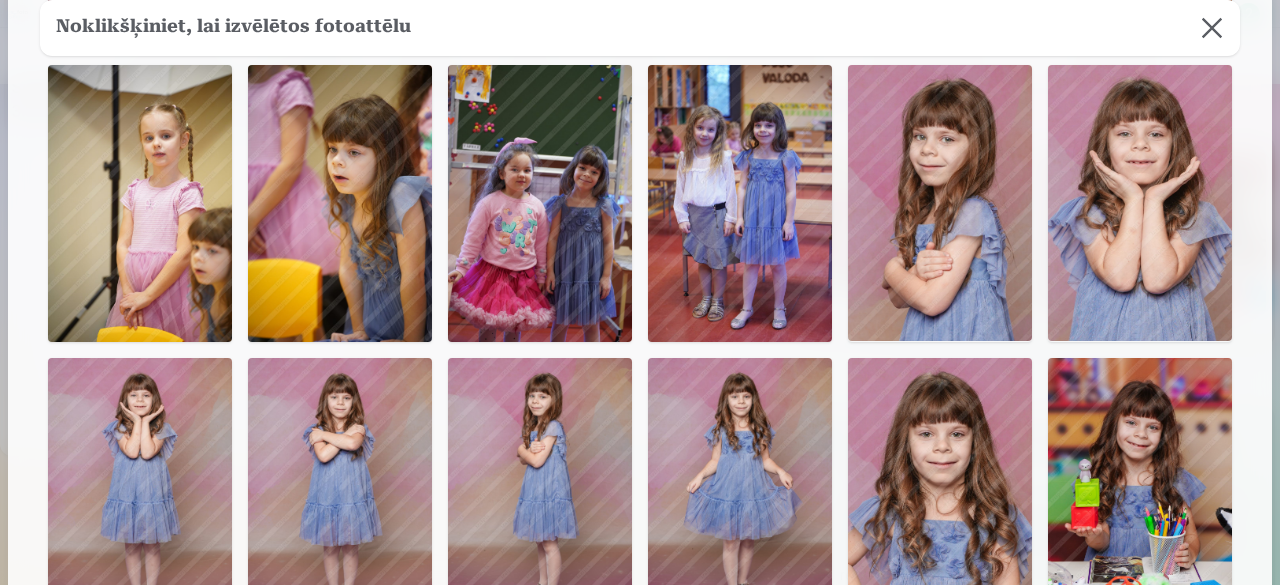 scroll, scrollTop: 1200, scrollLeft: 0, axis: vertical 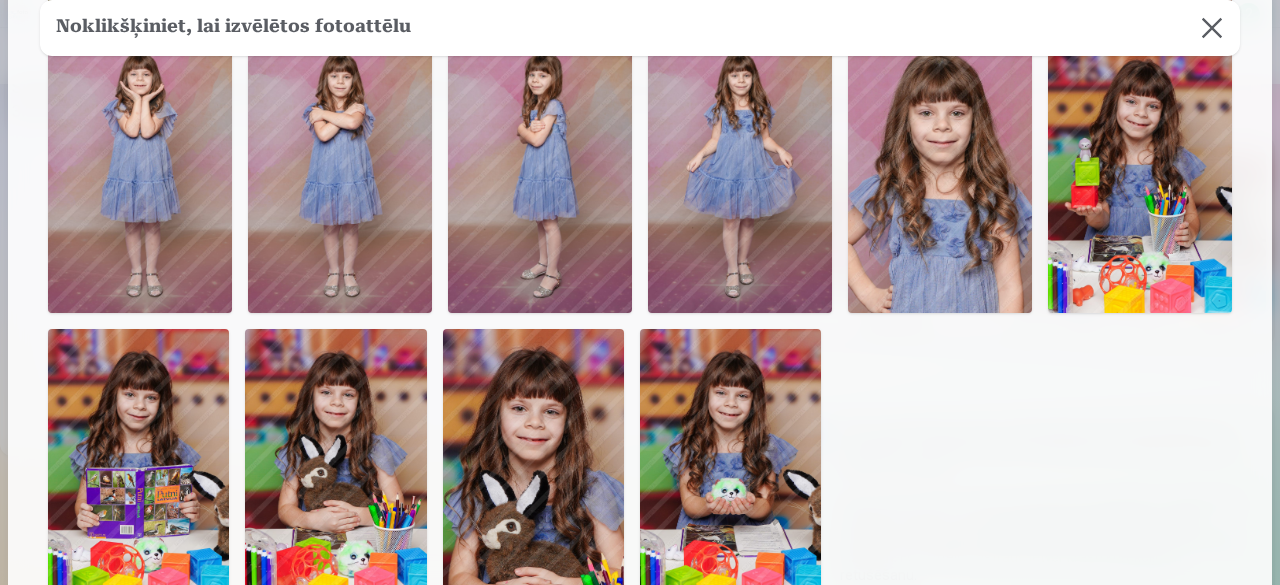 click on "Foto   1" at bounding box center (640, -266) 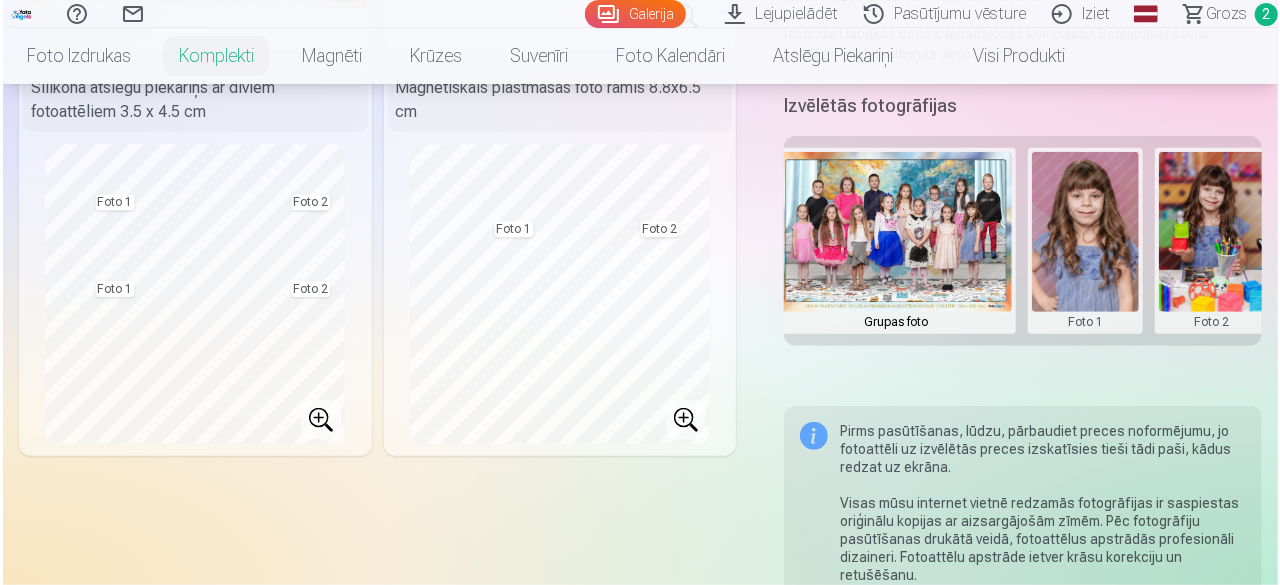scroll, scrollTop: 1296, scrollLeft: 0, axis: vertical 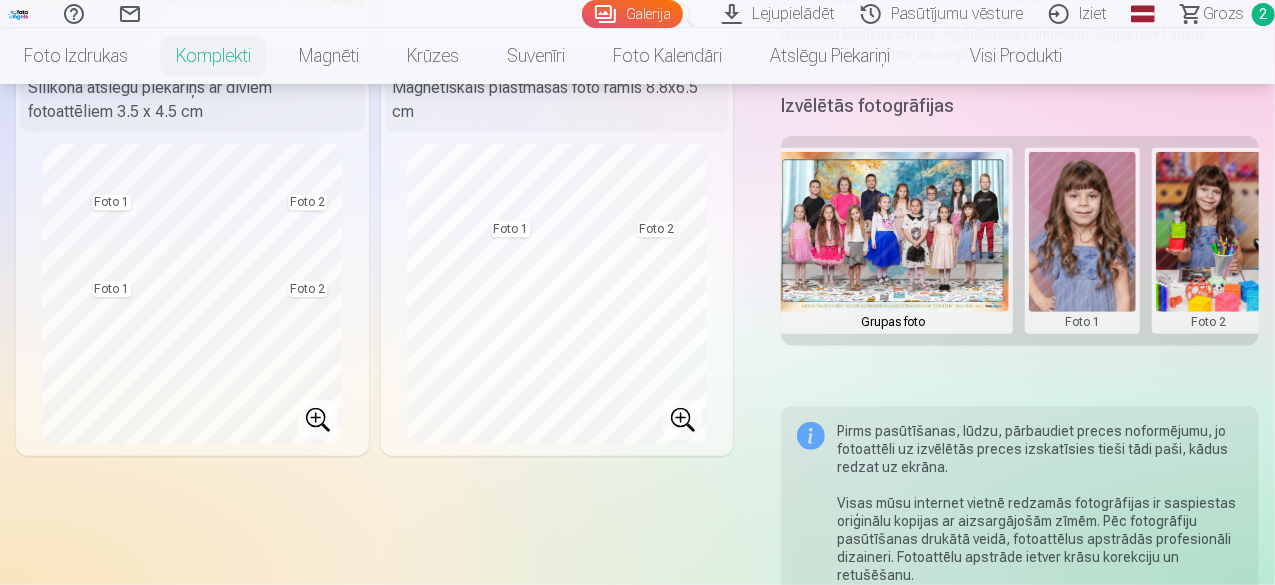 click at bounding box center (1082, 241) 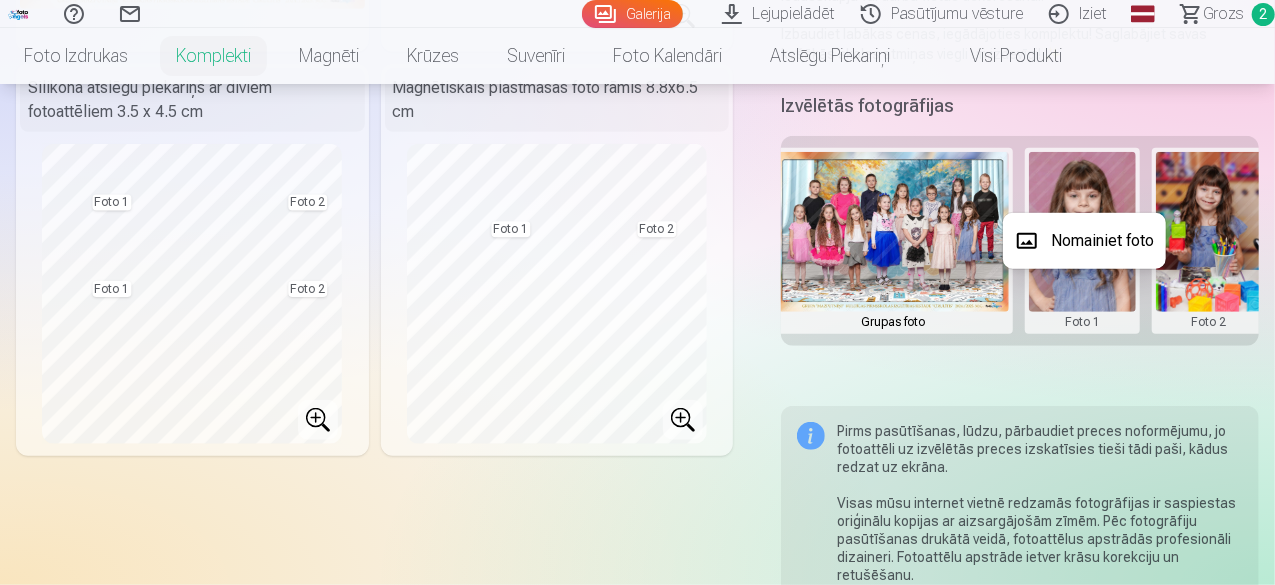 click on "Nomainiet foto" at bounding box center [1084, 241] 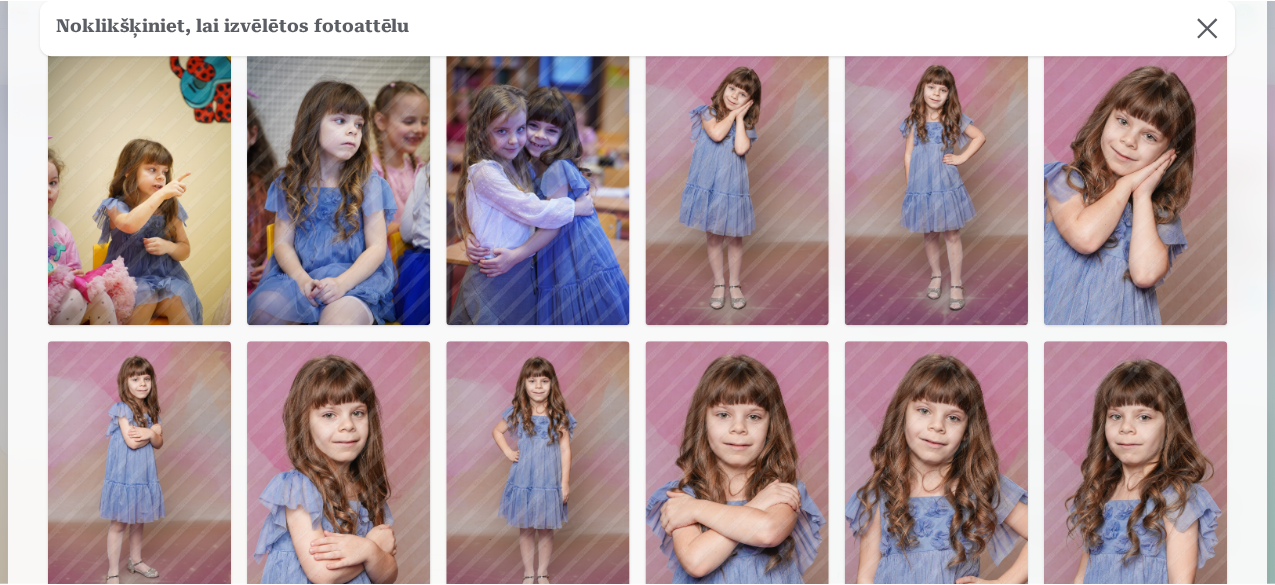 scroll, scrollTop: 300, scrollLeft: 0, axis: vertical 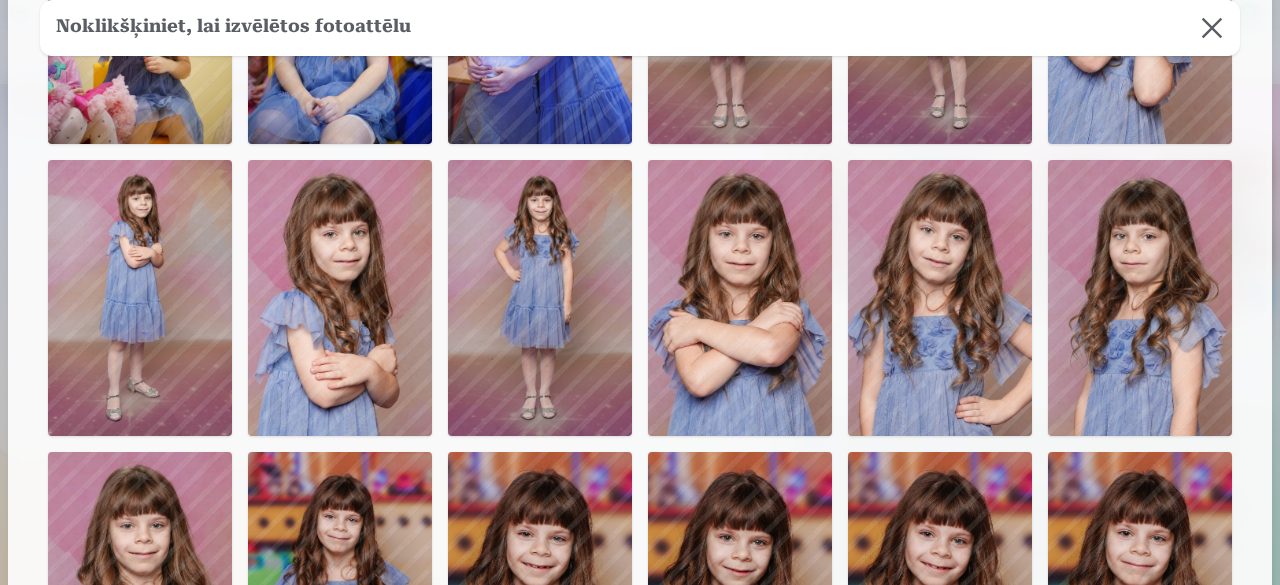 click at bounding box center (940, 298) 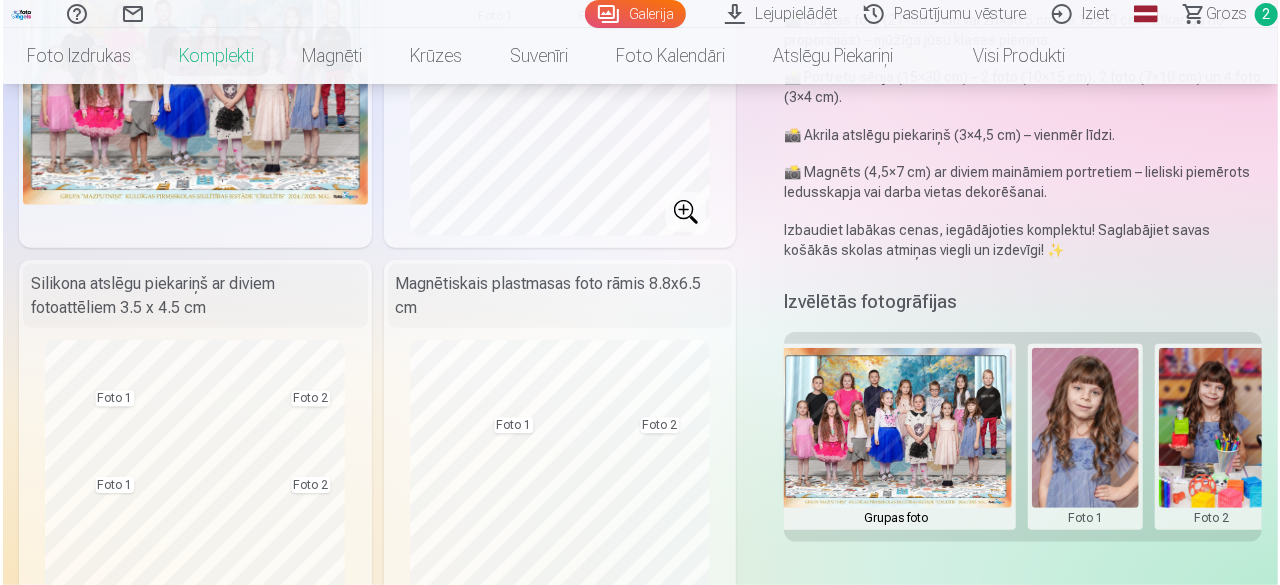 scroll, scrollTop: 400, scrollLeft: 0, axis: vertical 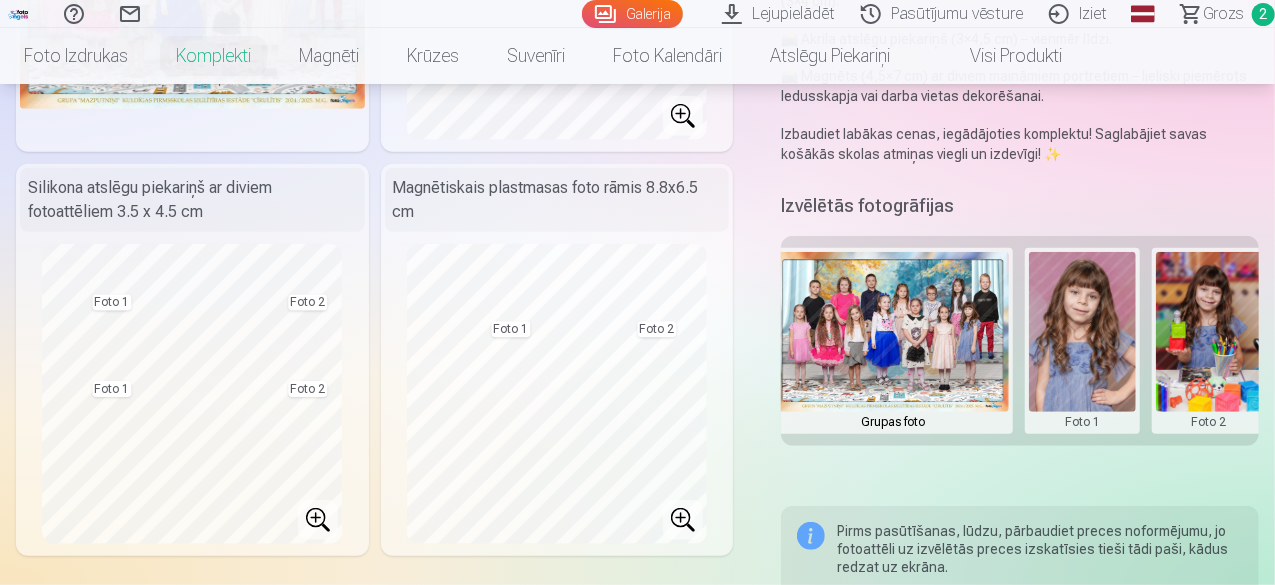 click at bounding box center [1082, 341] 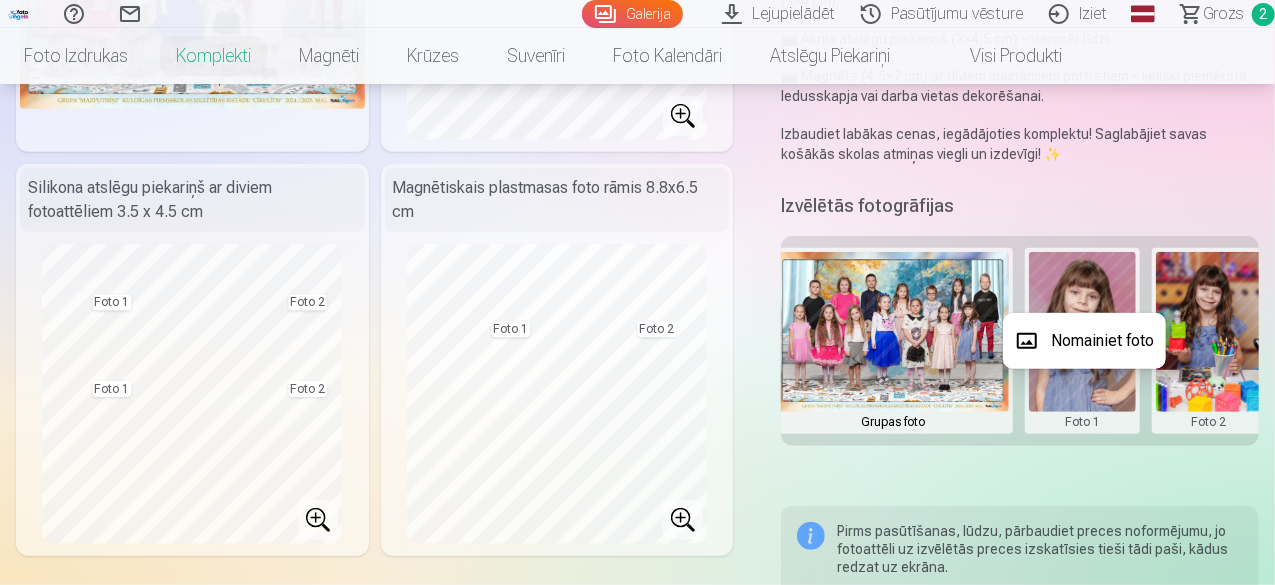 click on "Nomainiet foto" at bounding box center [1084, 341] 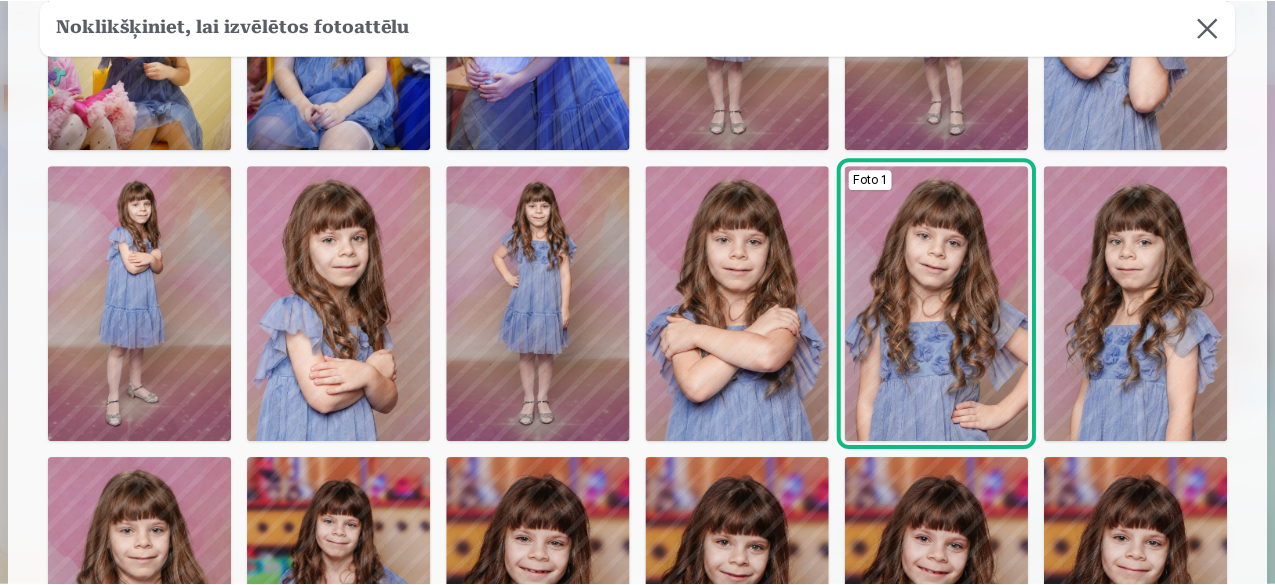 scroll, scrollTop: 300, scrollLeft: 0, axis: vertical 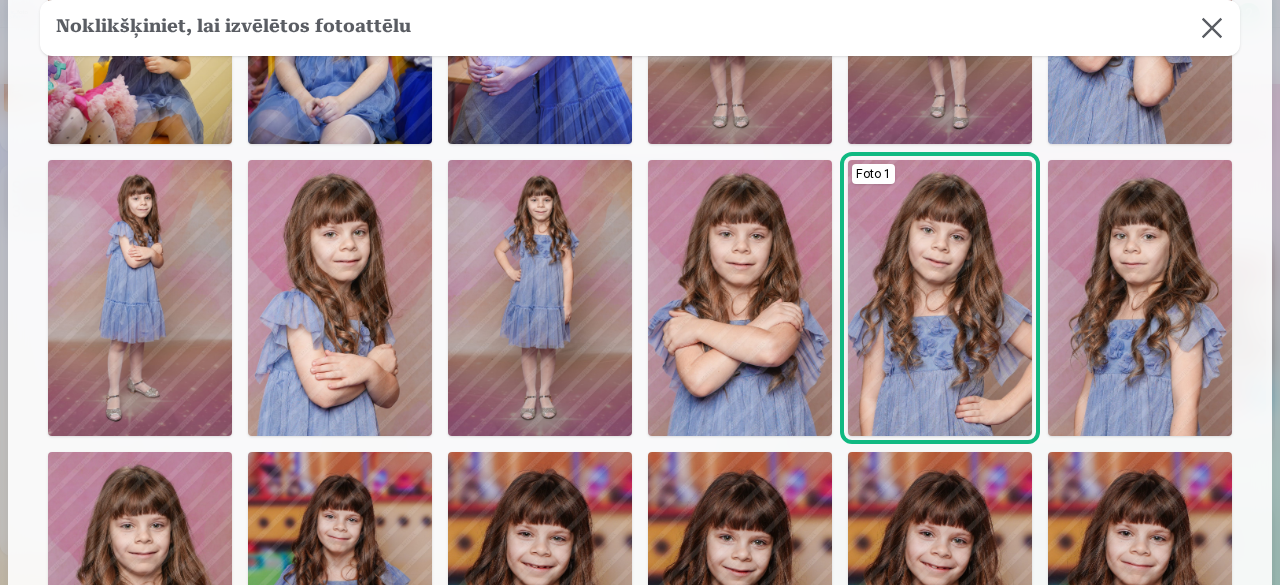 click at bounding box center [1140, 298] 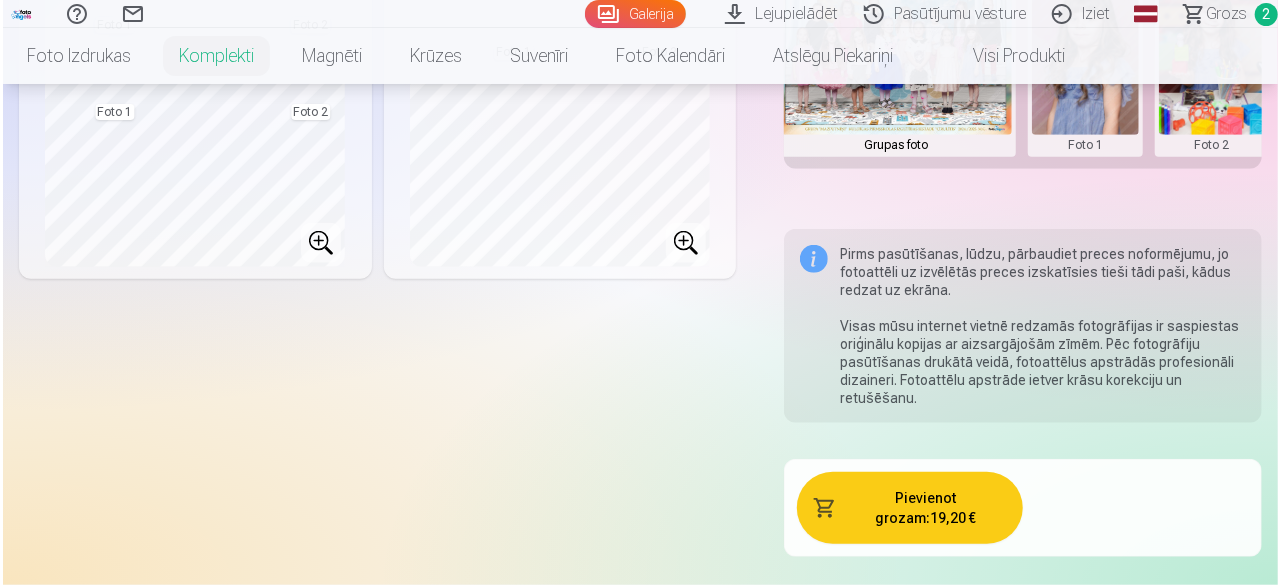 scroll, scrollTop: 800, scrollLeft: 0, axis: vertical 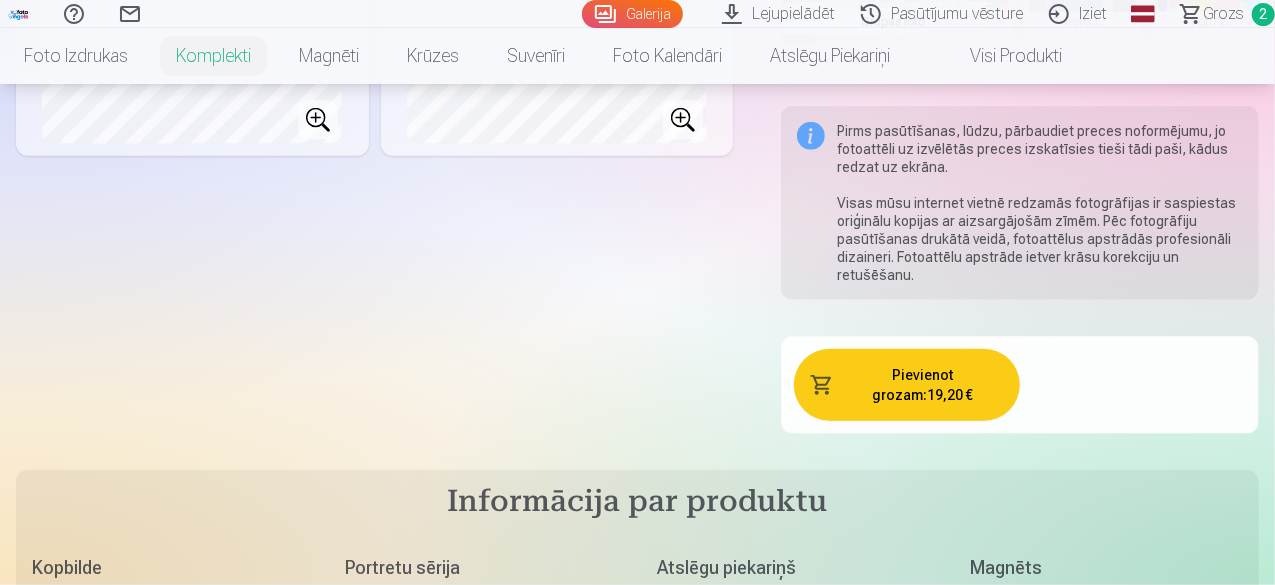 click on "Pievienot grozam :  19,20 €" at bounding box center [907, 385] 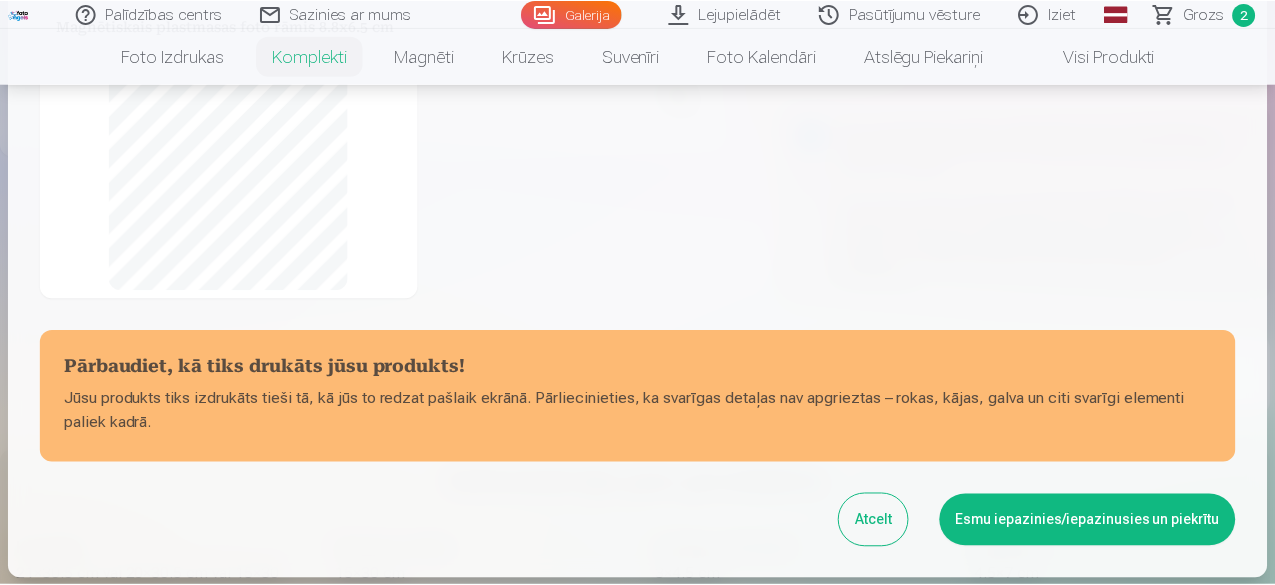 scroll, scrollTop: 562, scrollLeft: 0, axis: vertical 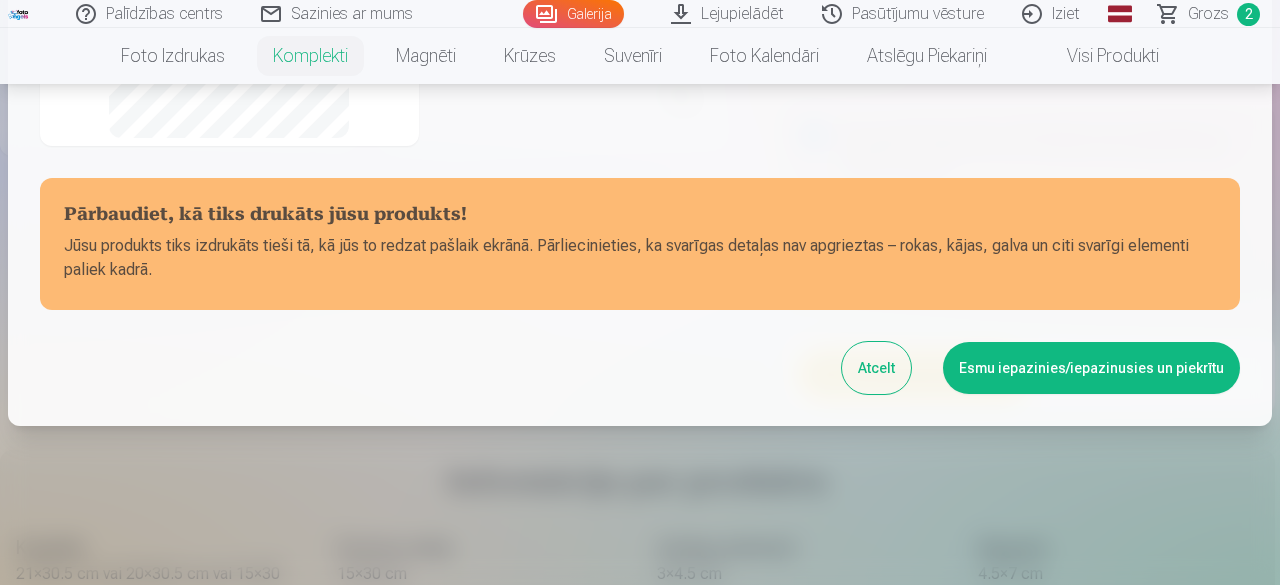 click on "Esmu iepazinies/iepazinusies un piekrītu" at bounding box center [1091, 368] 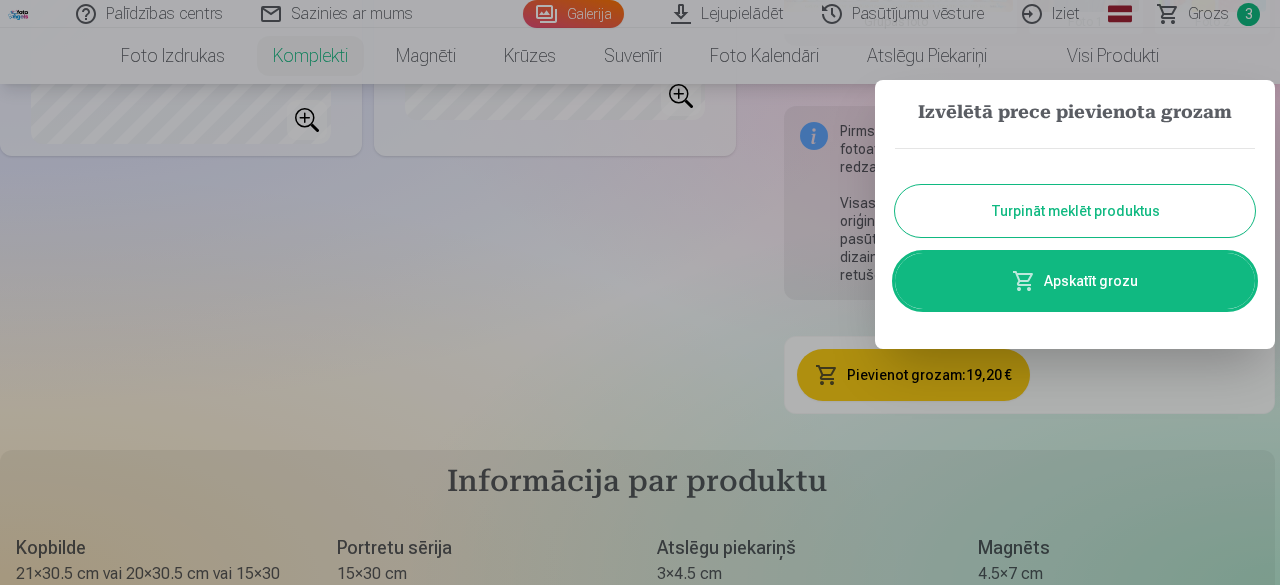 click on "Apskatīt grozu" at bounding box center [1075, 281] 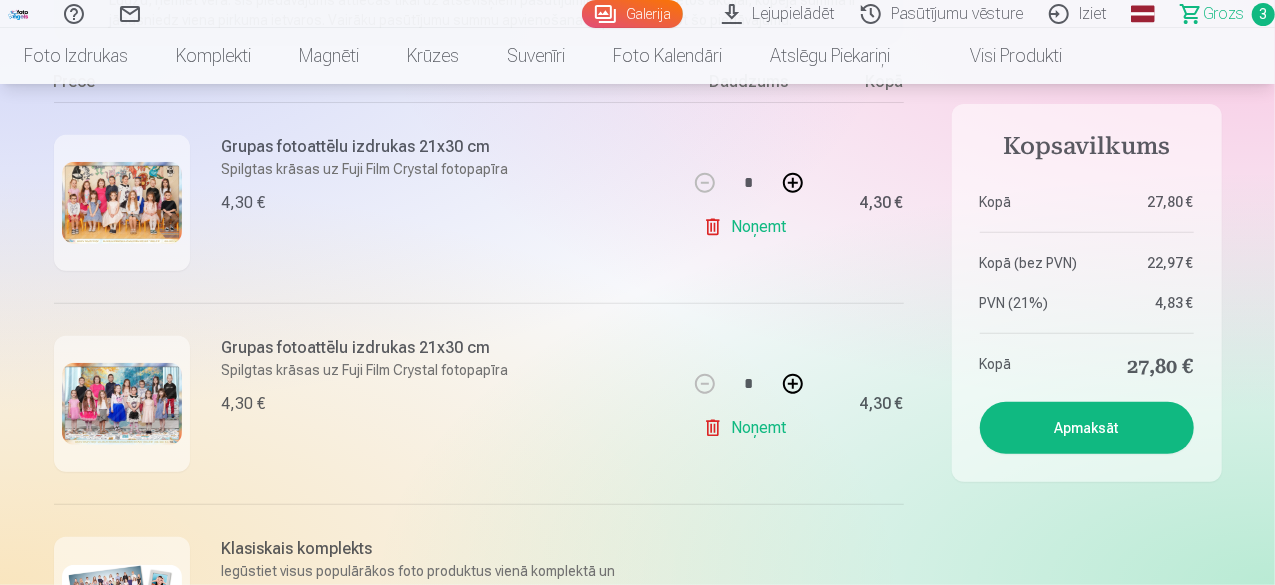 scroll, scrollTop: 500, scrollLeft: 0, axis: vertical 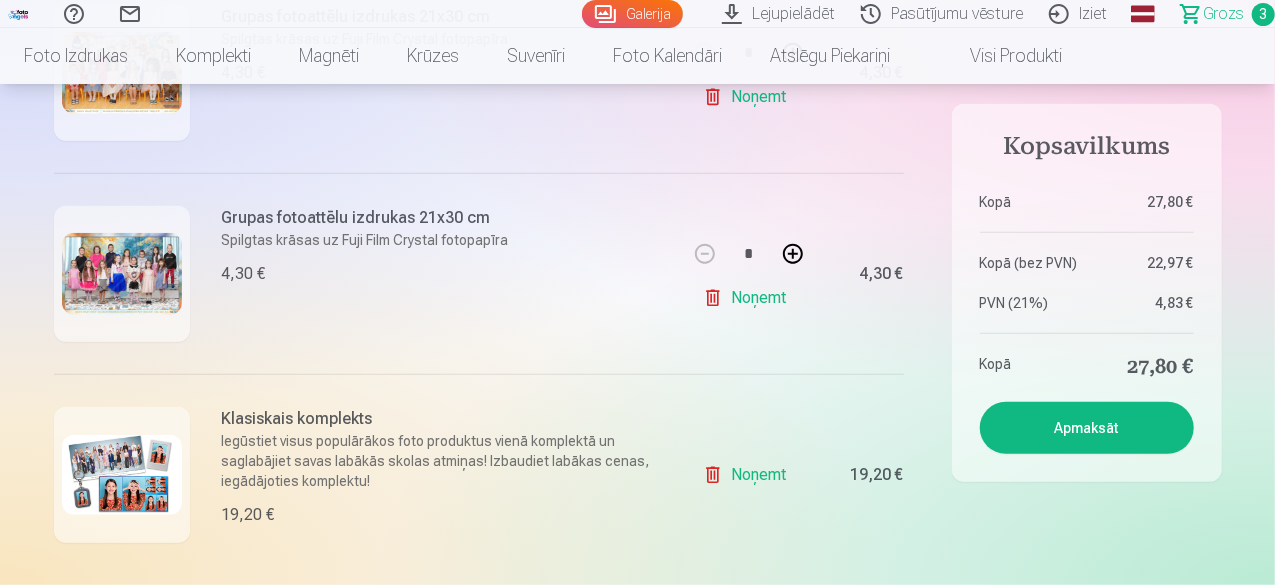 click on "Noņemt" at bounding box center (748, 298) 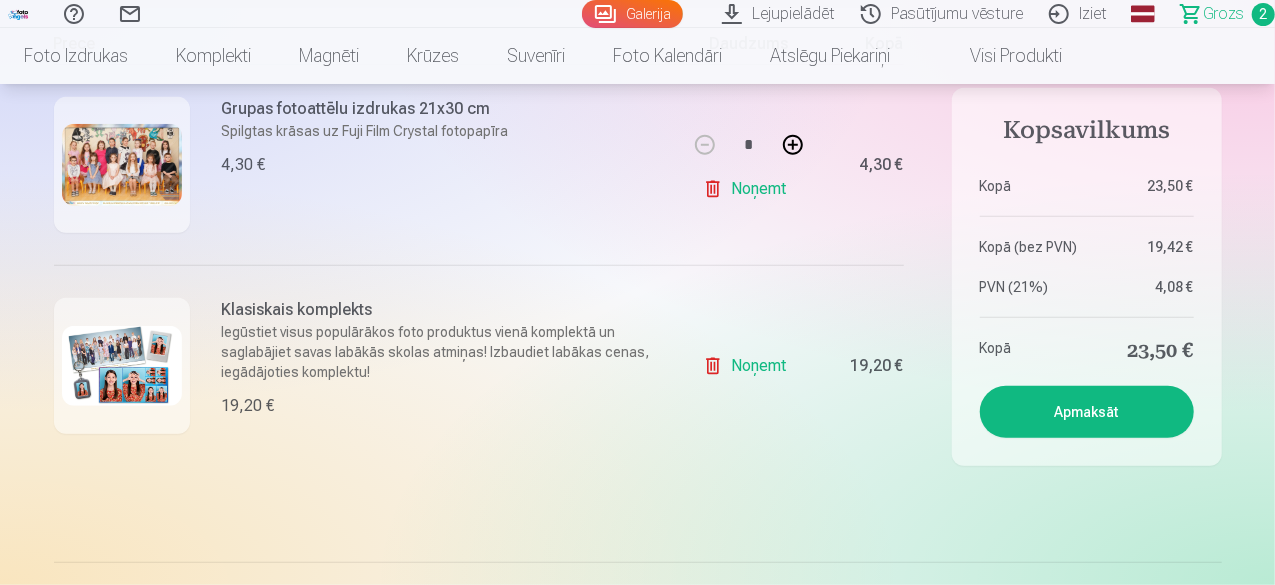 scroll, scrollTop: 300, scrollLeft: 0, axis: vertical 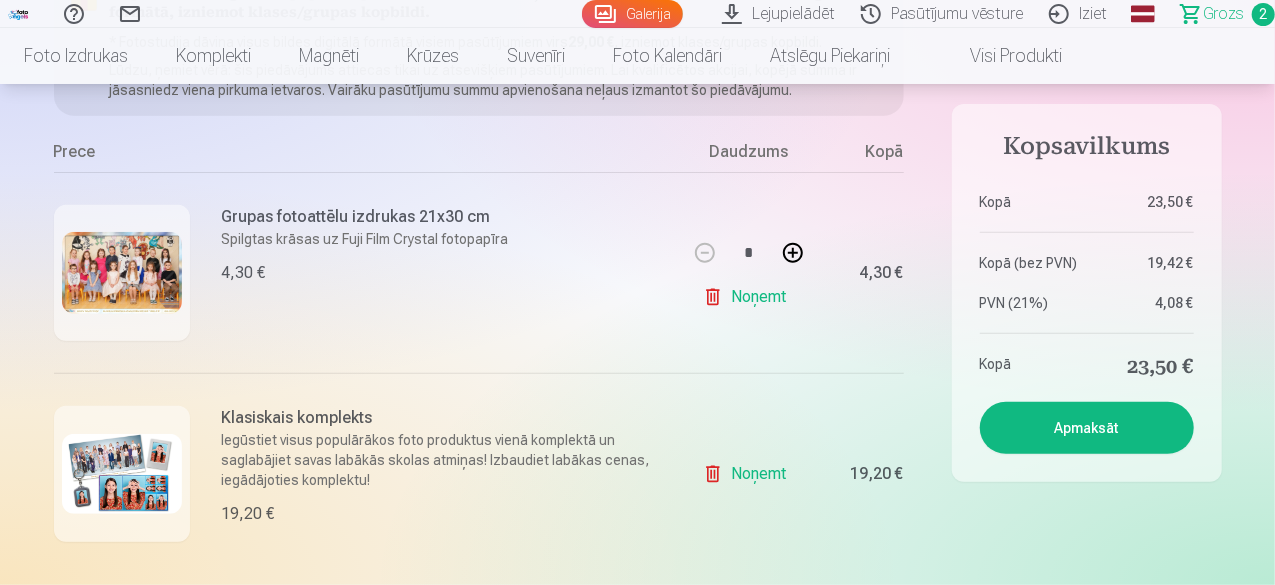 click at bounding box center [122, 474] 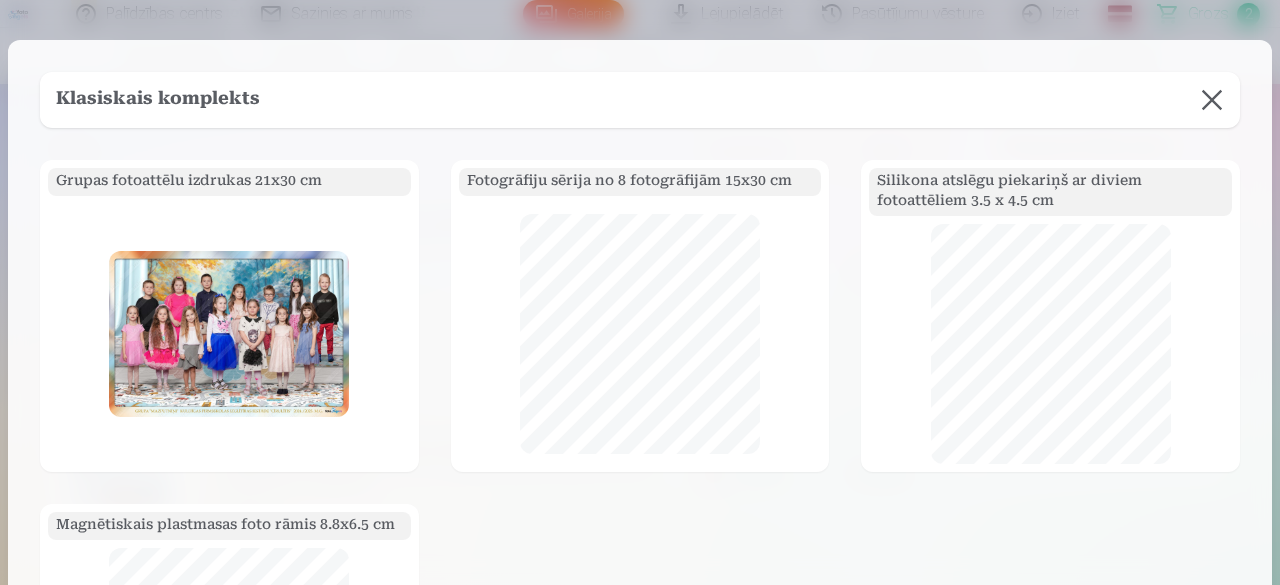 click at bounding box center (1212, 100) 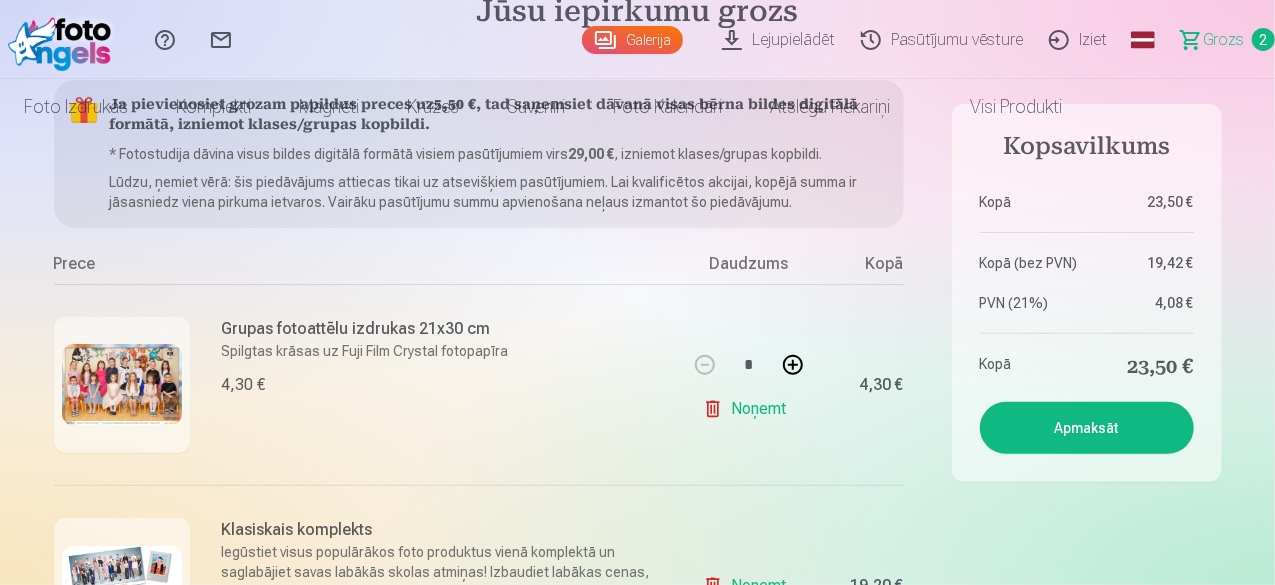 scroll, scrollTop: 0, scrollLeft: 0, axis: both 